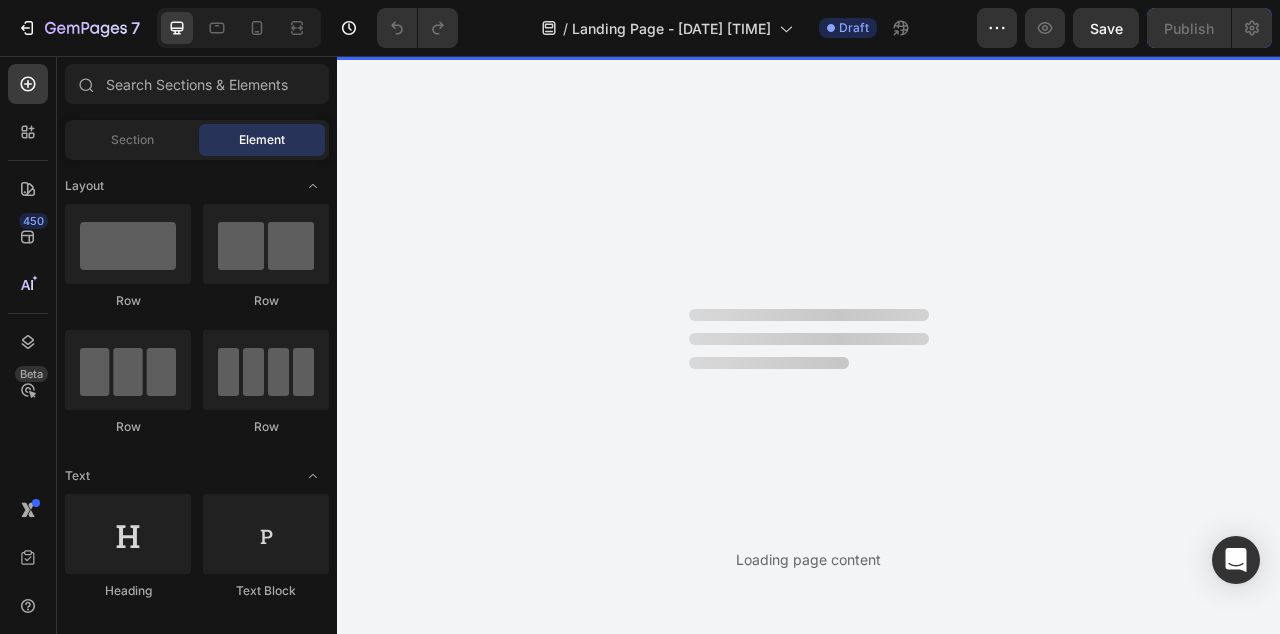 scroll, scrollTop: 0, scrollLeft: 0, axis: both 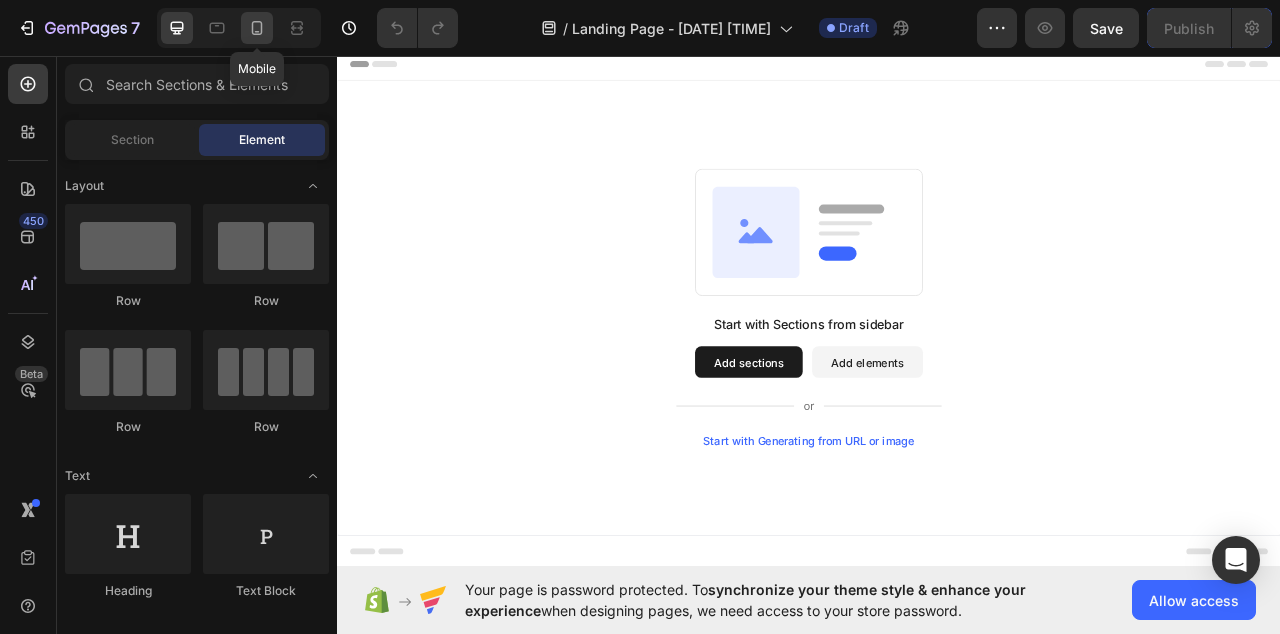 click 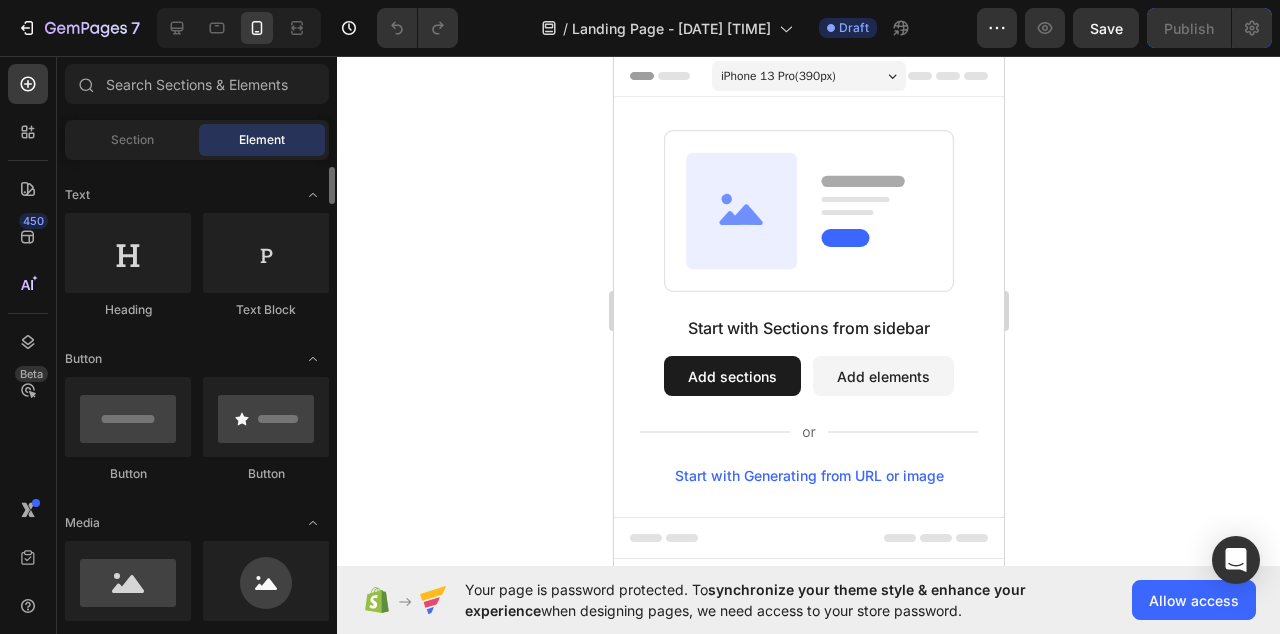 scroll, scrollTop: 287, scrollLeft: 0, axis: vertical 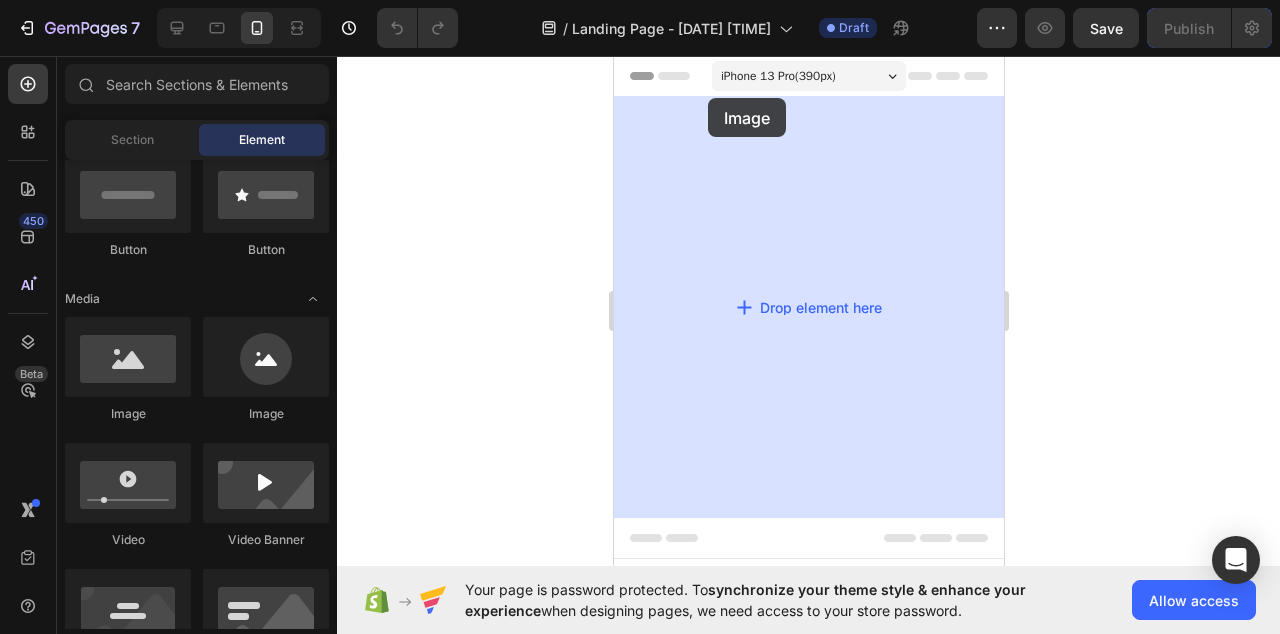 drag, startPoint x: 739, startPoint y: 419, endPoint x: 707, endPoint y: 99, distance: 321.596 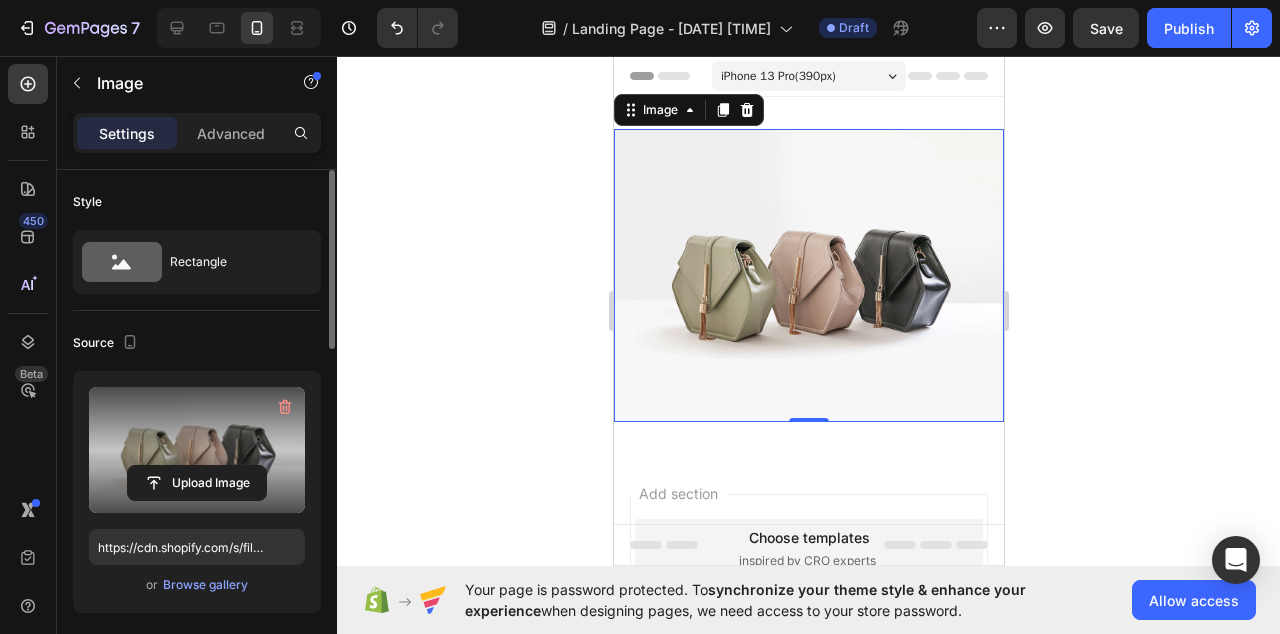 click at bounding box center (197, 450) 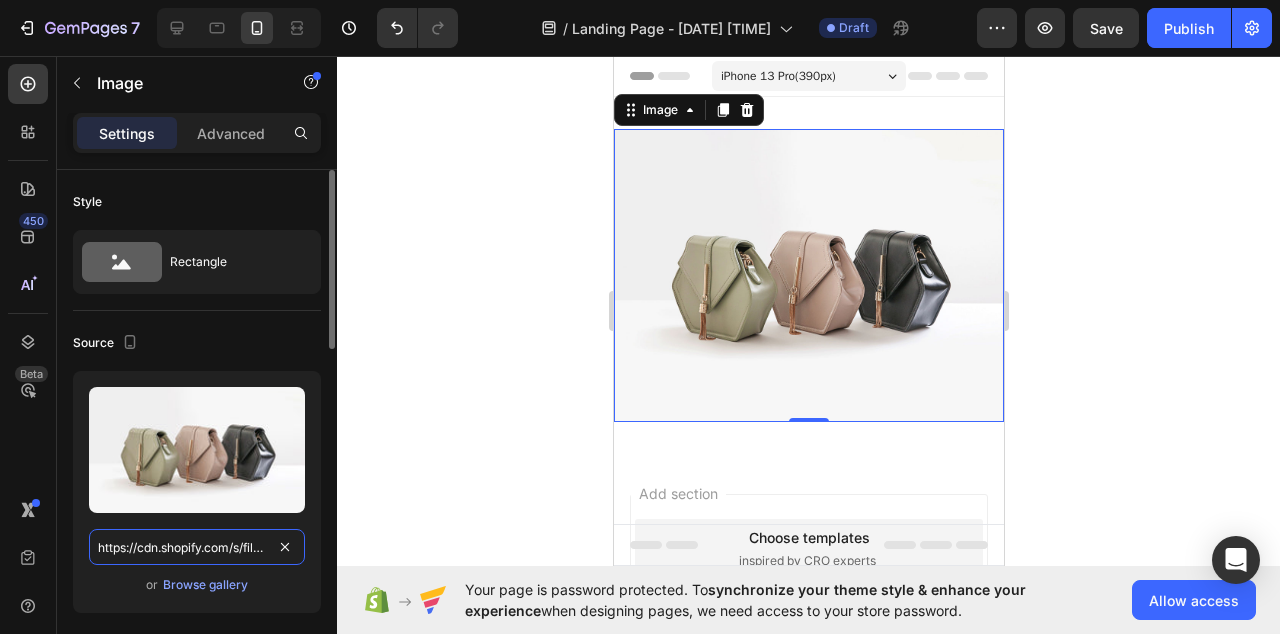 click on "https://cdn.shopify.com/s/files/1/2005/9307/files/image_demo.jpg" at bounding box center [197, 547] 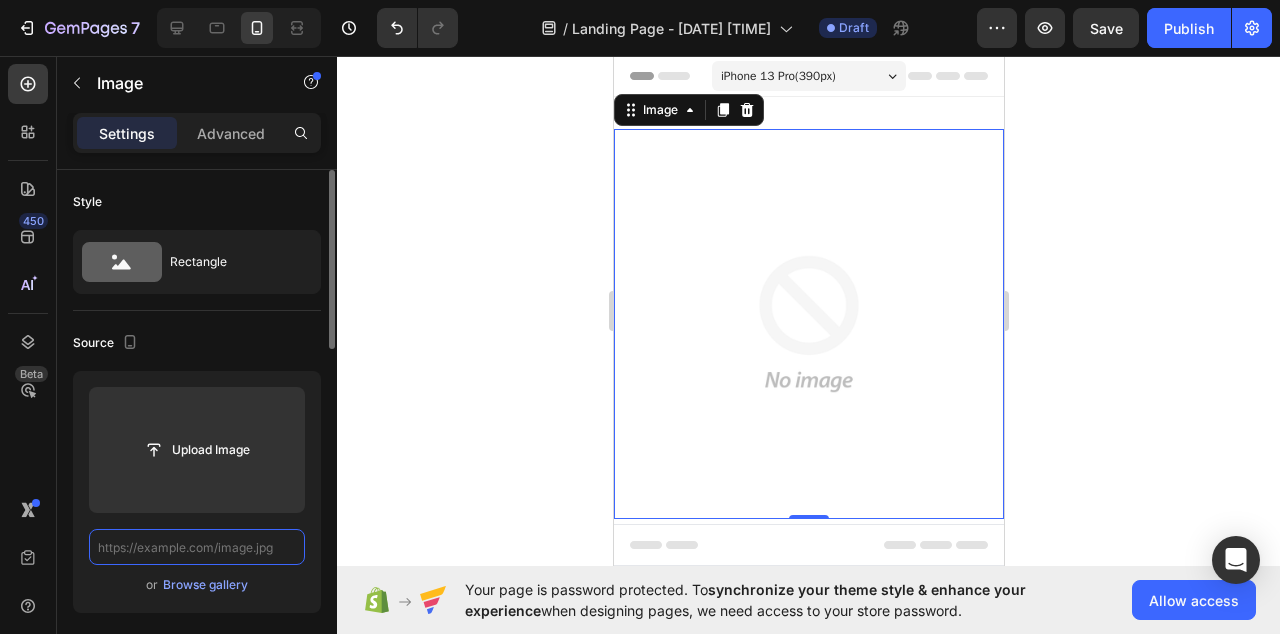 click at bounding box center (197, 547) 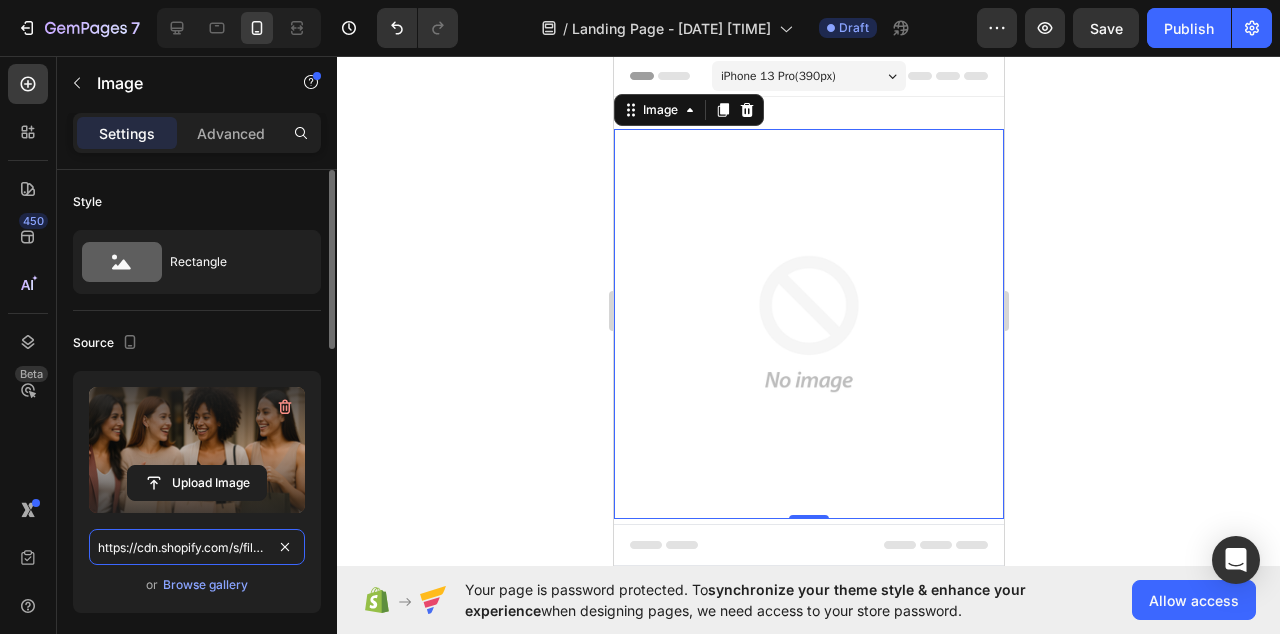 scroll, scrollTop: 0, scrollLeft: 518, axis: horizontal 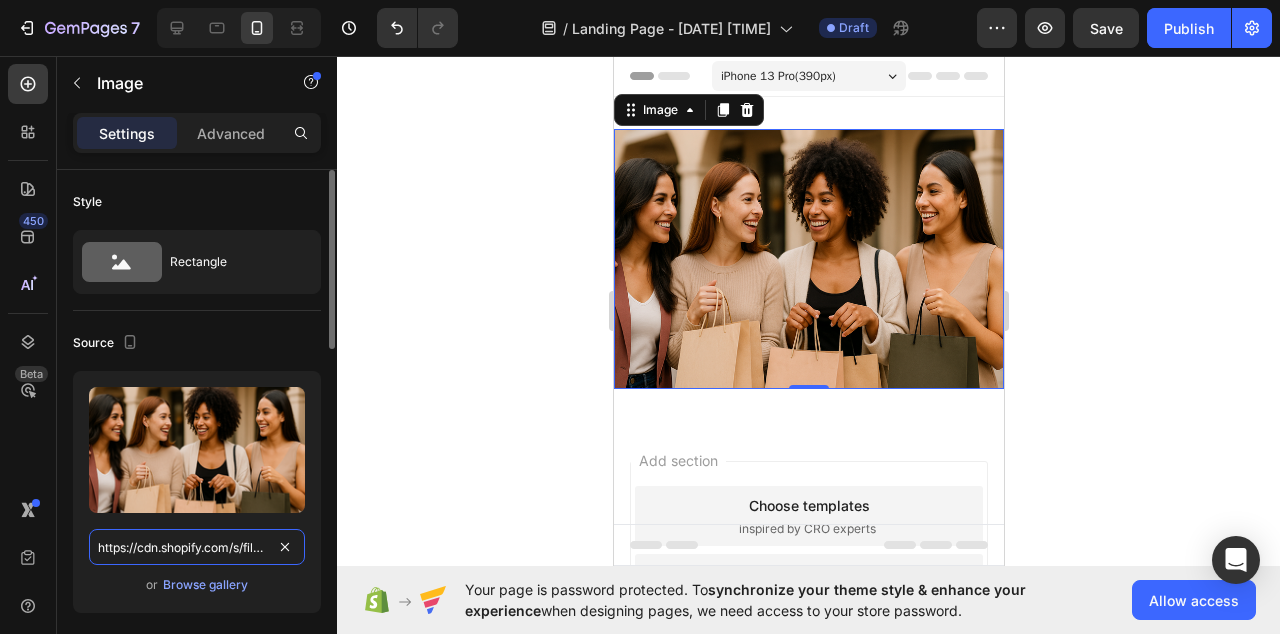 paste on "1_9167f93c-aea2-4050-b06f-7ebcb79beccc.png?v=1754085004" 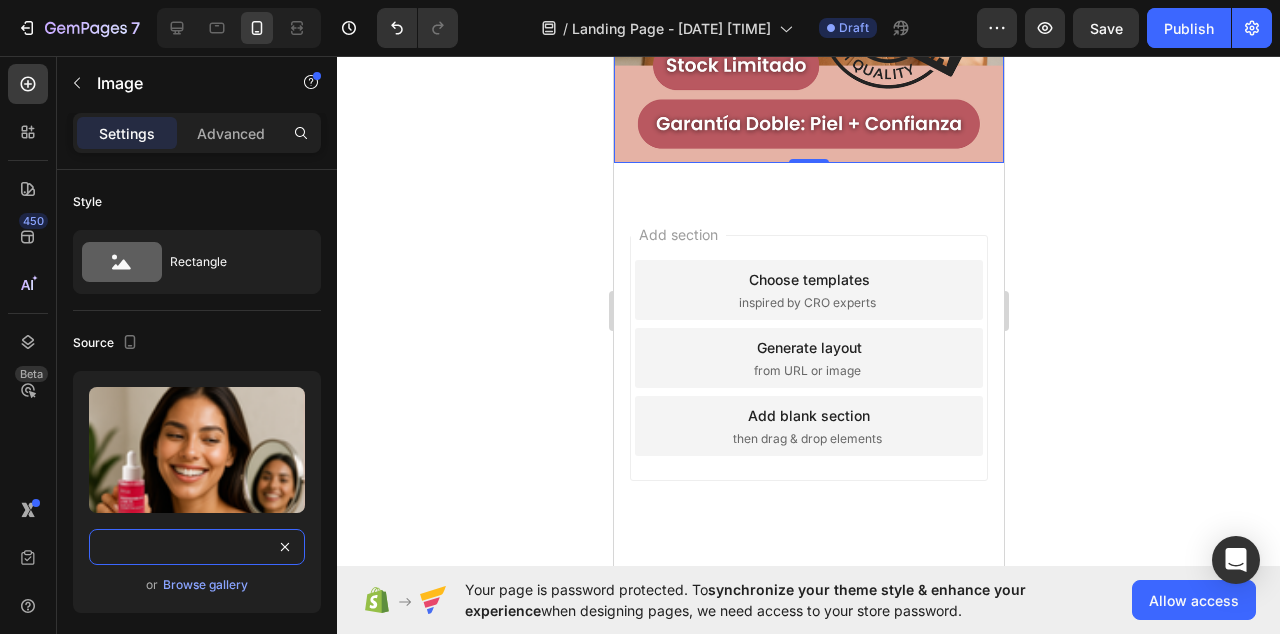 scroll, scrollTop: 695, scrollLeft: 0, axis: vertical 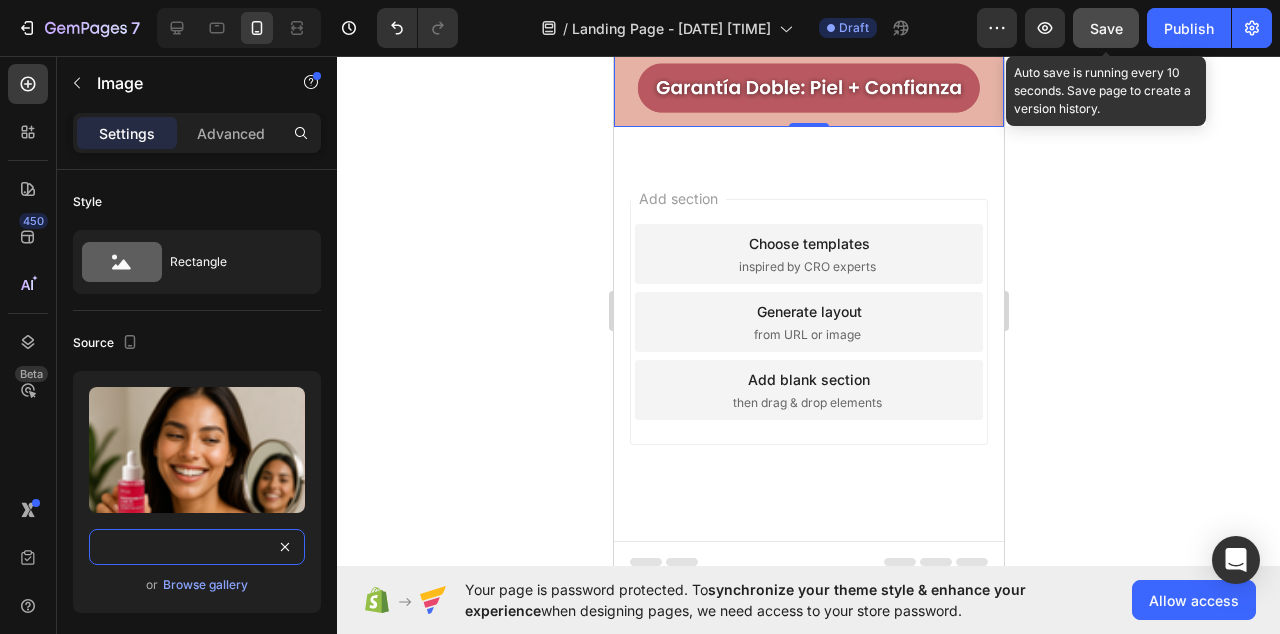 type on "https://cdn.shopify.com/s/files/1/0950/0036/3289/files/1_9167f93c-aea2-4050-b06f-7ebcb79beccc.png?v=1754085004" 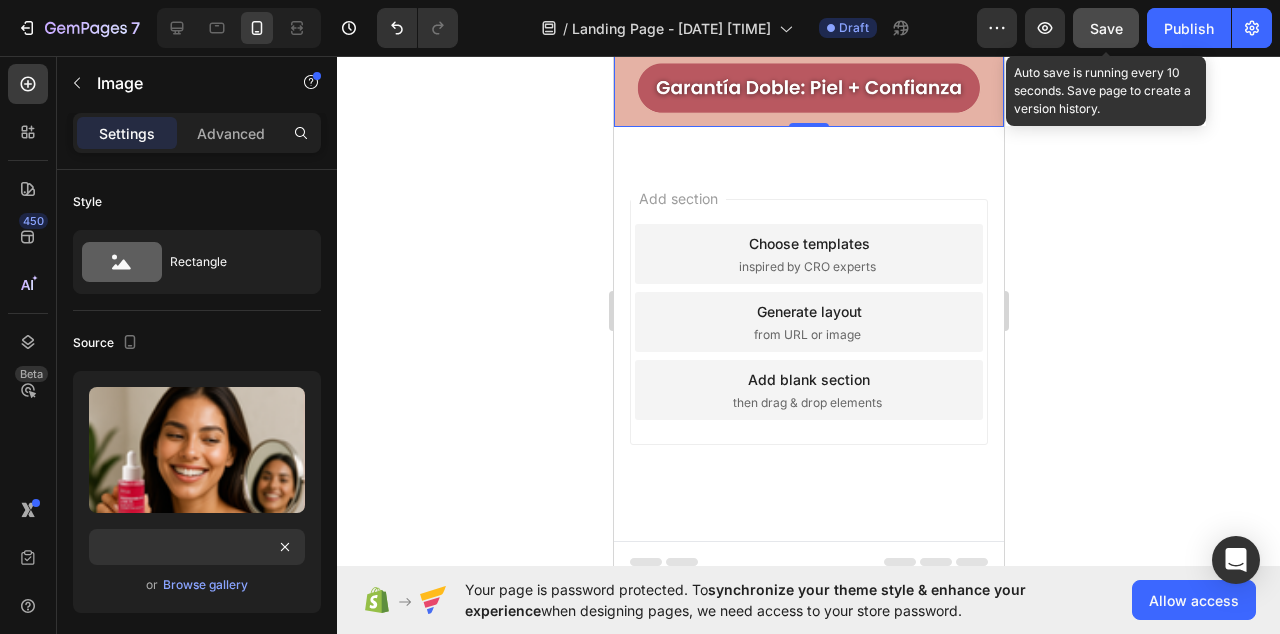 click on "Save" at bounding box center [1106, 28] 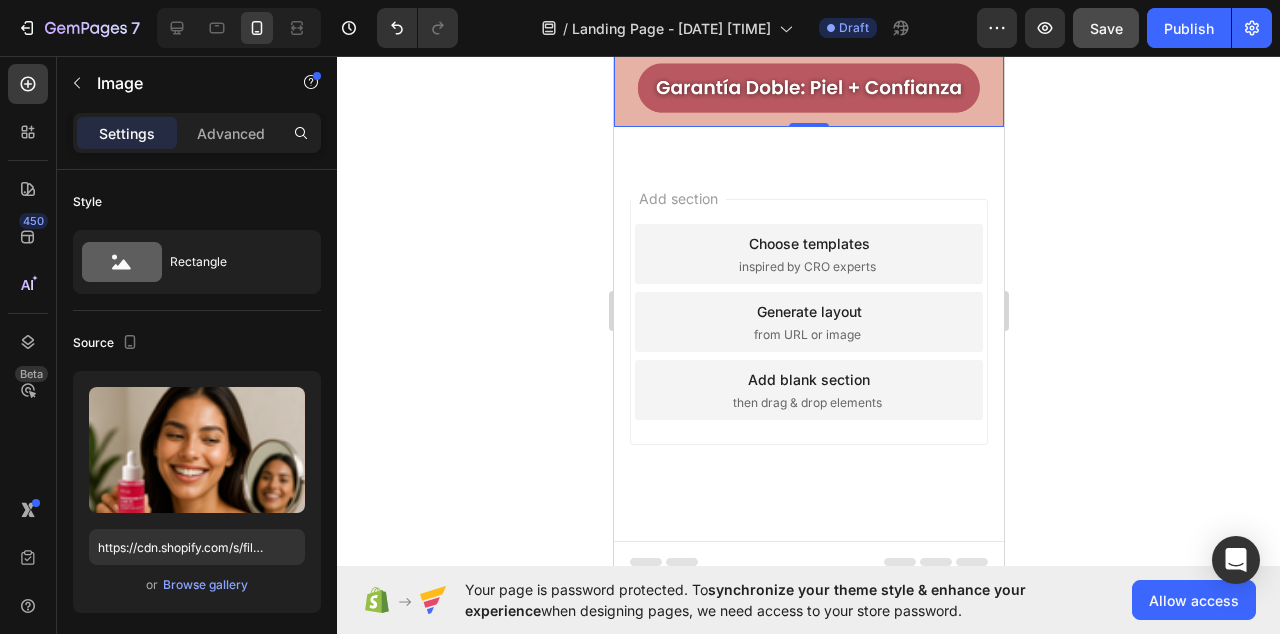 click on "Add section Choose templates inspired by CRO experts Generate layout from URL or image Add blank section then drag & drop elements" at bounding box center (808, 350) 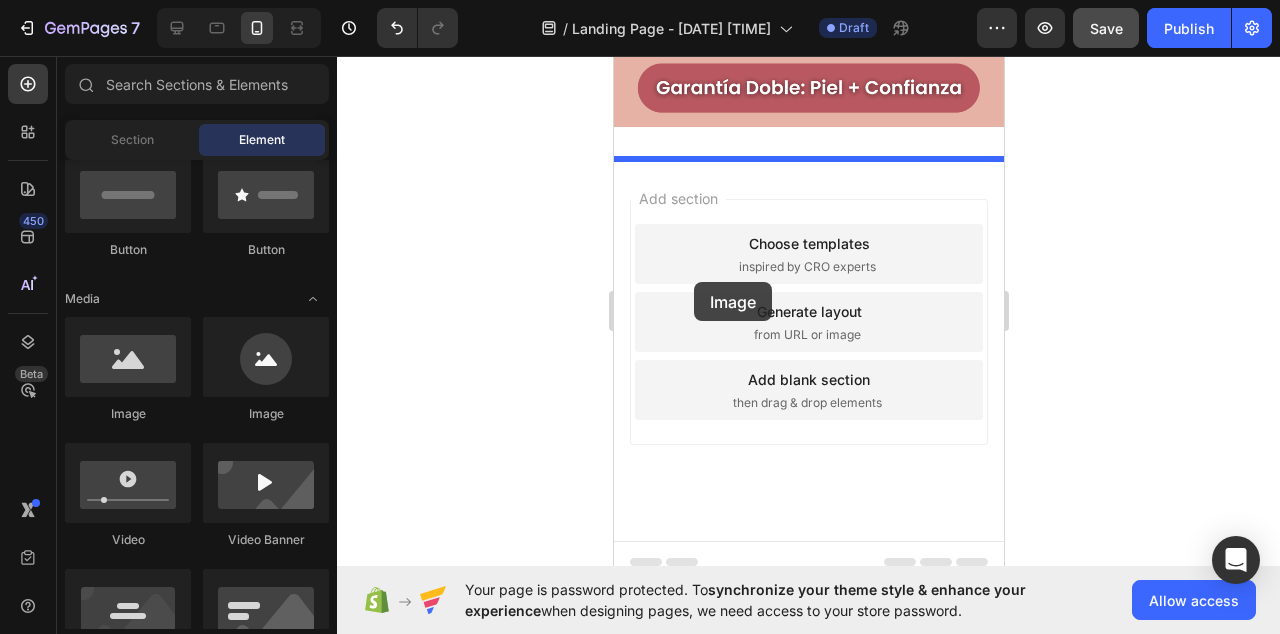 drag, startPoint x: 730, startPoint y: 435, endPoint x: 693, endPoint y: 282, distance: 157.4103 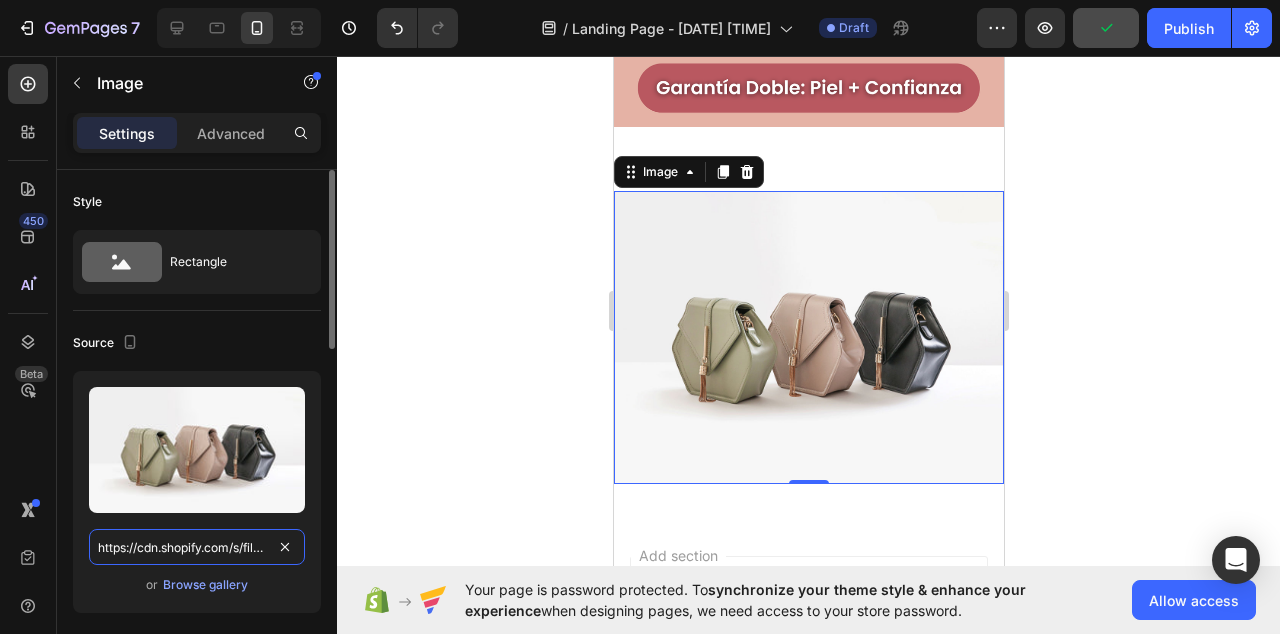 click on "https://cdn.shopify.com/s/files/1/2005/9307/files/image_demo.jpg" at bounding box center (197, 547) 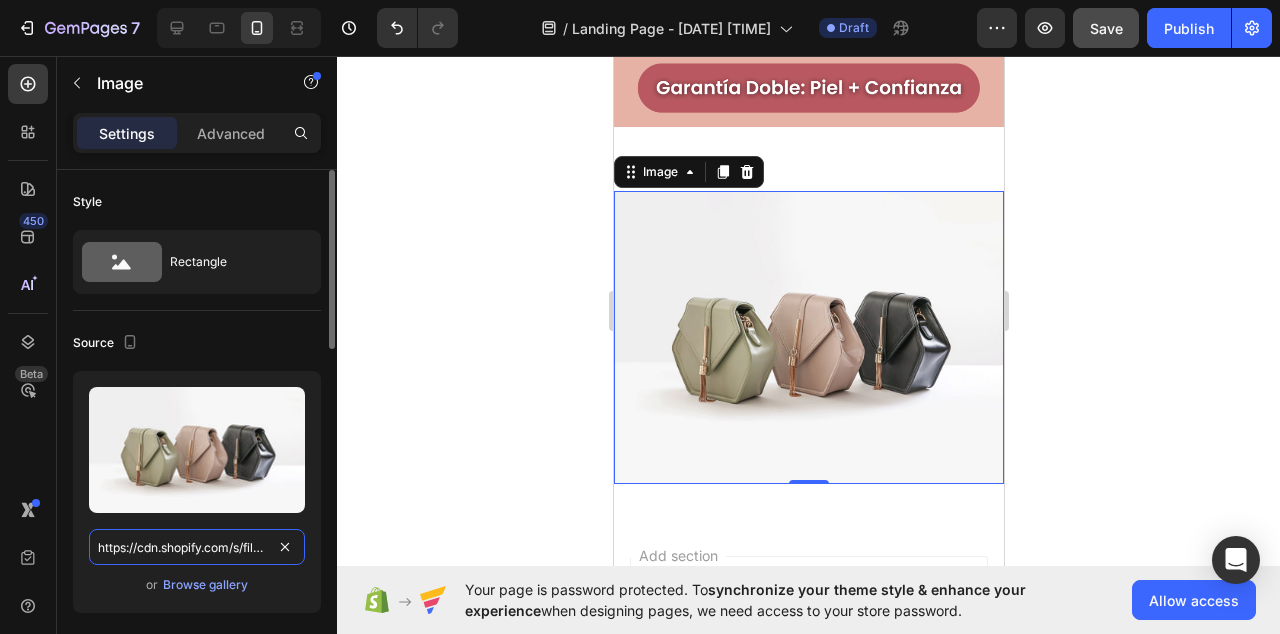 paste on "0950/0036/3289/files/2.png?v=1754085003" 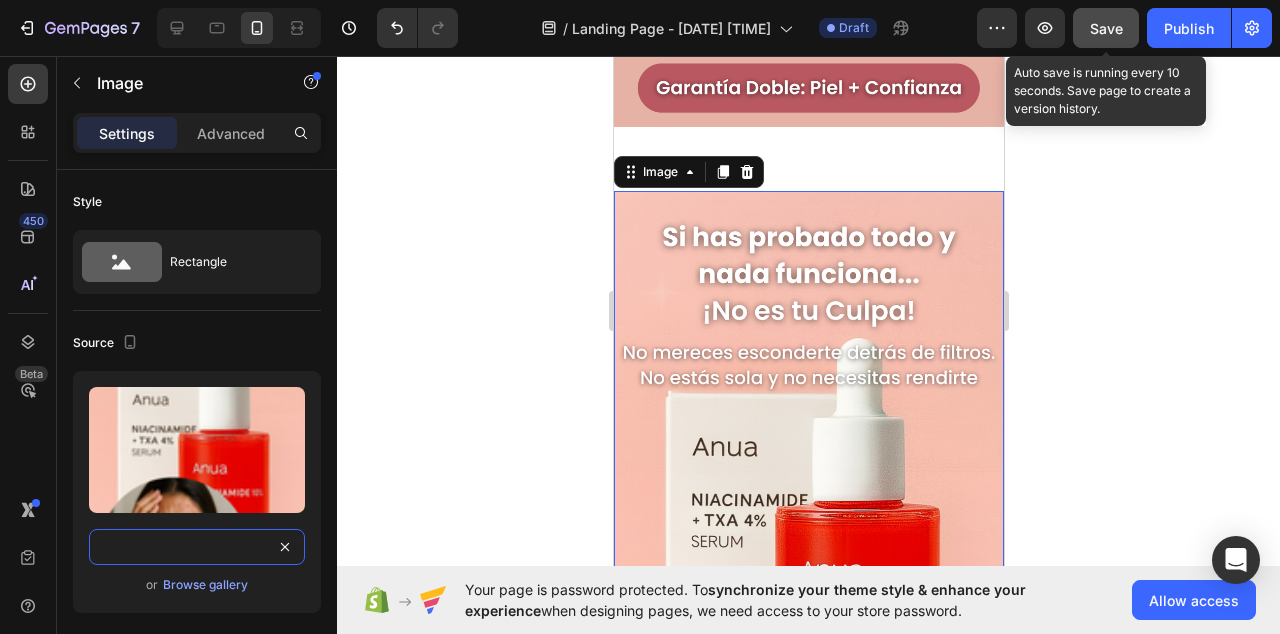 type on "https://cdn.shopify.com/s/files/1/0950/0036/3289/files/2.png?v=1754085003" 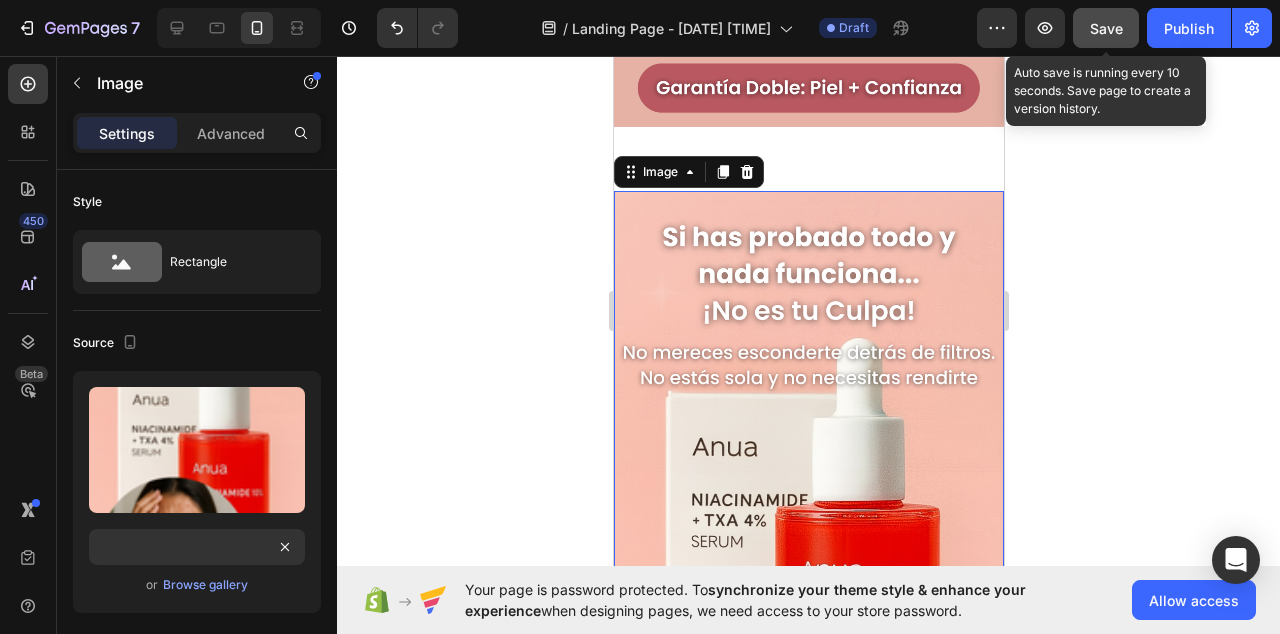 click on "Save" at bounding box center [1106, 28] 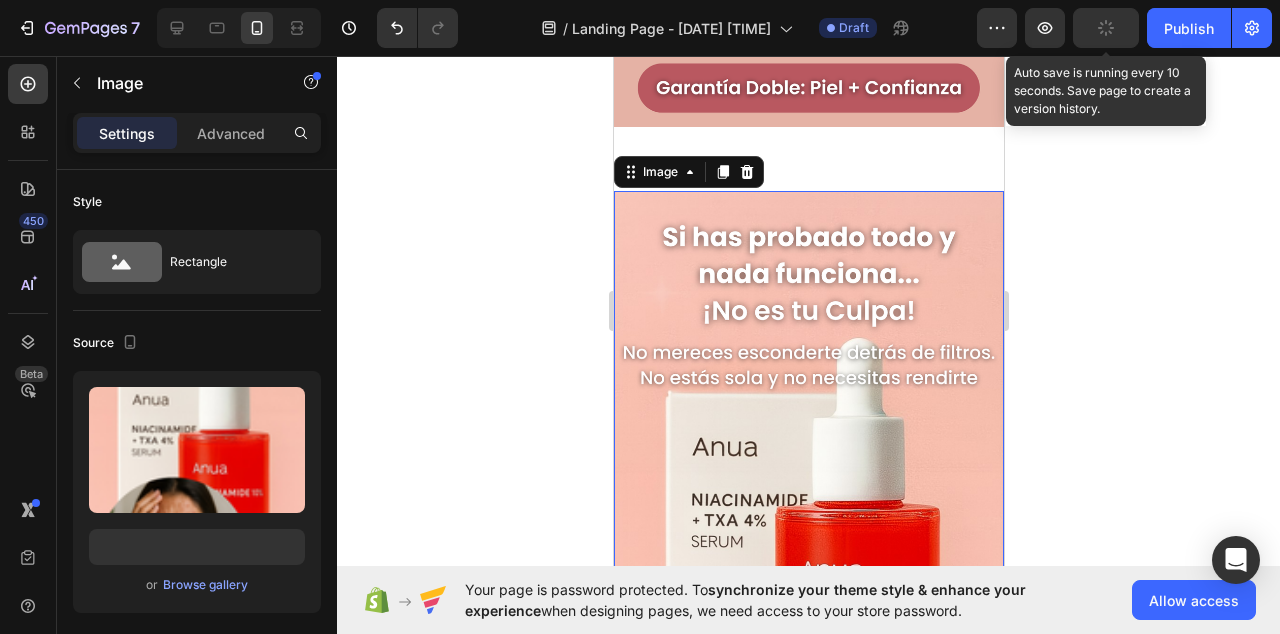 scroll, scrollTop: 0, scrollLeft: 0, axis: both 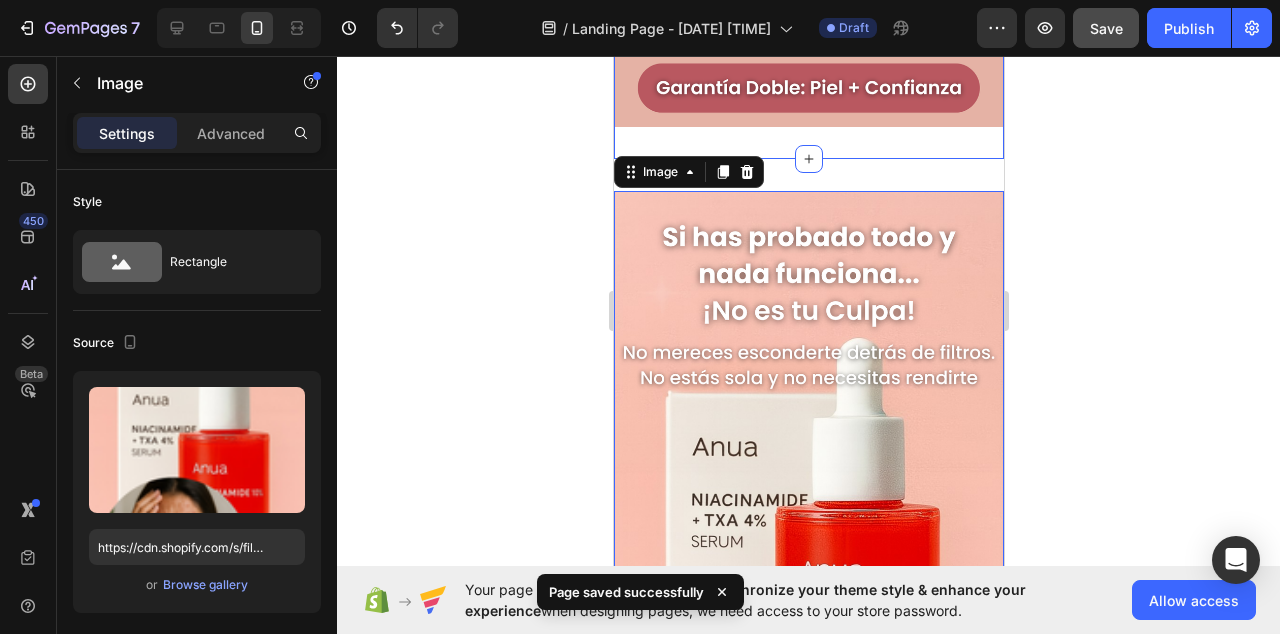 click on "Image Section 1" at bounding box center (808, -220) 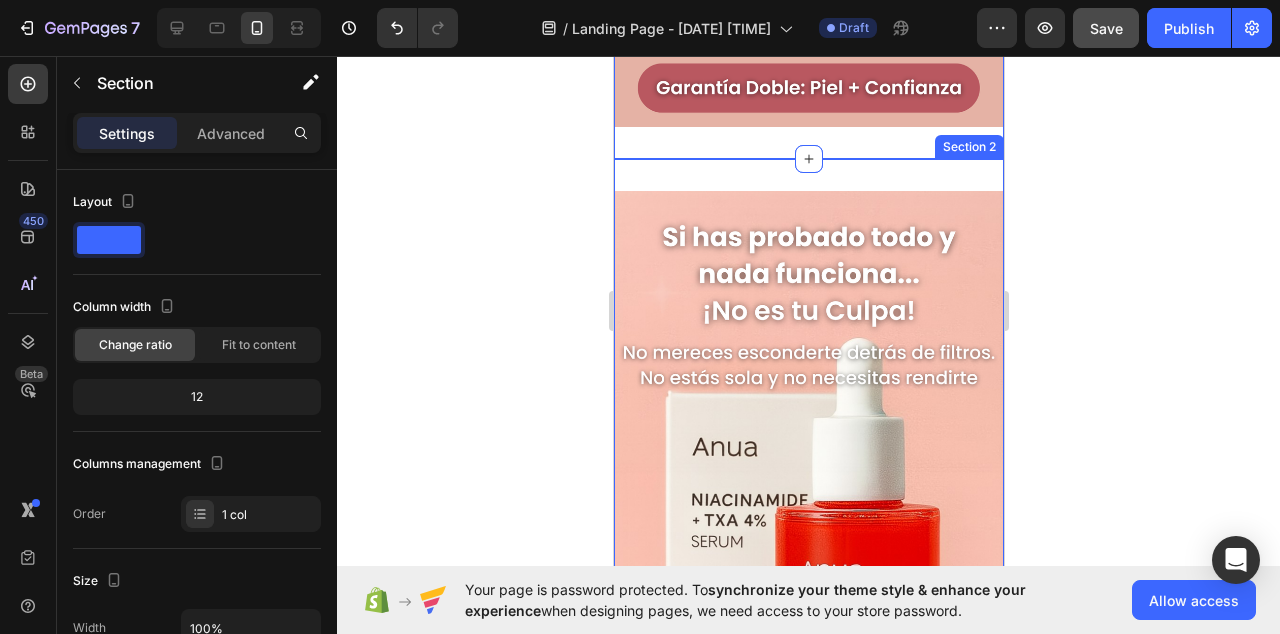 click on "Image Section 2" at bounding box center [808, 537] 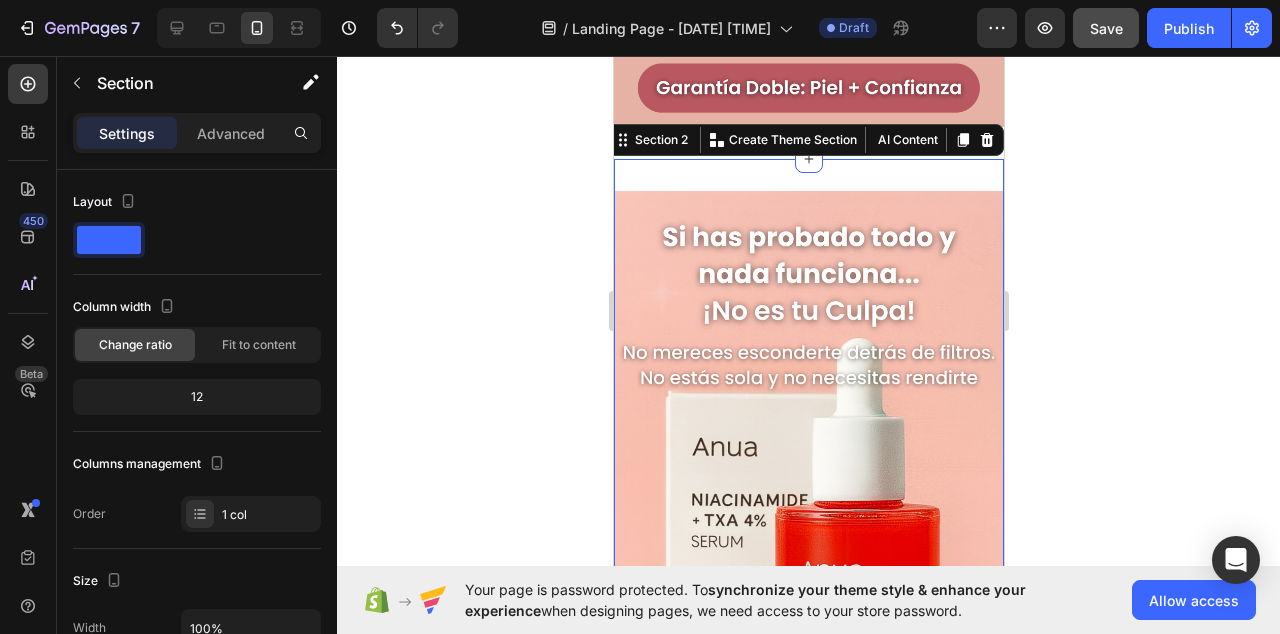 click on "Image Section 2 You can create reusable sections Create Theme Section AI Content Write with GemAI What would you like to describe here? Tone and Voice Persuasive Product Anua | El Suero Coreano que Borra Manchas y Acné en 2 Semanas Show more Generate" at bounding box center [808, 537] 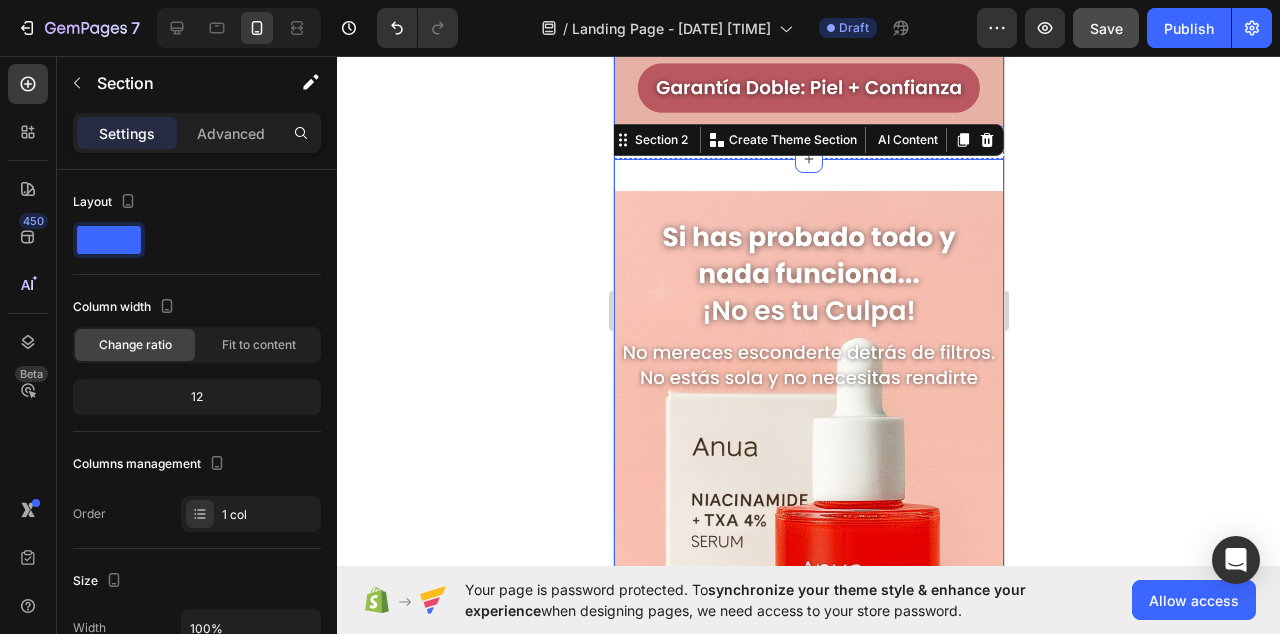click at bounding box center [808, -220] 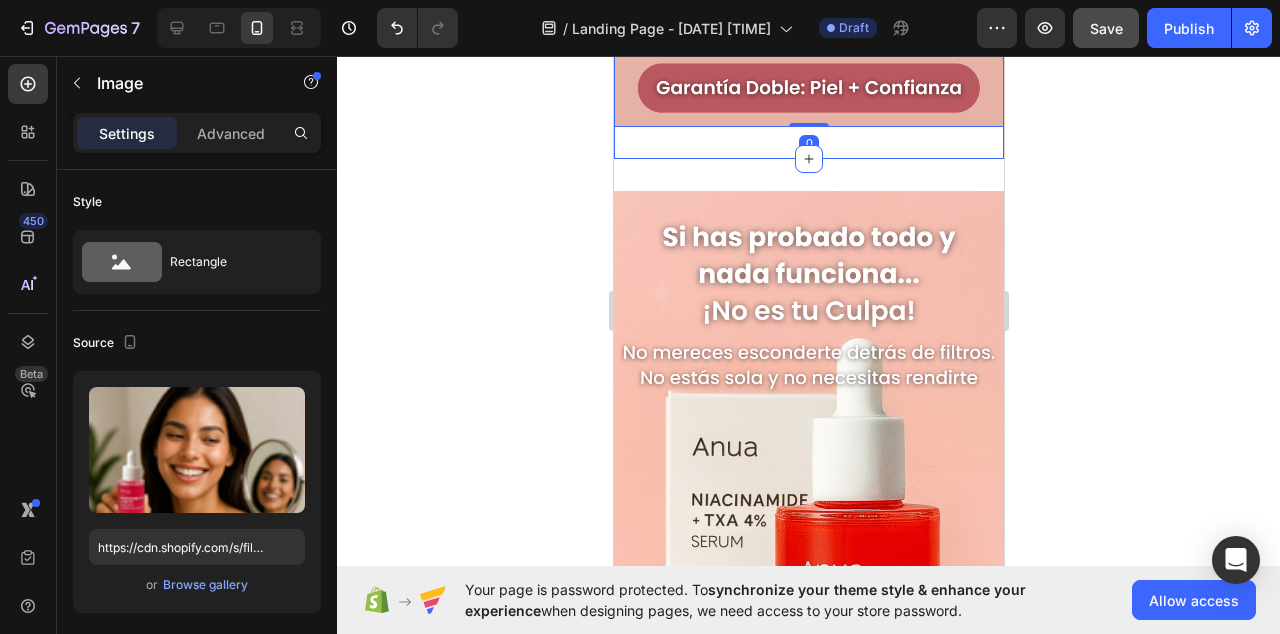 click on "Image   0 Section 1" at bounding box center [808, -220] 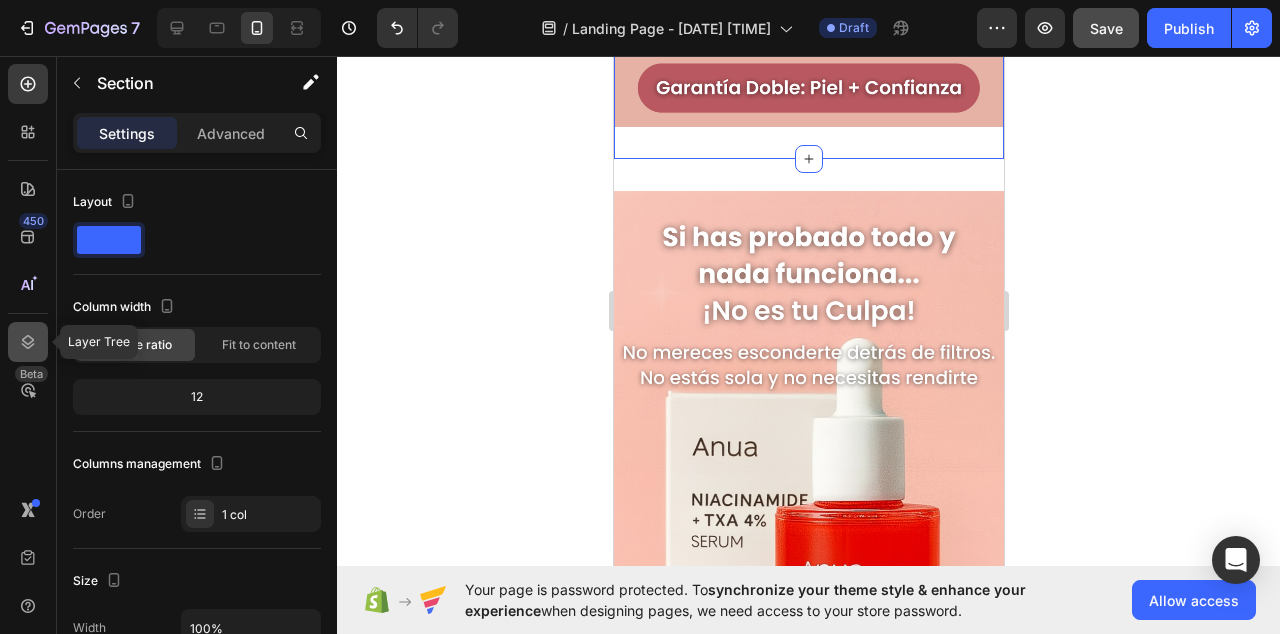 click 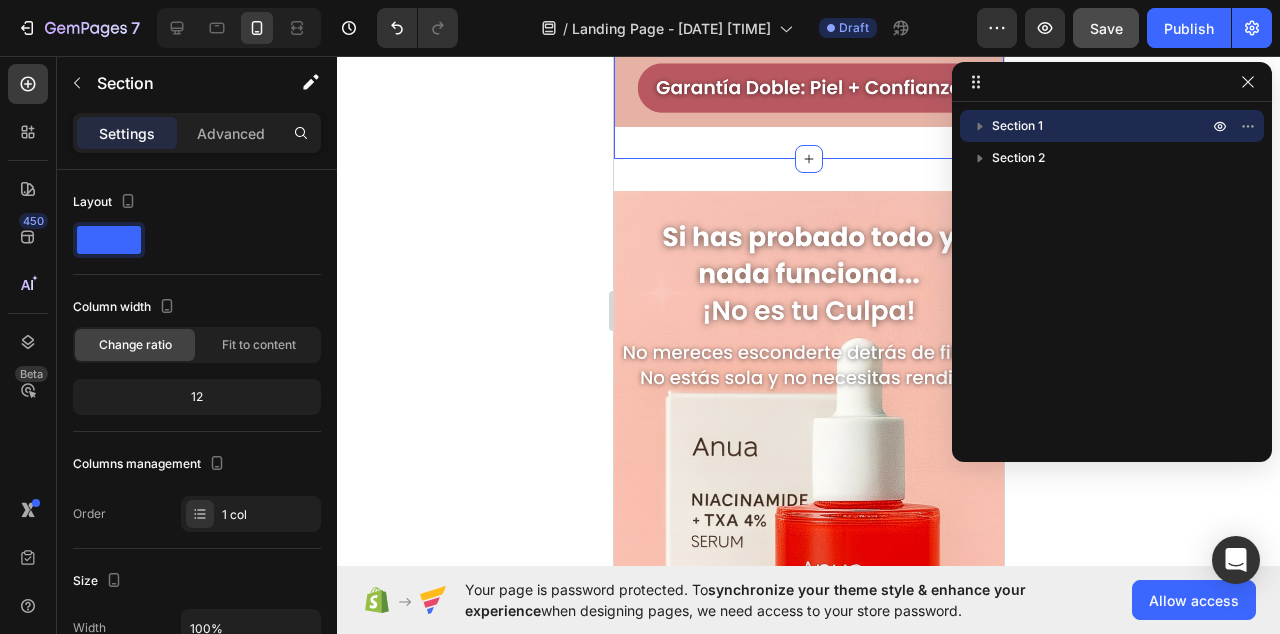 click 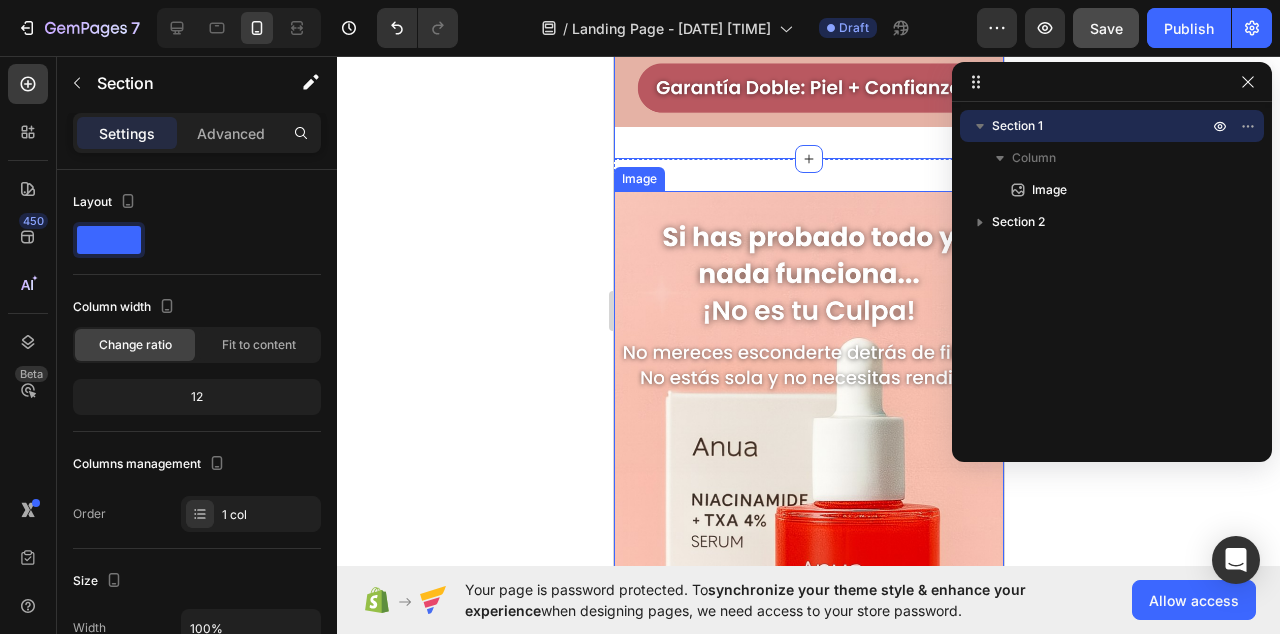 click at bounding box center (808, 537) 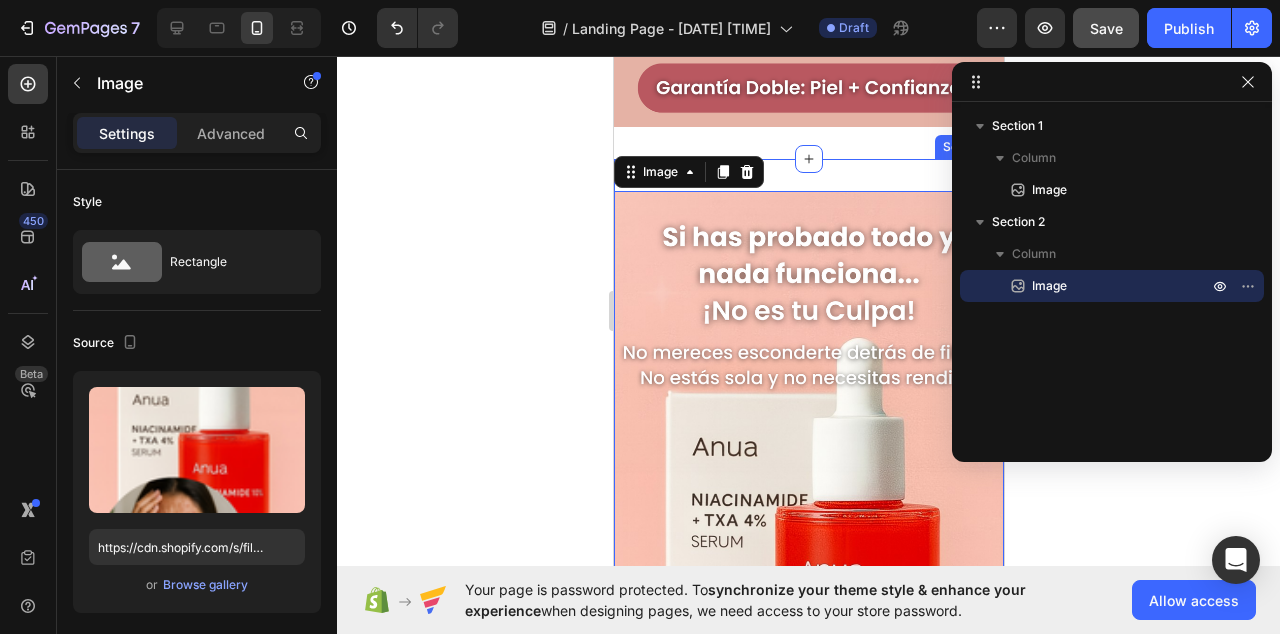 click on "Image   0 Section 2" at bounding box center [808, 537] 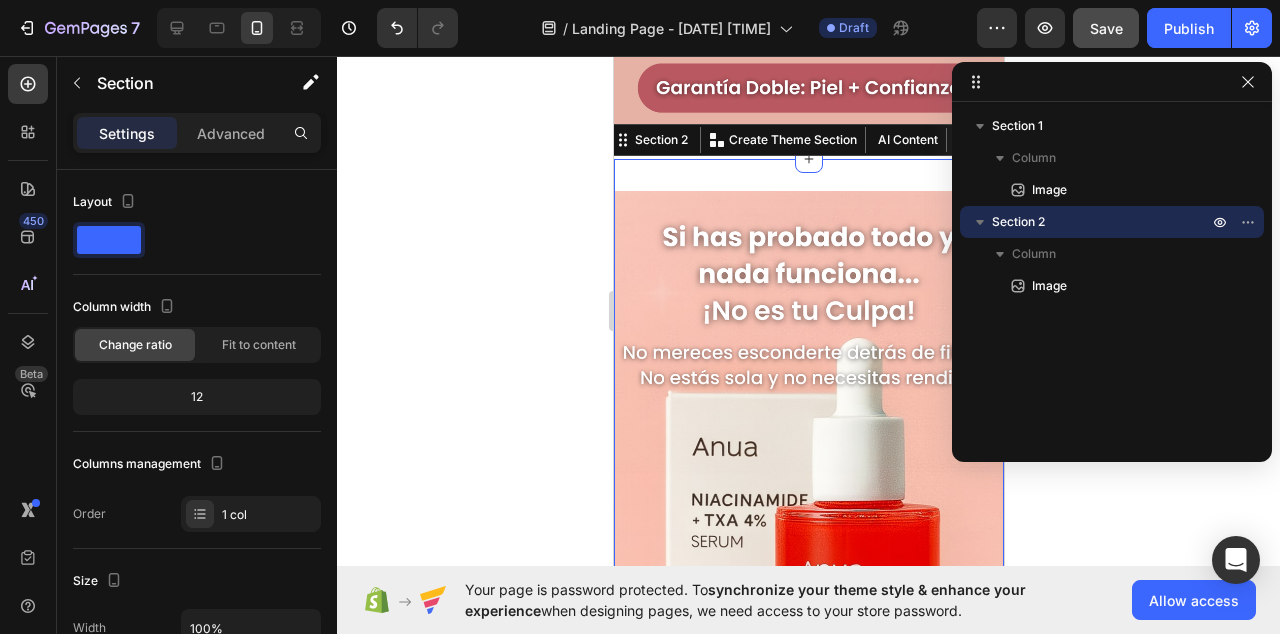 click on "Image Section 2 You can create reusable sections Create Theme Section AI Content Write with GemAI What would you like to describe here? Tone and Voice Persuasive Product Anua | El Suero Coreano que Borra Manchas y Acné en 2 Semanas Show more Generate" at bounding box center [808, 537] 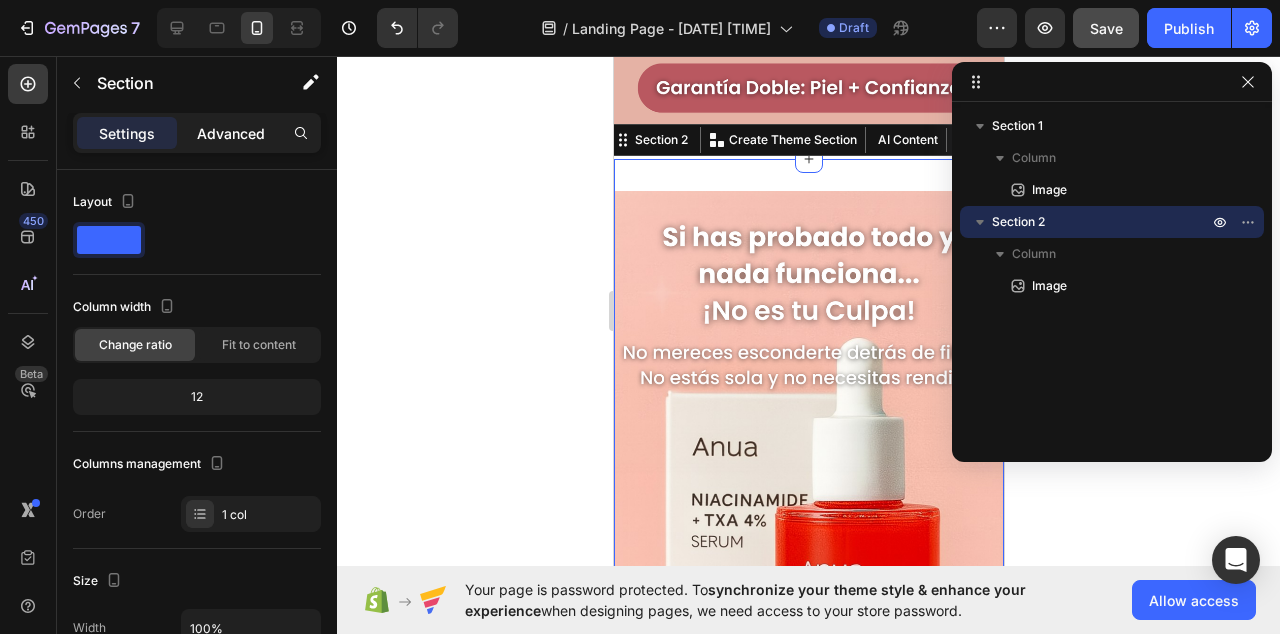 click on "Advanced" at bounding box center (231, 133) 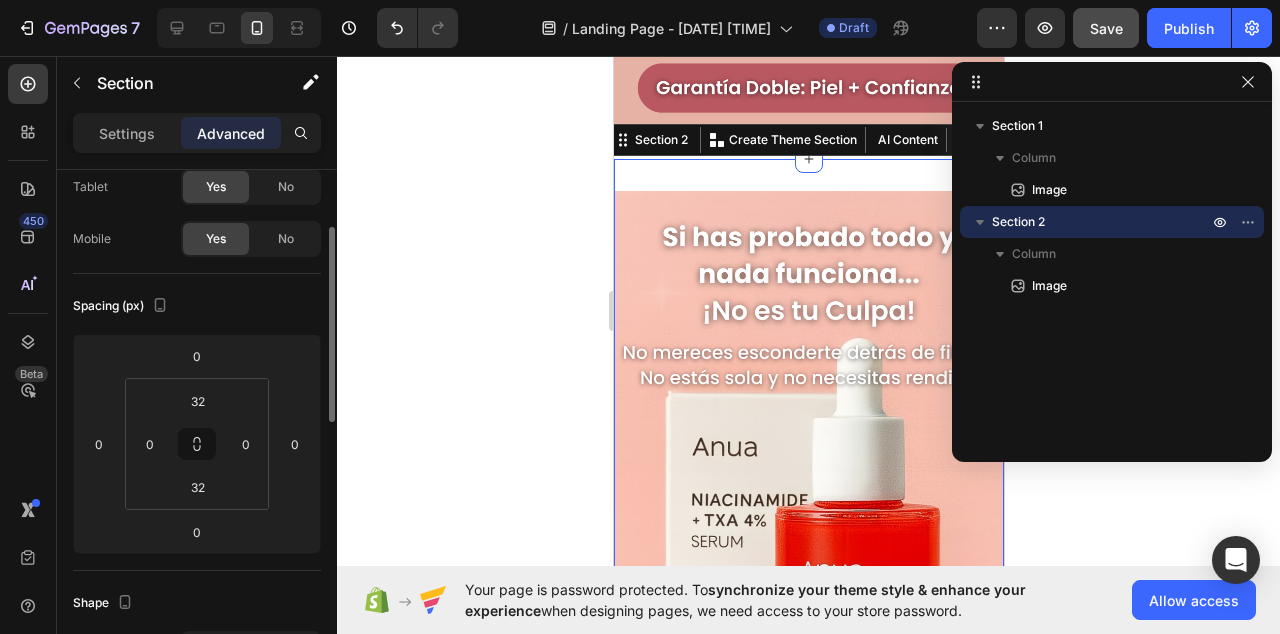 scroll, scrollTop: 124, scrollLeft: 0, axis: vertical 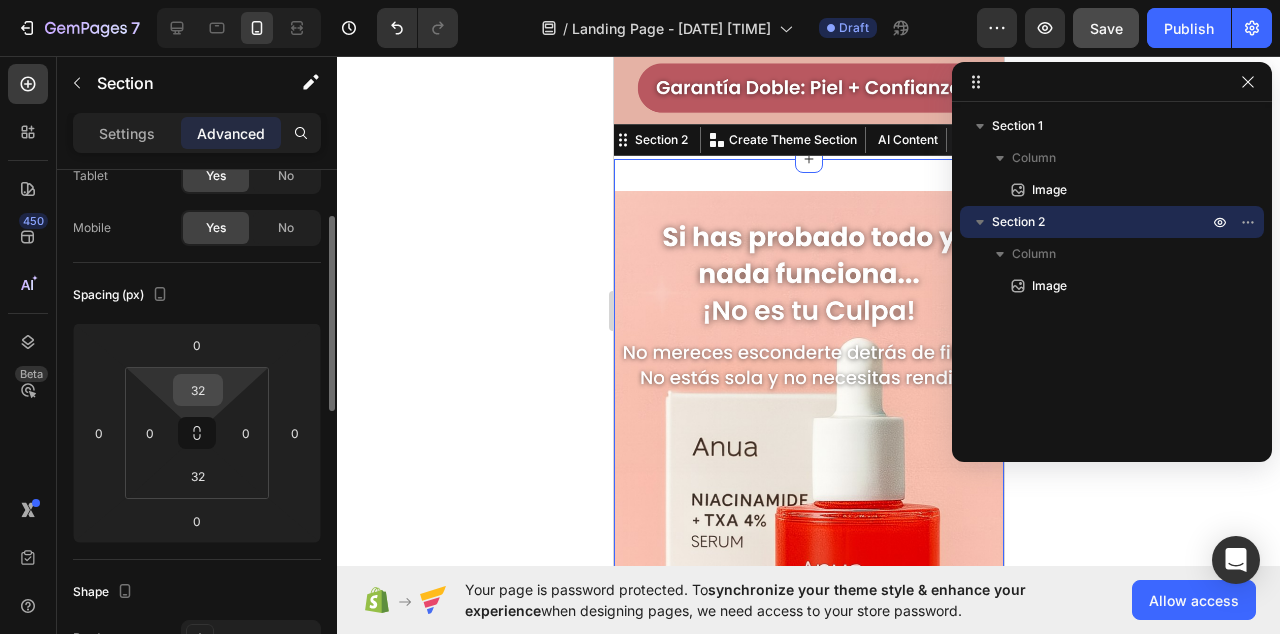 click on "32" at bounding box center (198, 390) 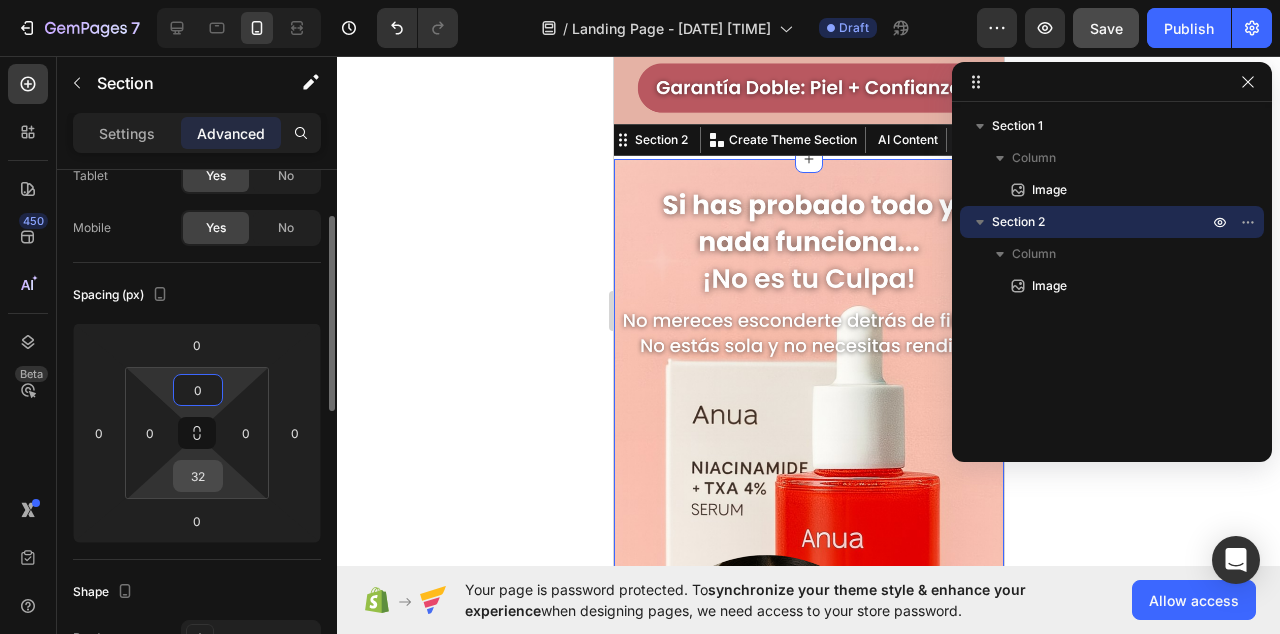 type on "0" 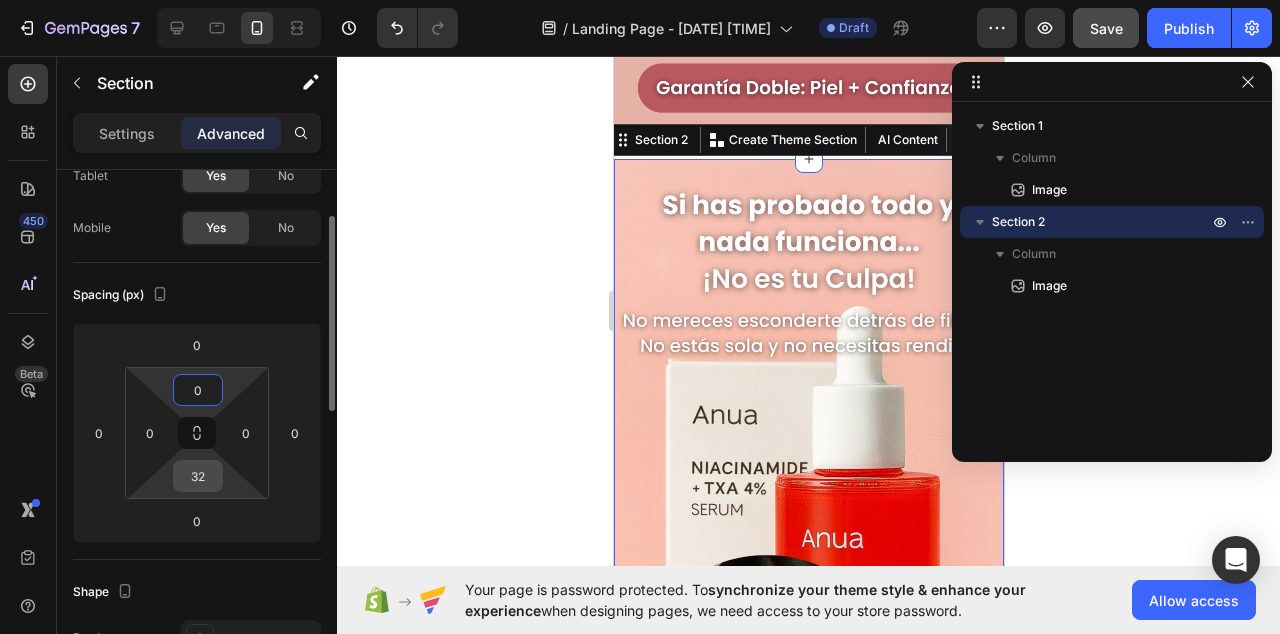 click on "32" at bounding box center [198, 476] 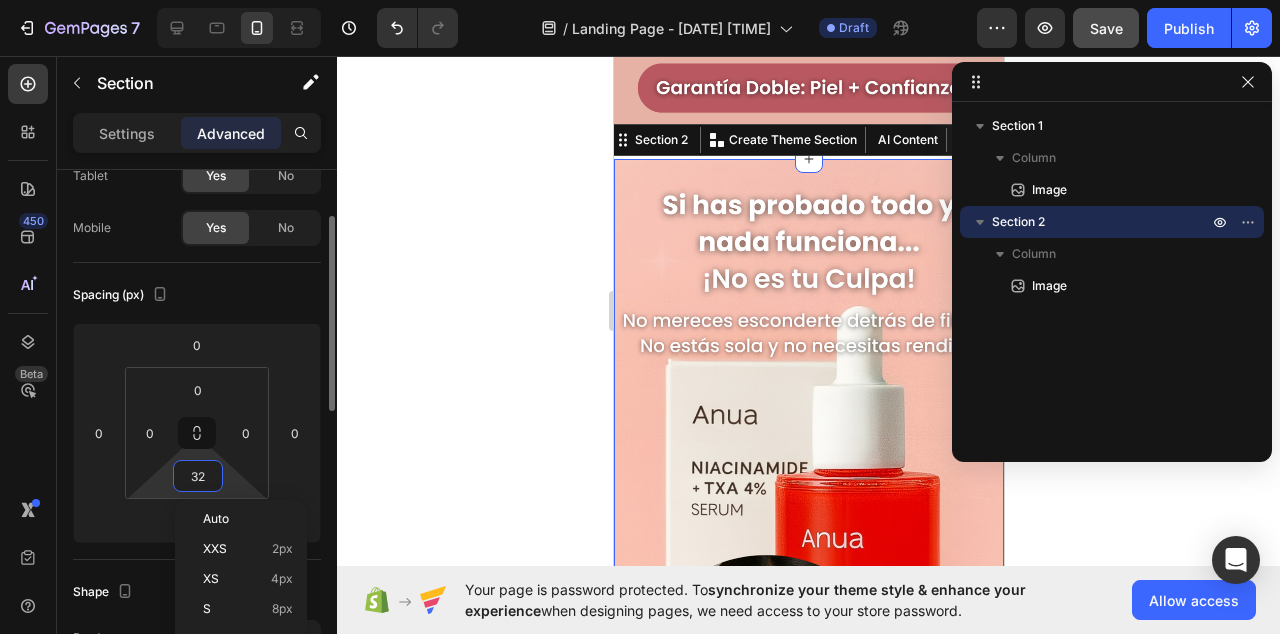 type on "0" 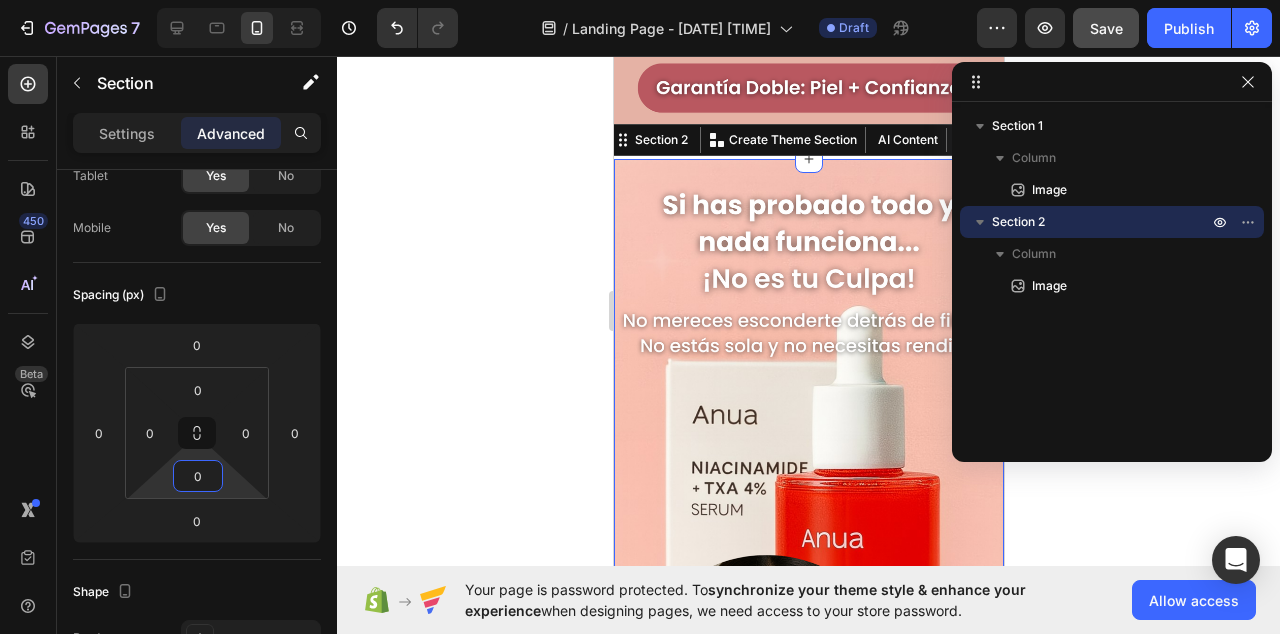 click 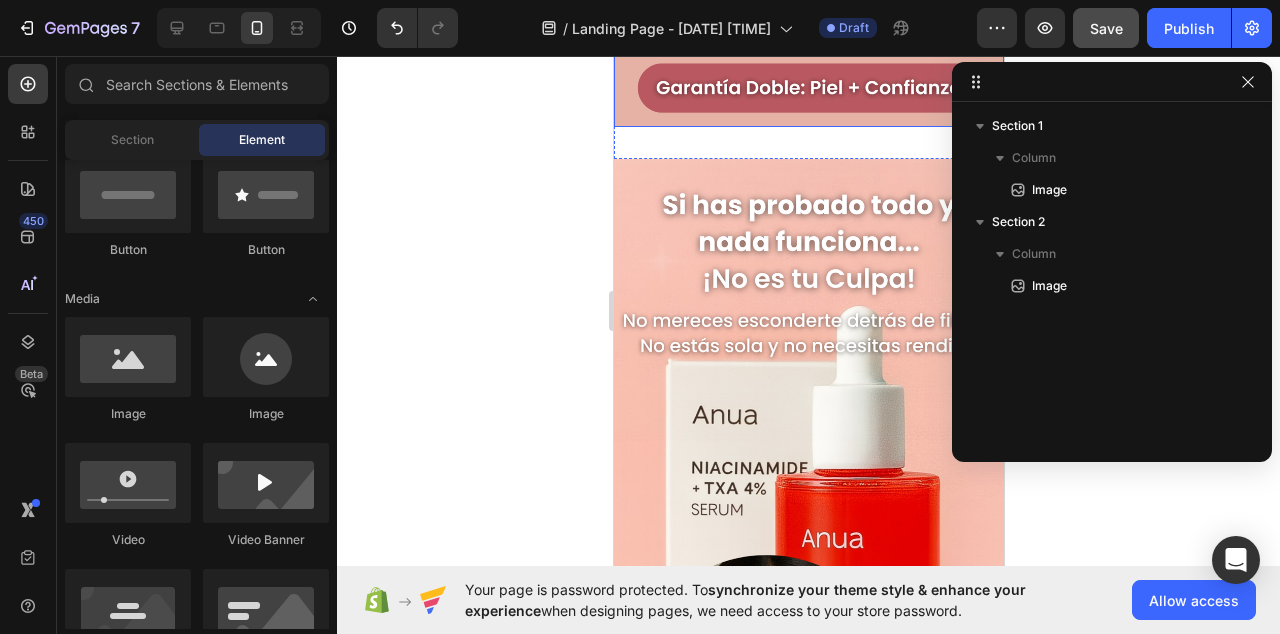 click at bounding box center [808, -220] 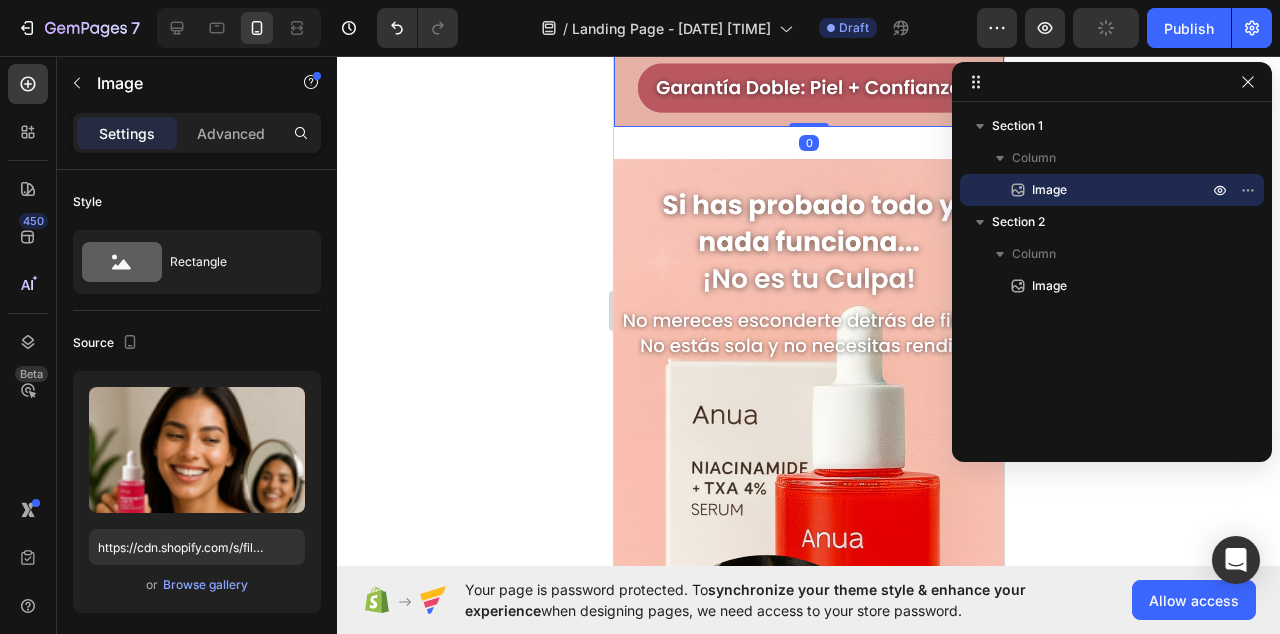 click on "Settings Advanced" at bounding box center (197, 133) 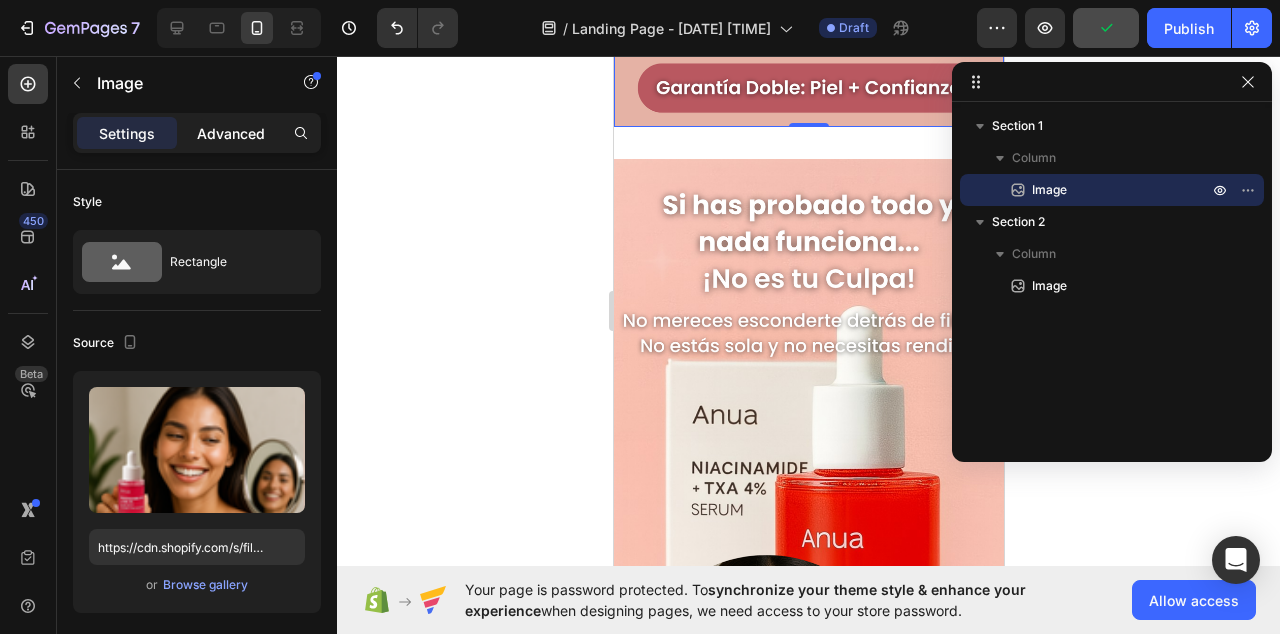 click on "Advanced" at bounding box center (231, 133) 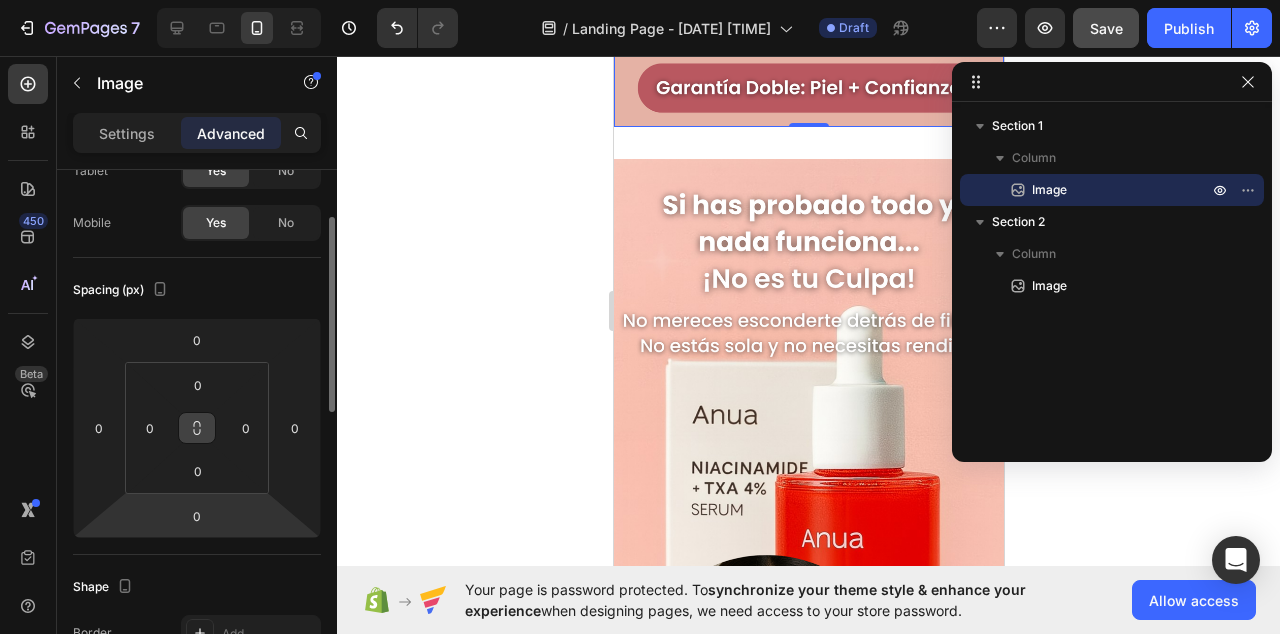 scroll, scrollTop: 130, scrollLeft: 0, axis: vertical 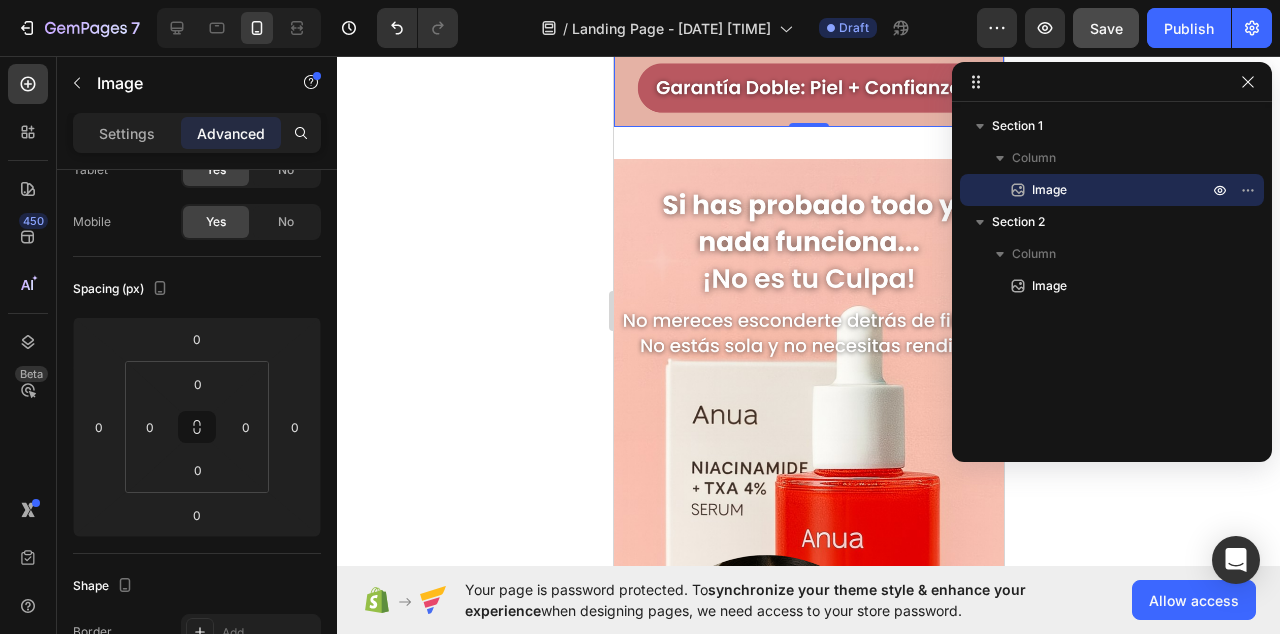 click at bounding box center (808, -220) 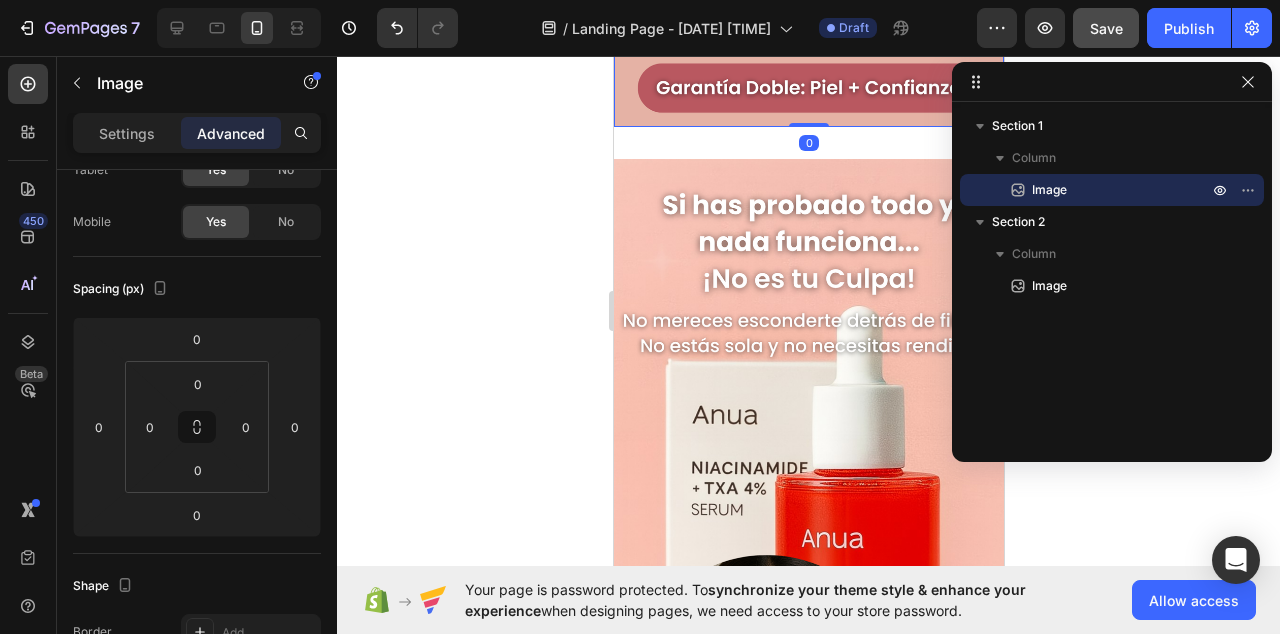 click at bounding box center [808, -220] 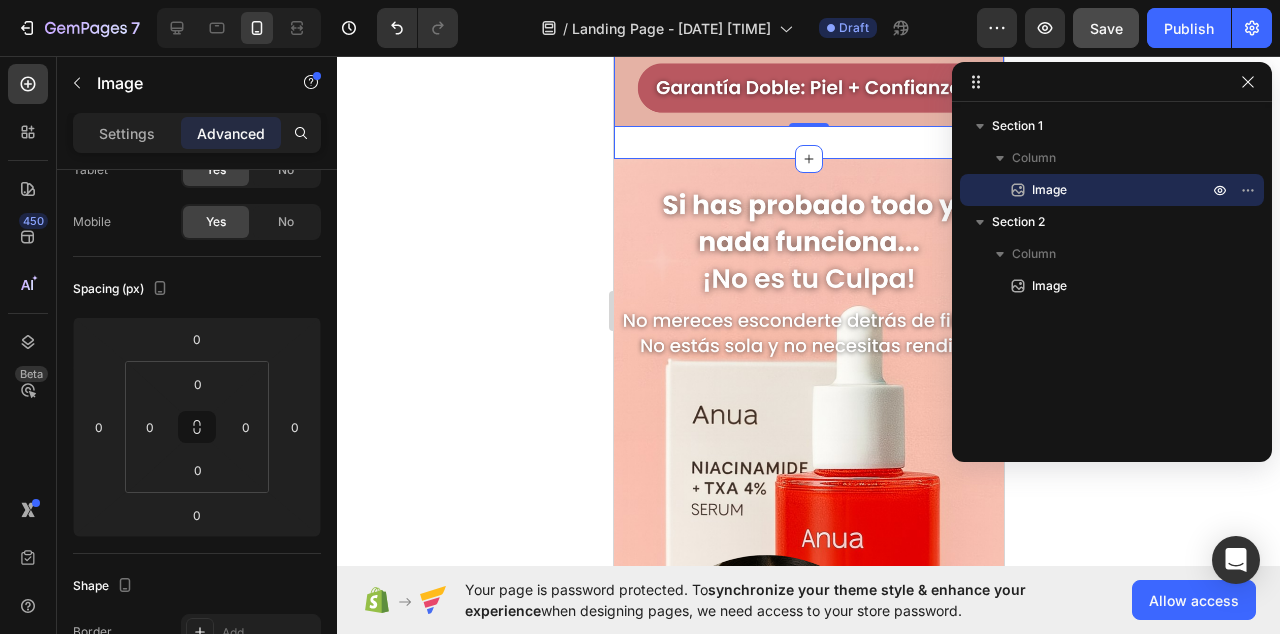 click on "Image   0 Section 1" at bounding box center (808, -220) 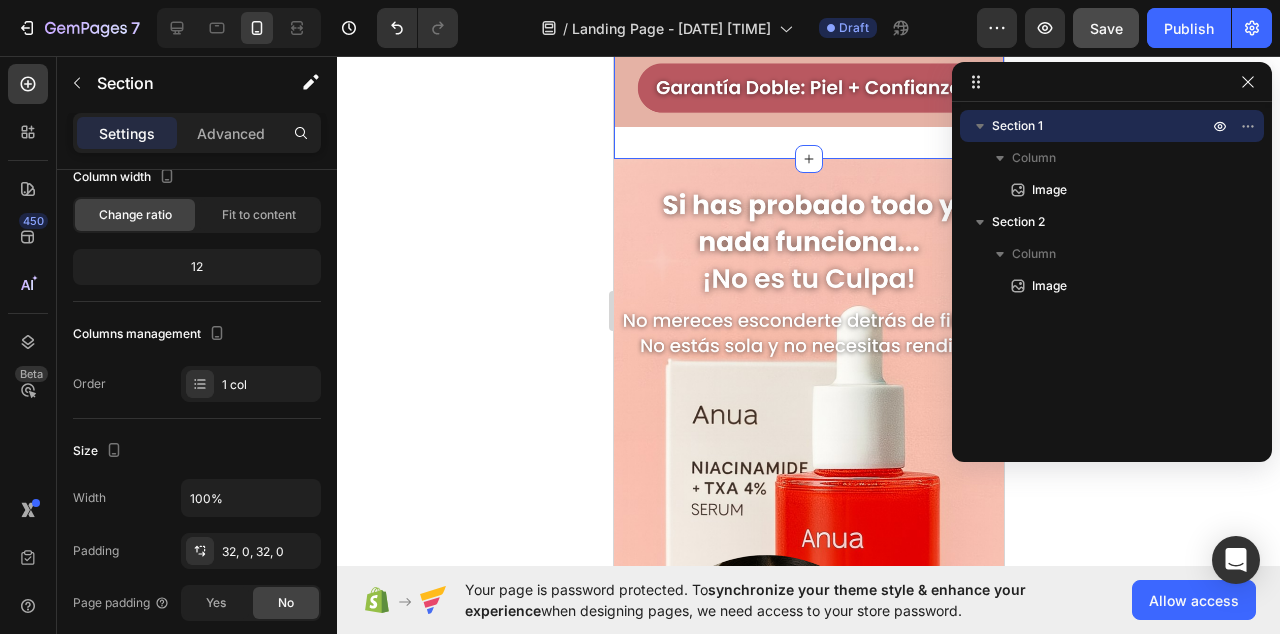 scroll, scrollTop: 0, scrollLeft: 0, axis: both 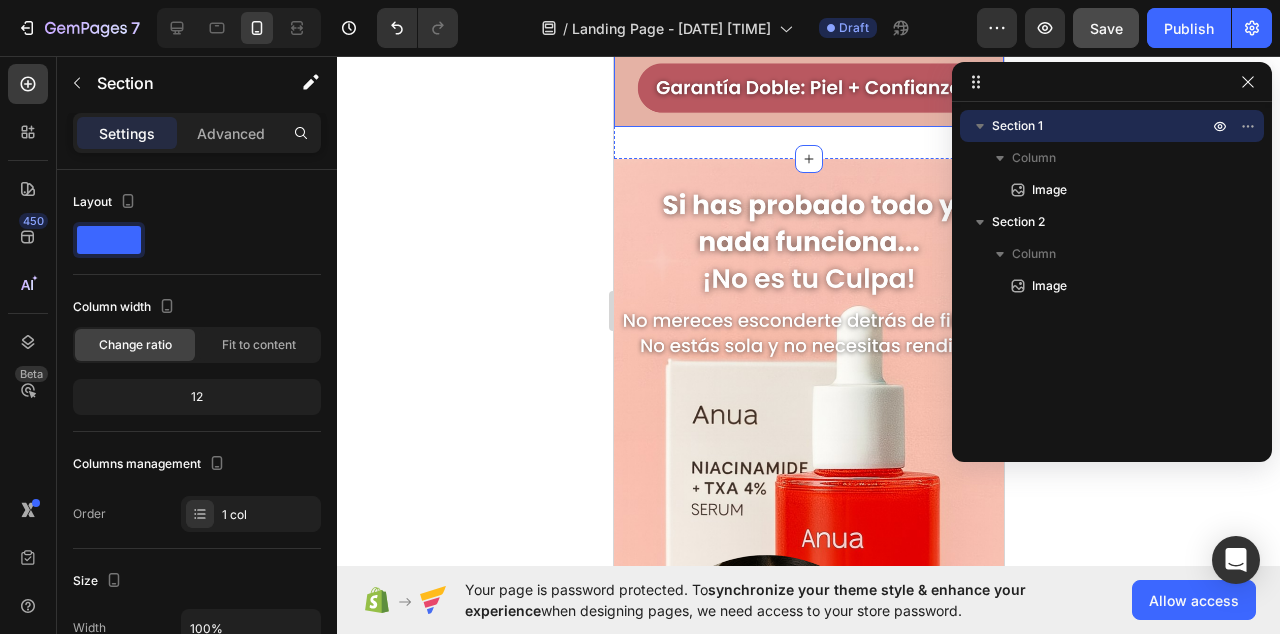 click at bounding box center (808, -220) 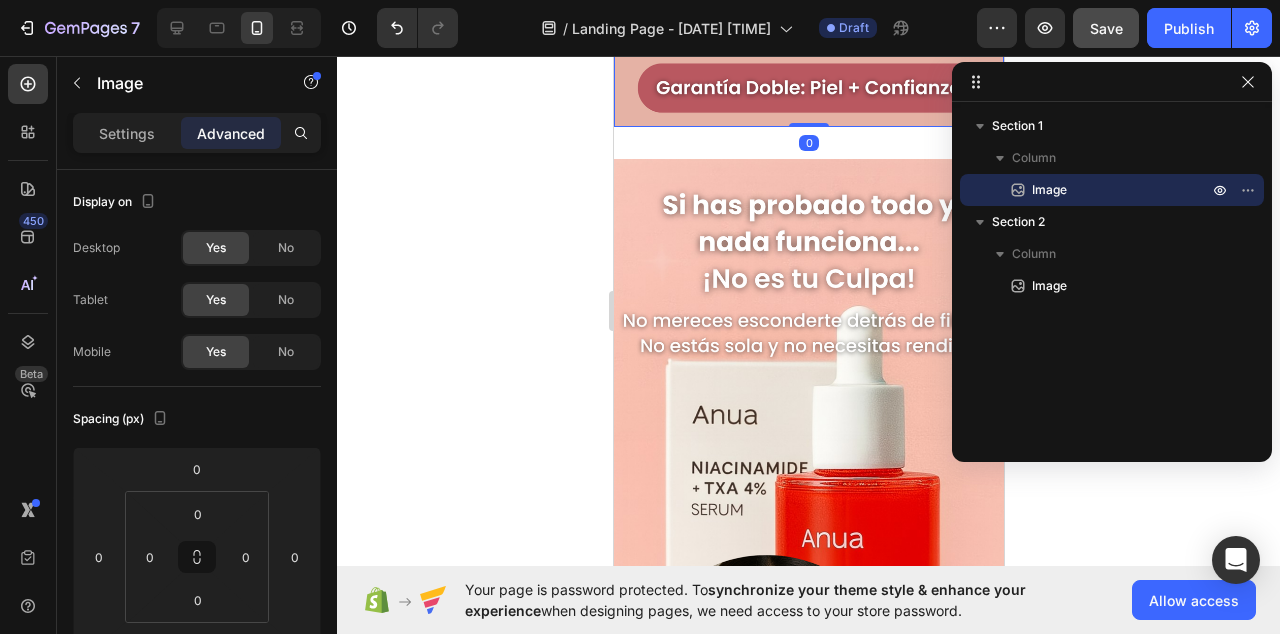 drag, startPoint x: 817, startPoint y: 124, endPoint x: 815, endPoint y: 106, distance: 18.110771 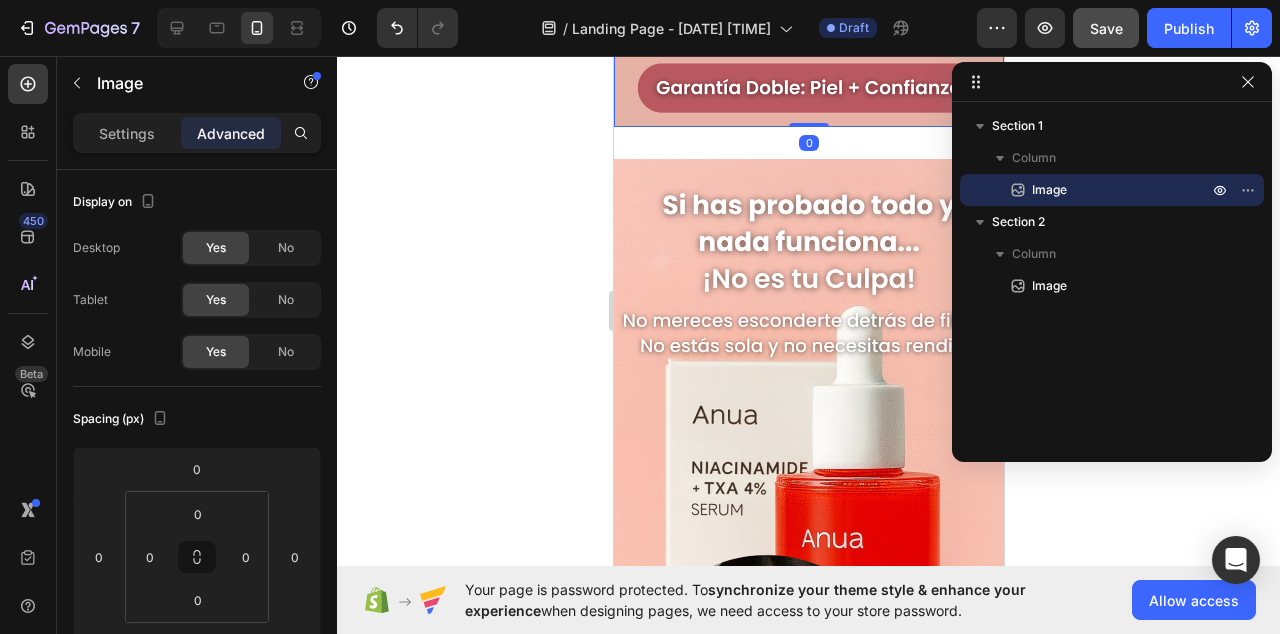 click on "Image   0" at bounding box center [808, -220] 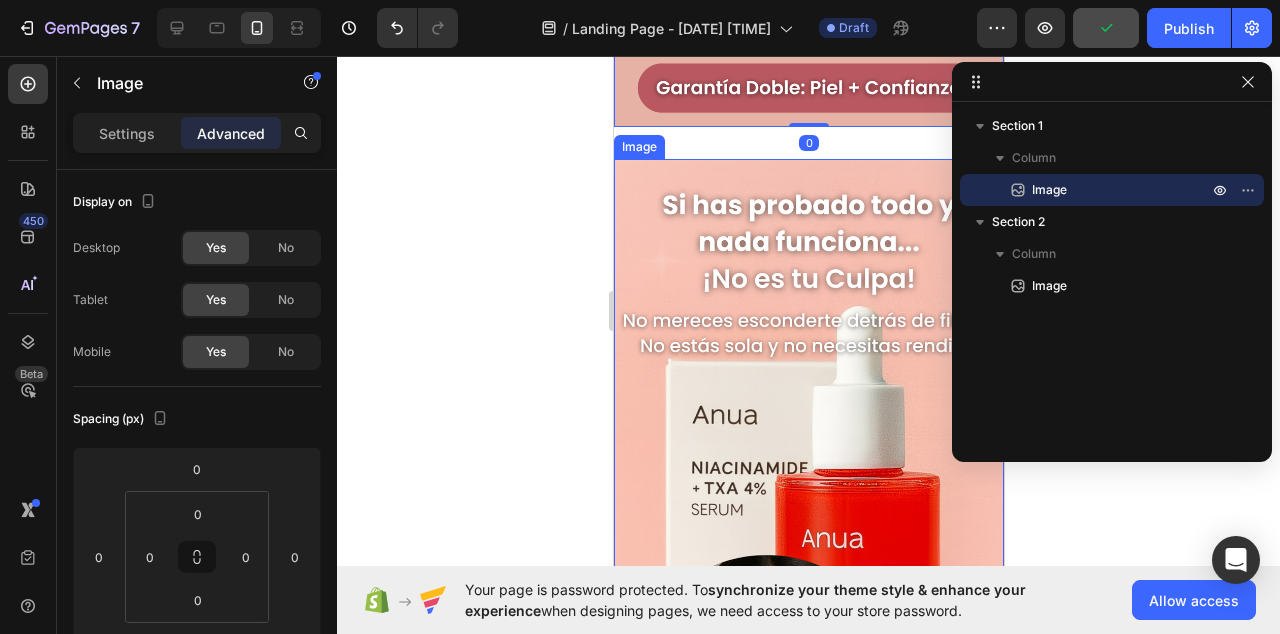 click at bounding box center (808, 505) 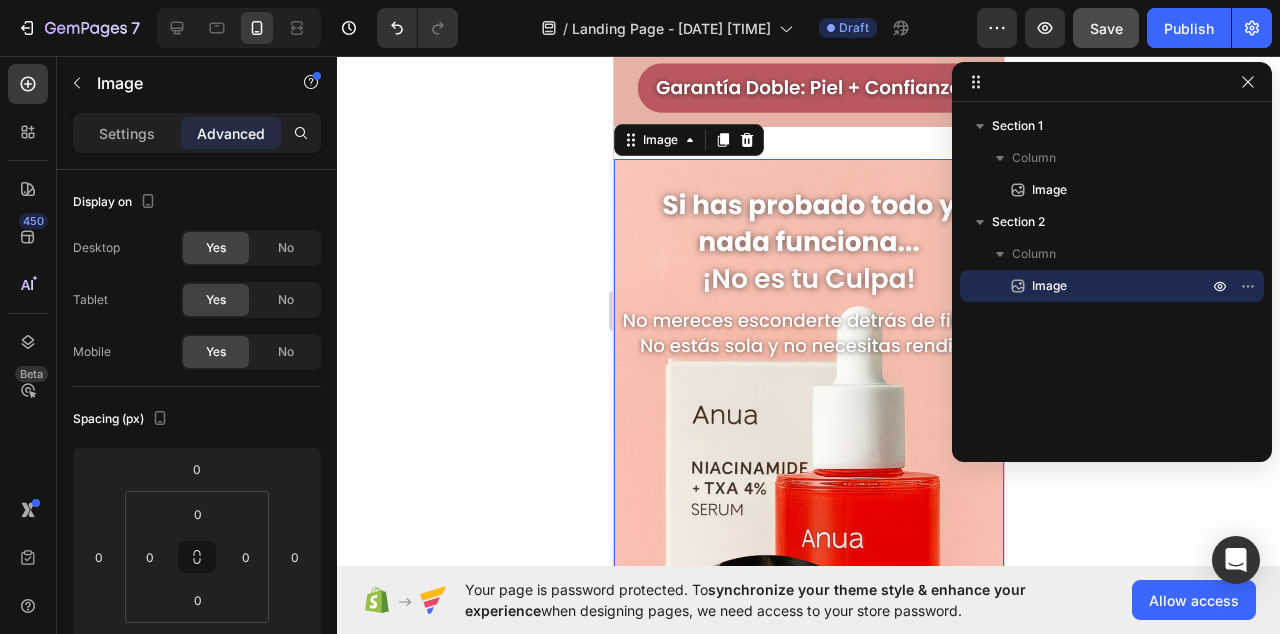 click at bounding box center [808, 505] 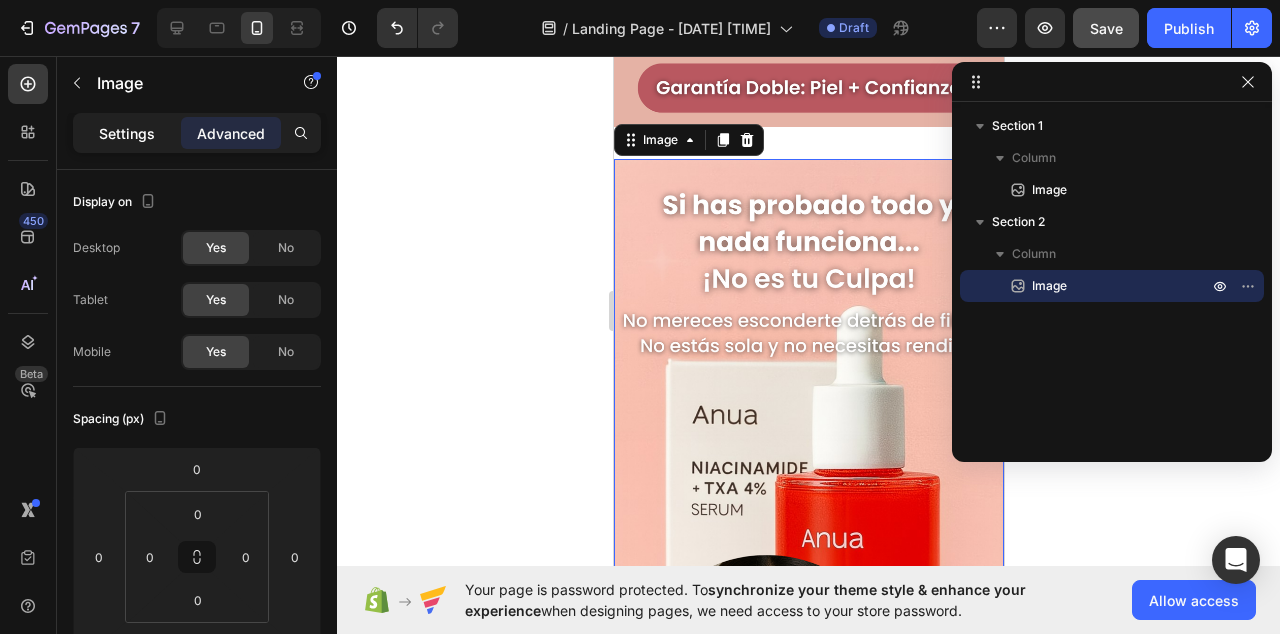 click on "Settings" at bounding box center [127, 133] 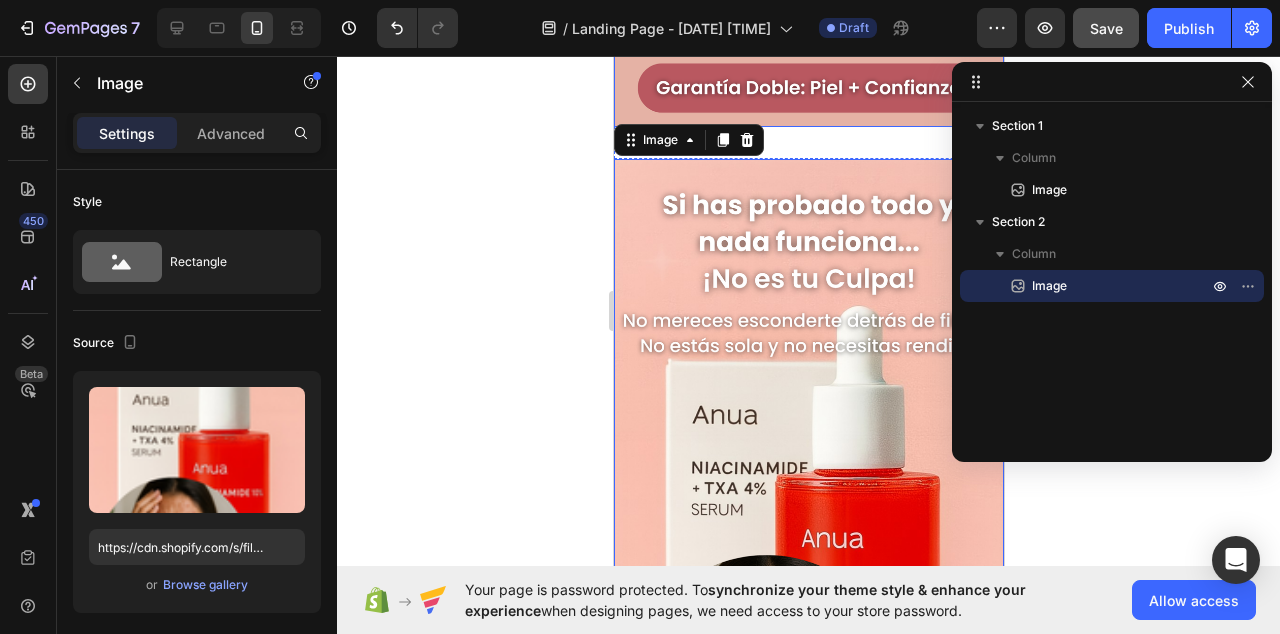 click at bounding box center [808, -220] 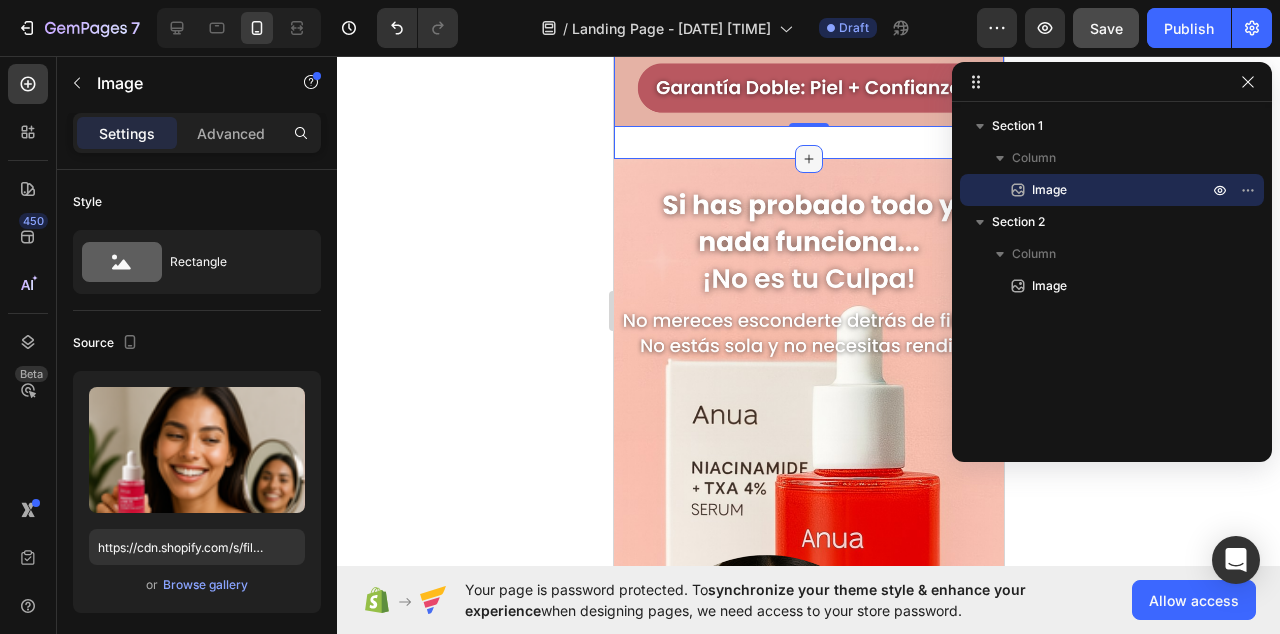 click at bounding box center (808, 159) 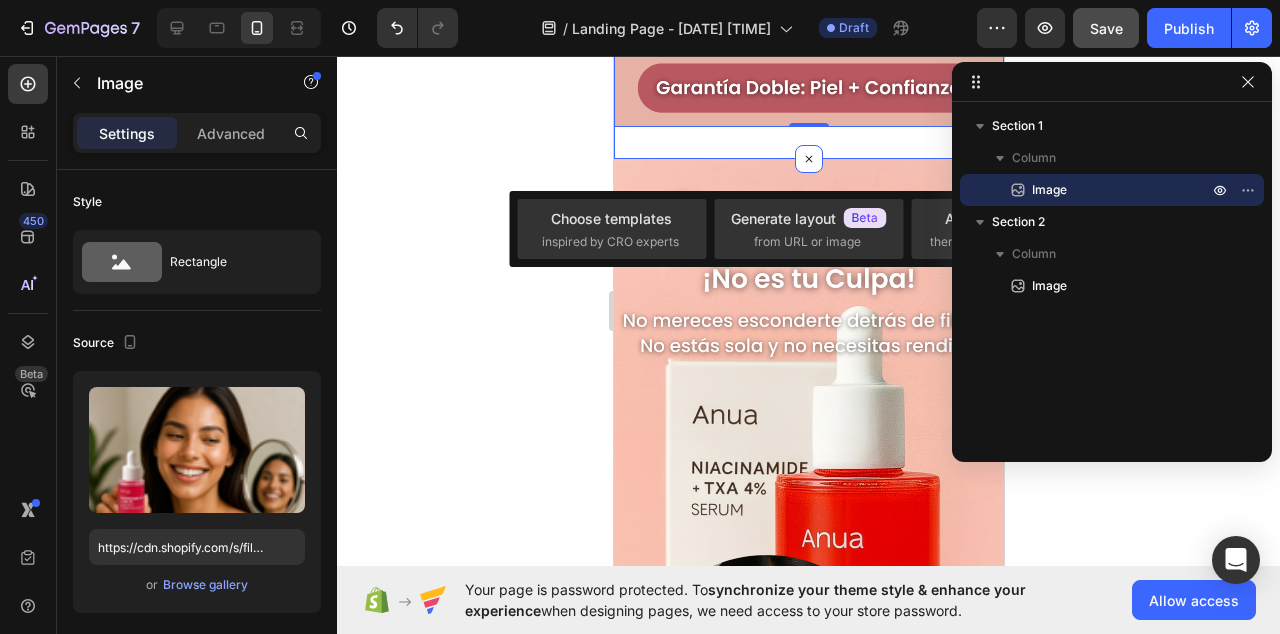 click on "Image   0 Section 1" at bounding box center (808, -220) 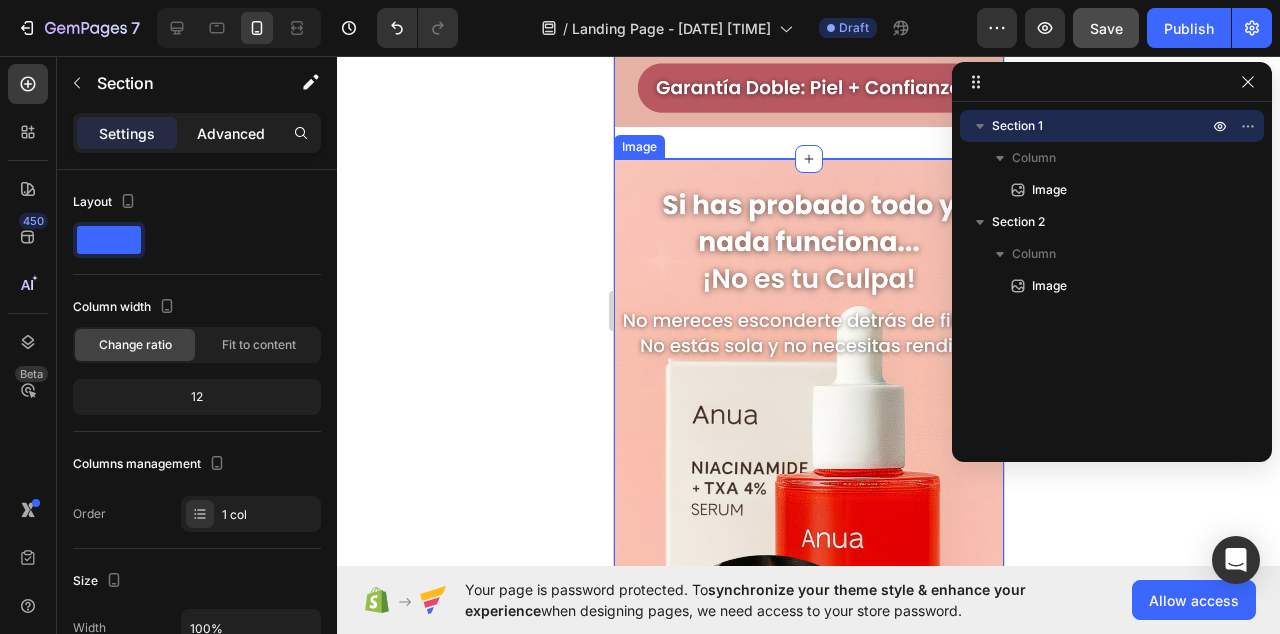 click on "Advanced" at bounding box center [231, 133] 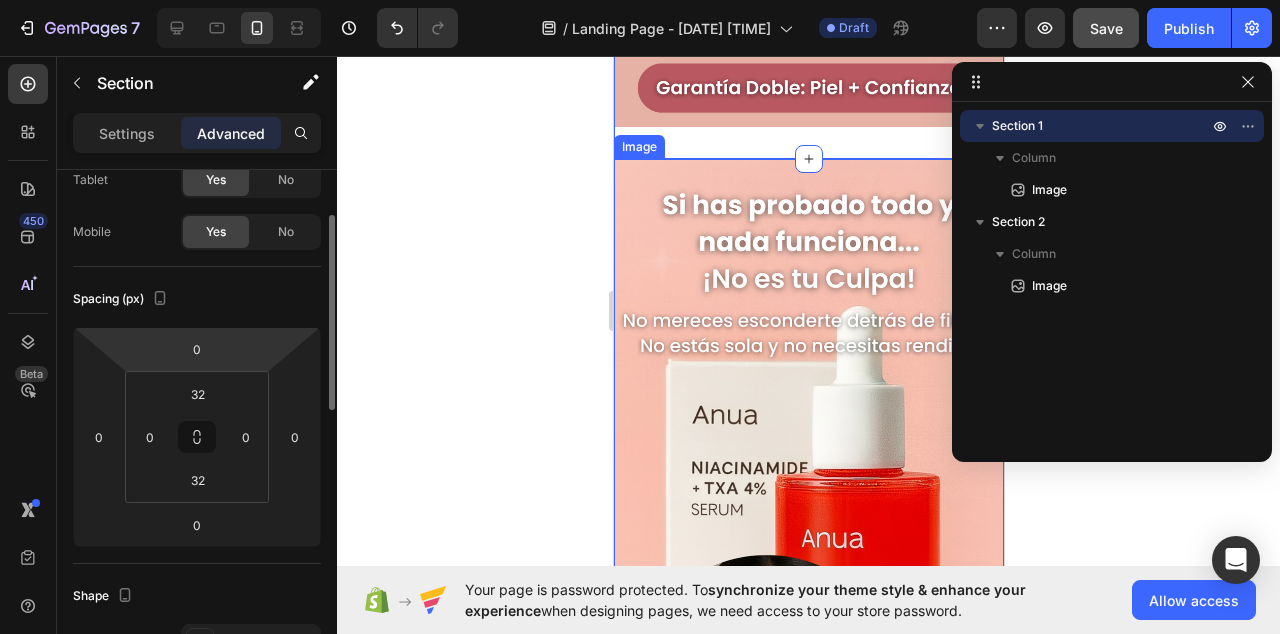scroll, scrollTop: 149, scrollLeft: 0, axis: vertical 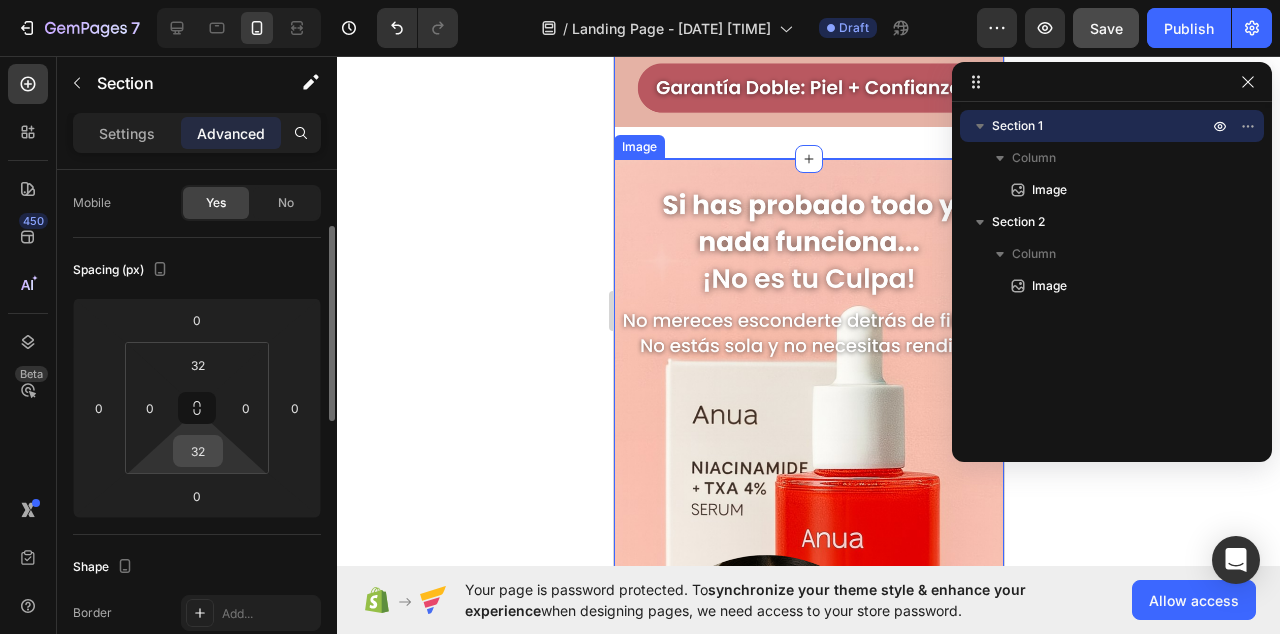click on "32" at bounding box center [198, 451] 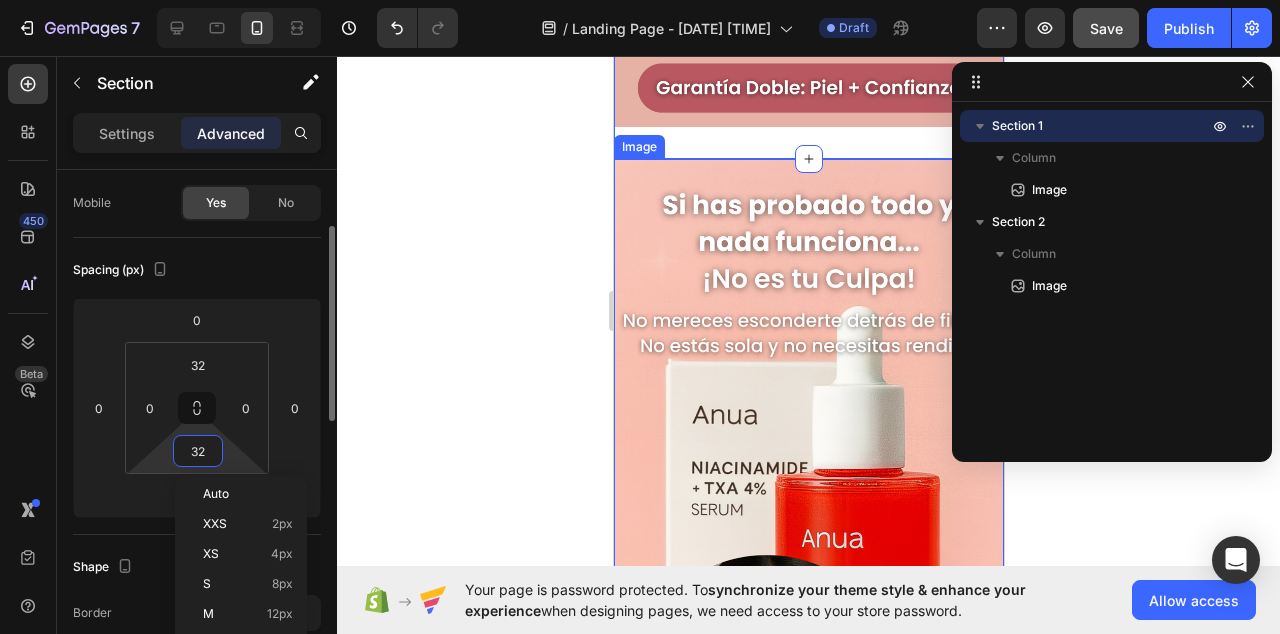 type on "0" 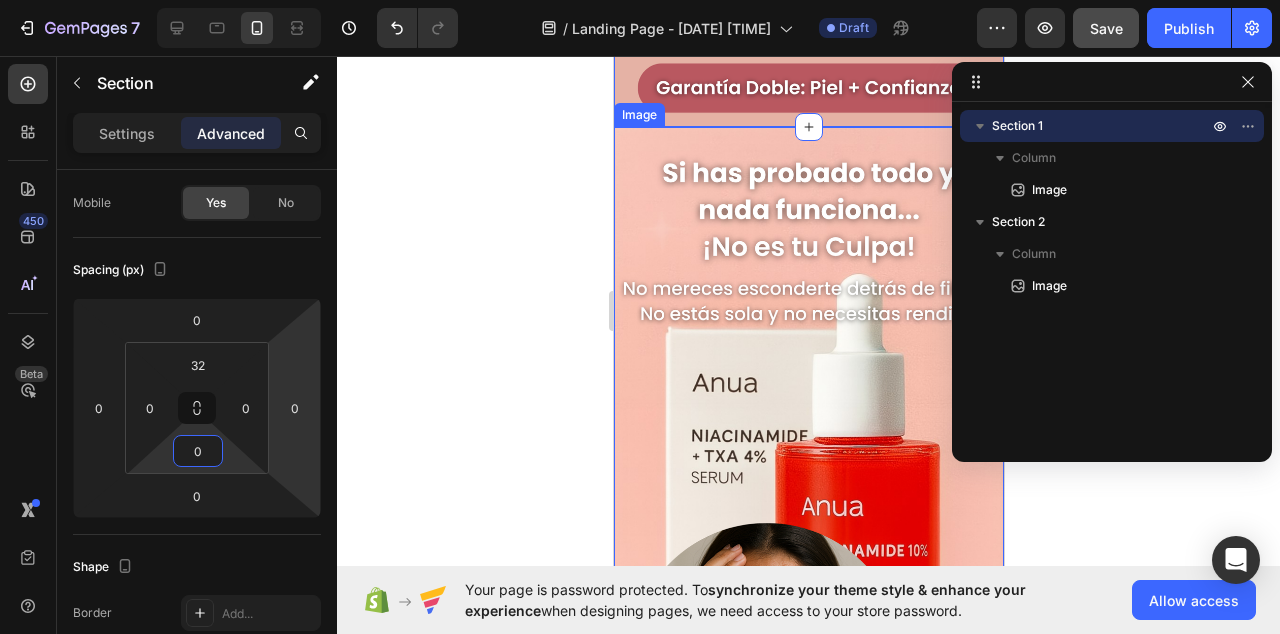 click at bounding box center (808, 473) 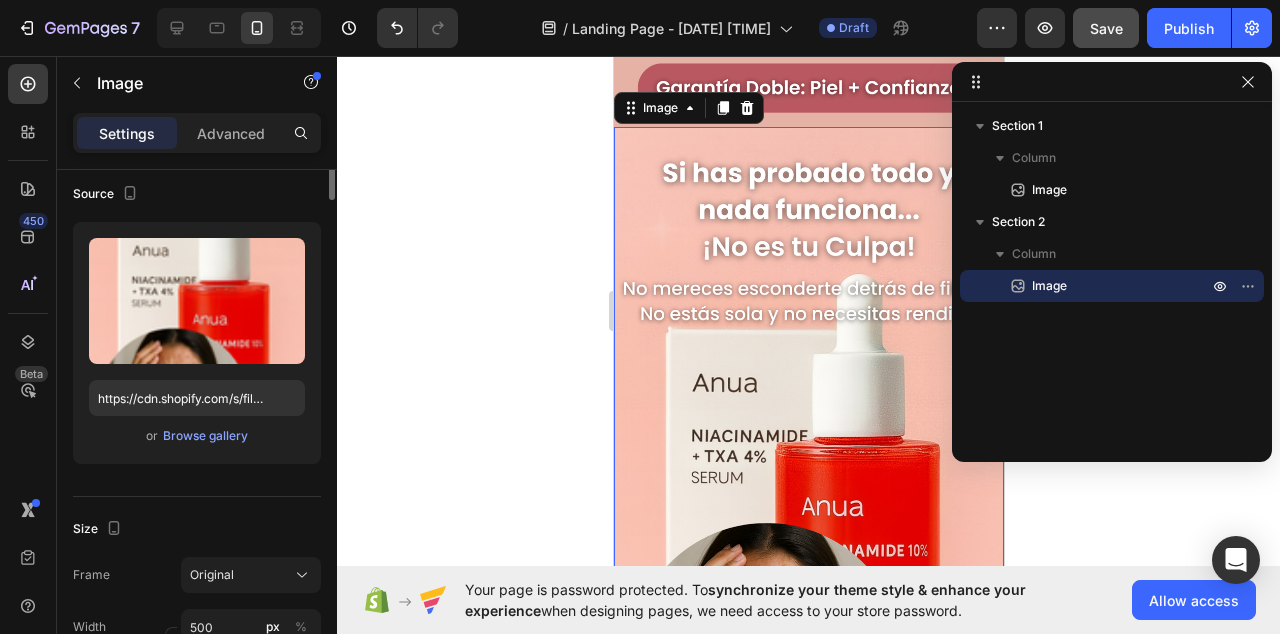 scroll, scrollTop: 0, scrollLeft: 0, axis: both 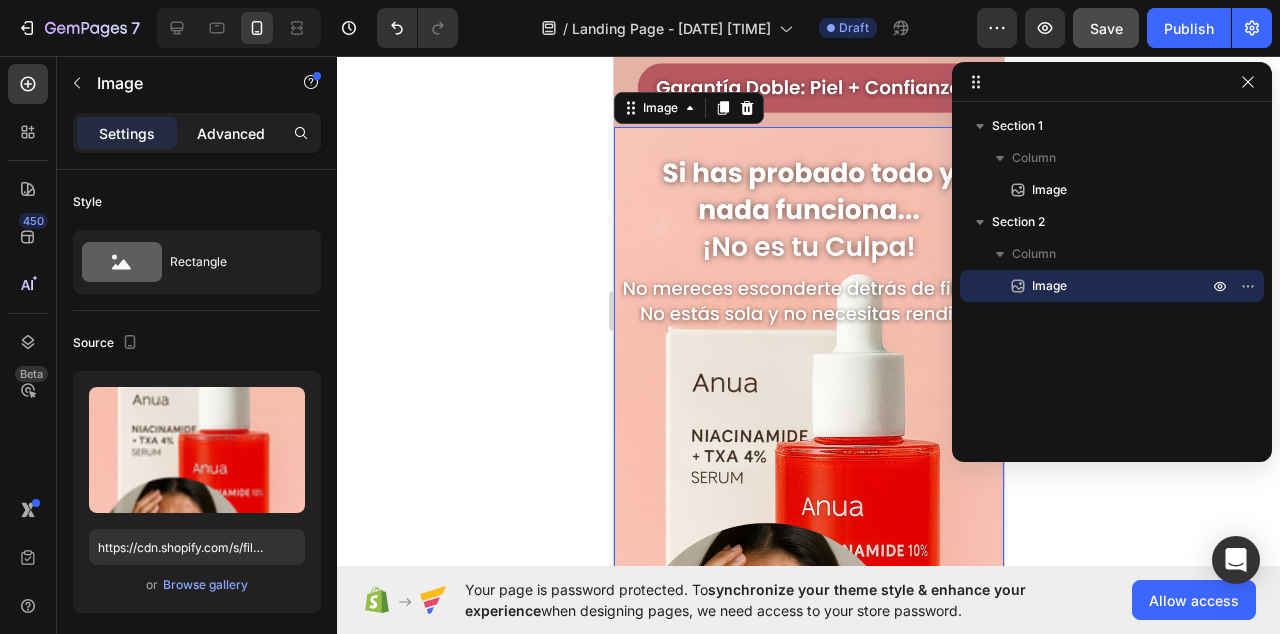 click on "Advanced" at bounding box center (231, 133) 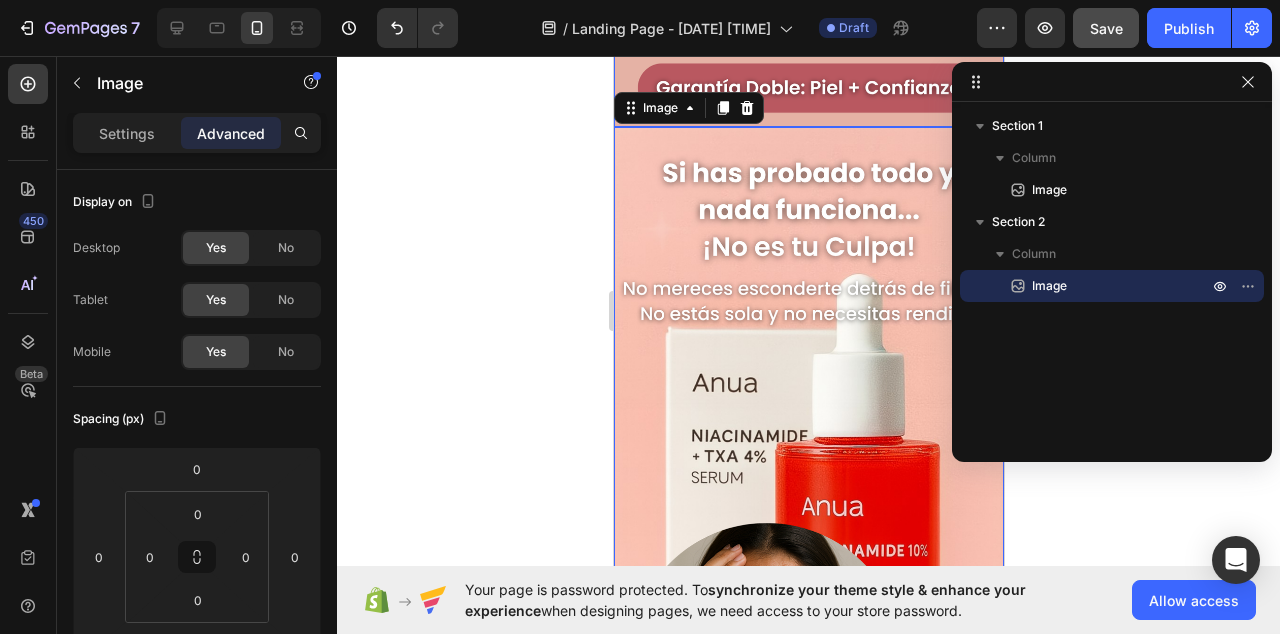 click at bounding box center (808, -220) 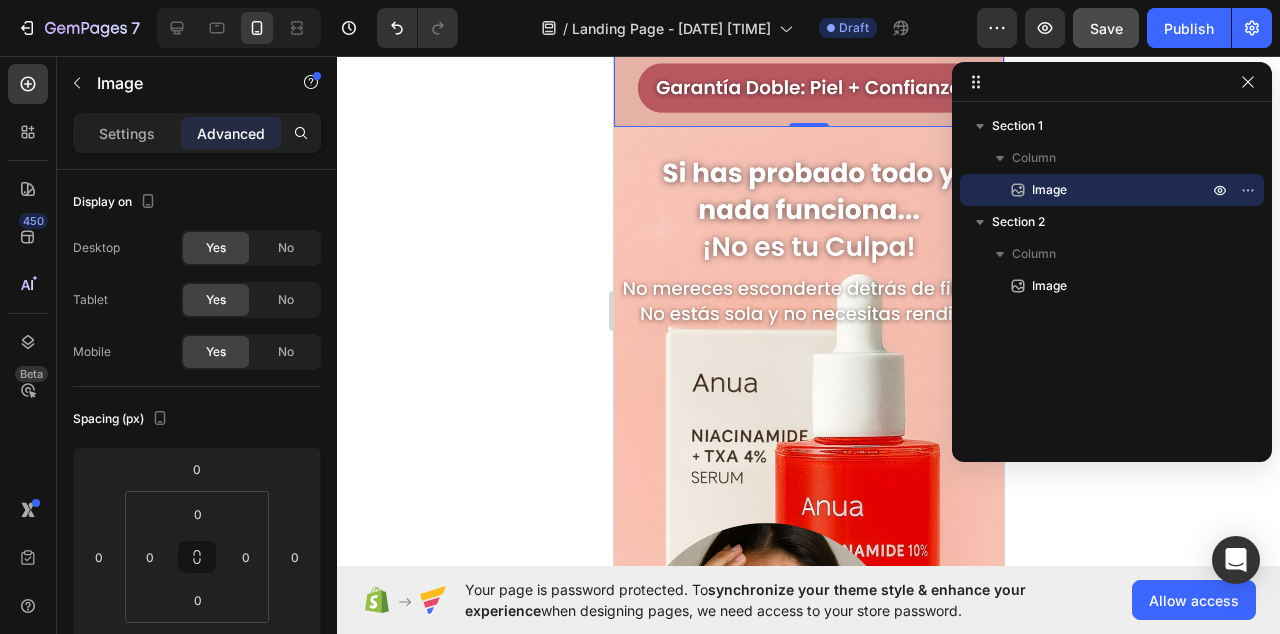 click at bounding box center [808, -220] 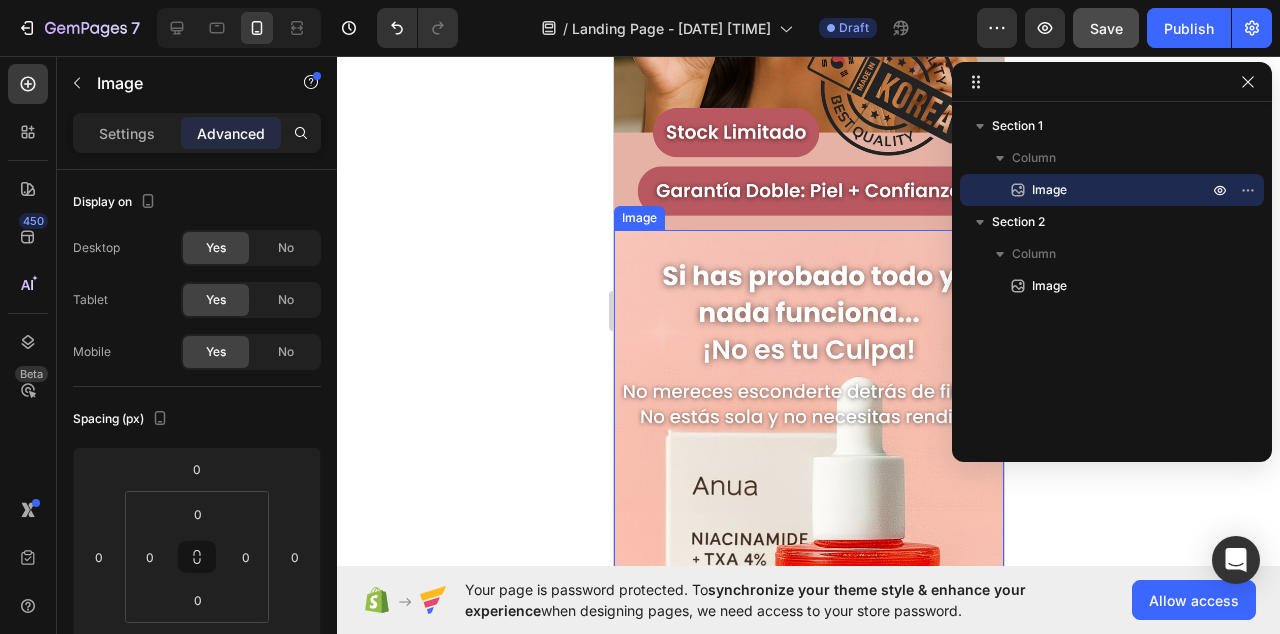 scroll, scrollTop: 543, scrollLeft: 0, axis: vertical 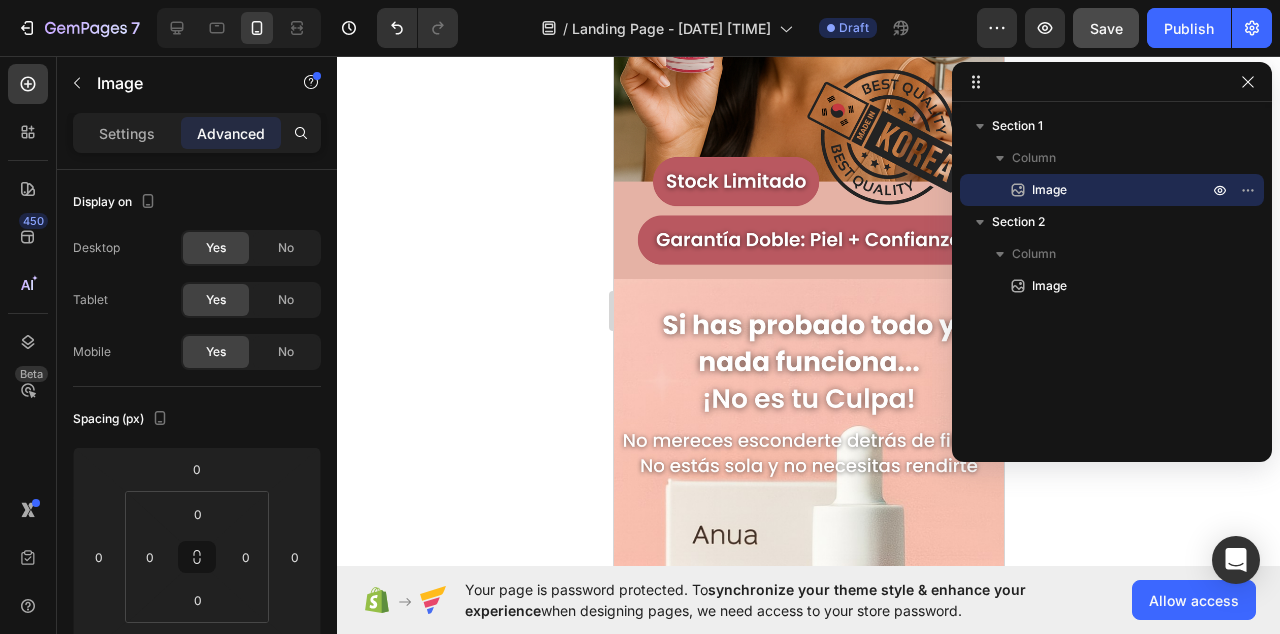 click at bounding box center (808, -68) 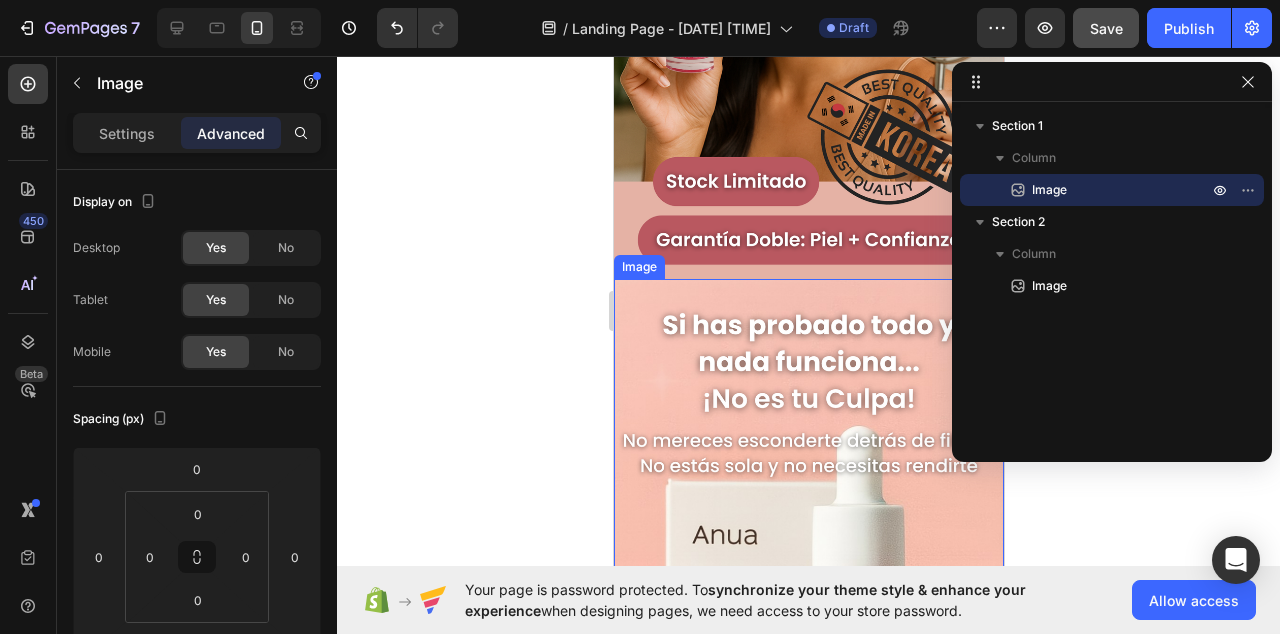 click at bounding box center (808, 625) 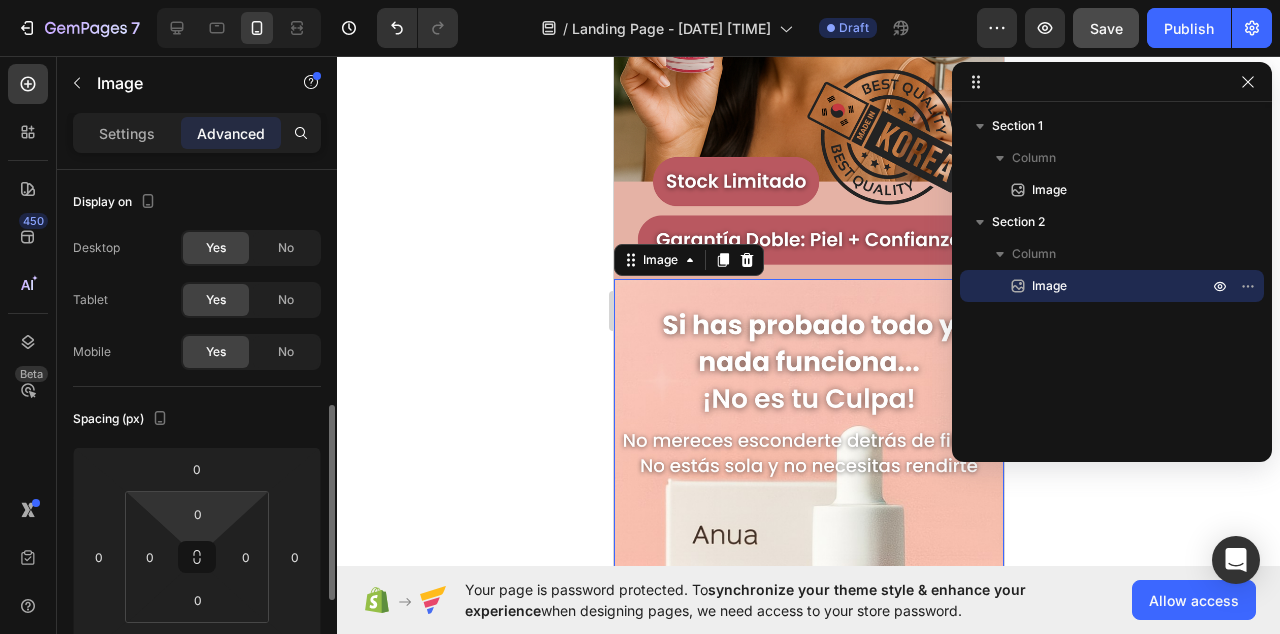 scroll, scrollTop: 175, scrollLeft: 0, axis: vertical 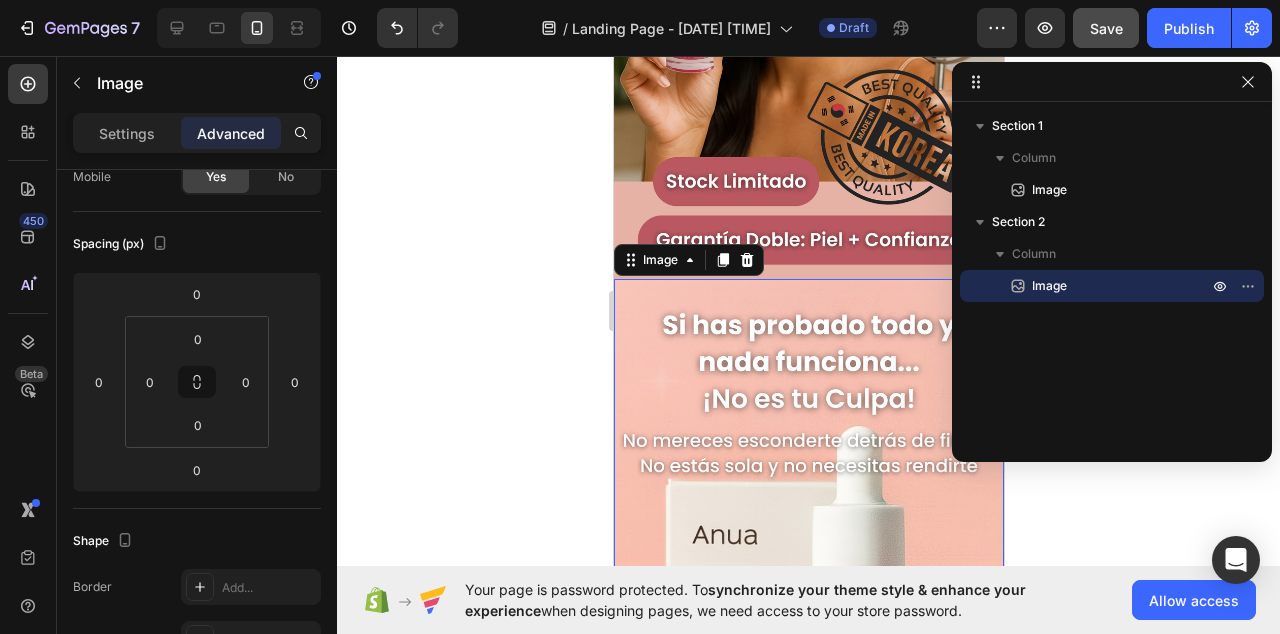 click 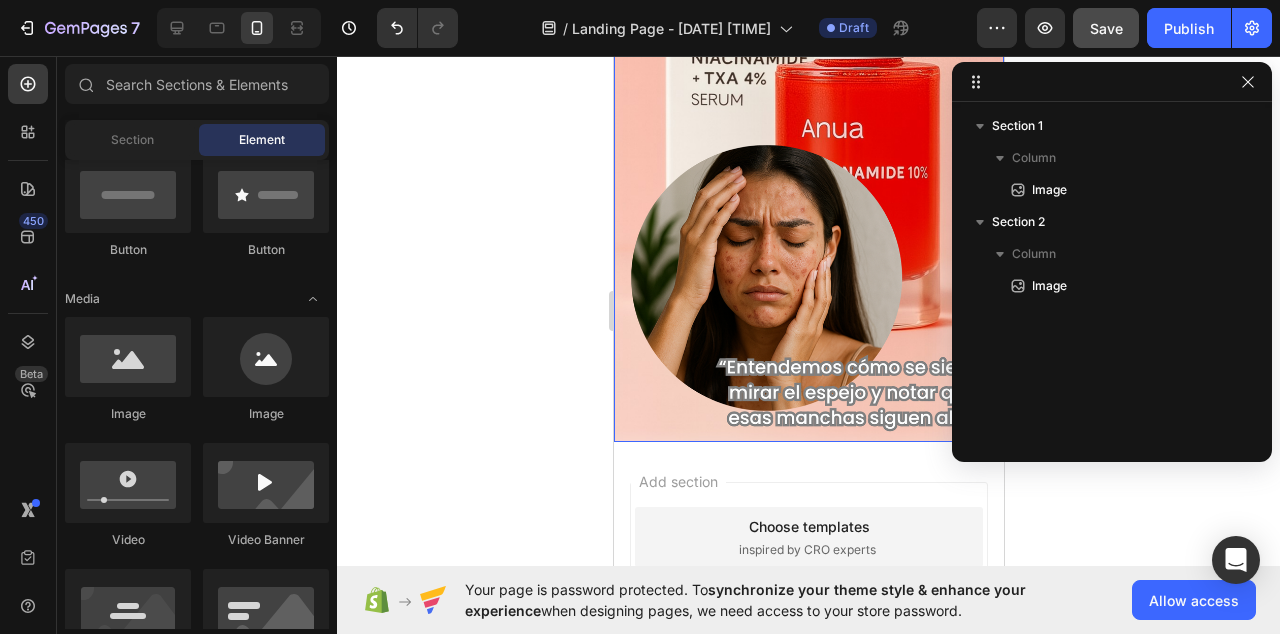scroll, scrollTop: 1085, scrollLeft: 0, axis: vertical 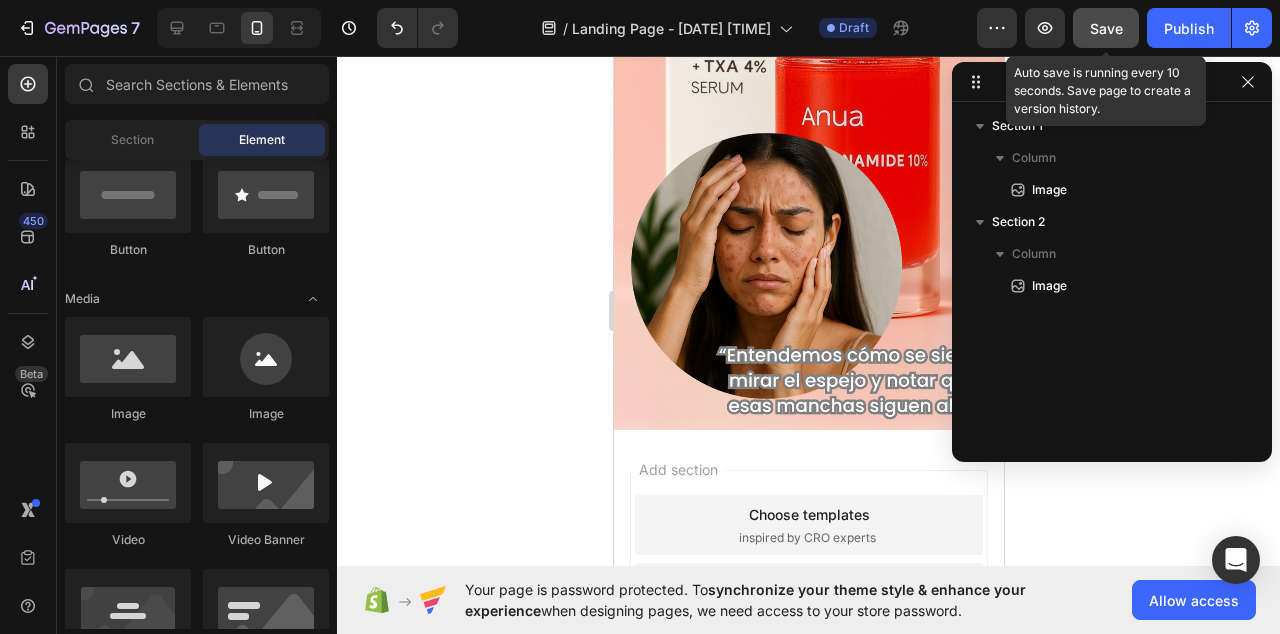 click on "Save" at bounding box center [1106, 28] 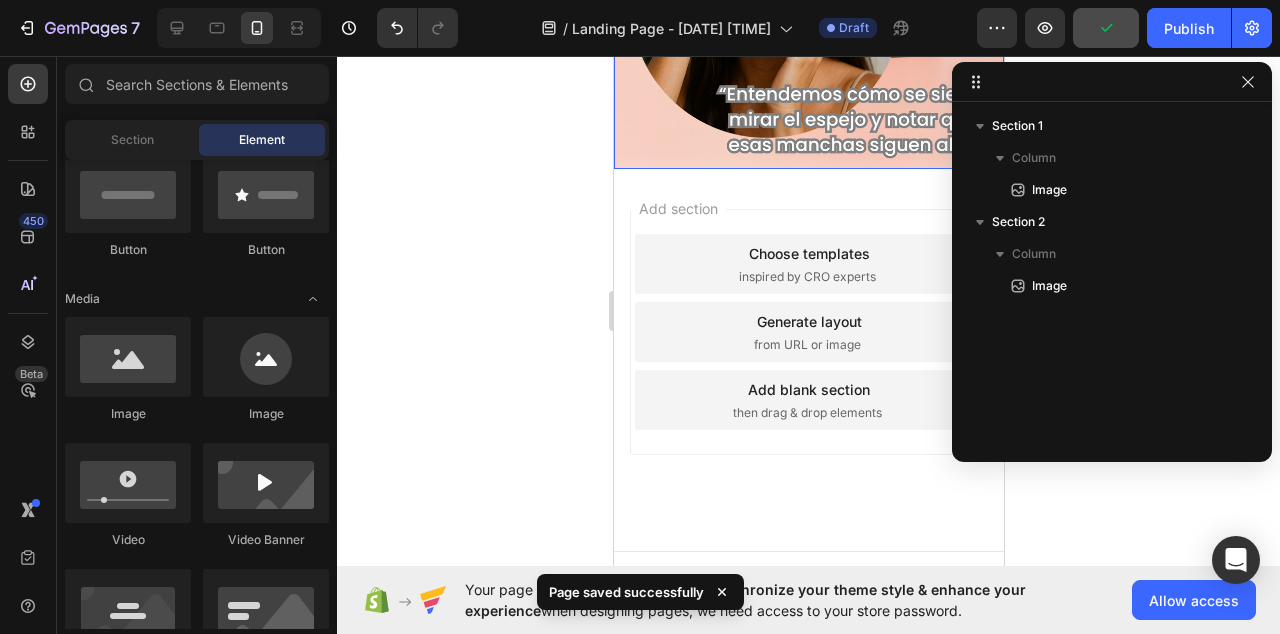 scroll, scrollTop: 1357, scrollLeft: 0, axis: vertical 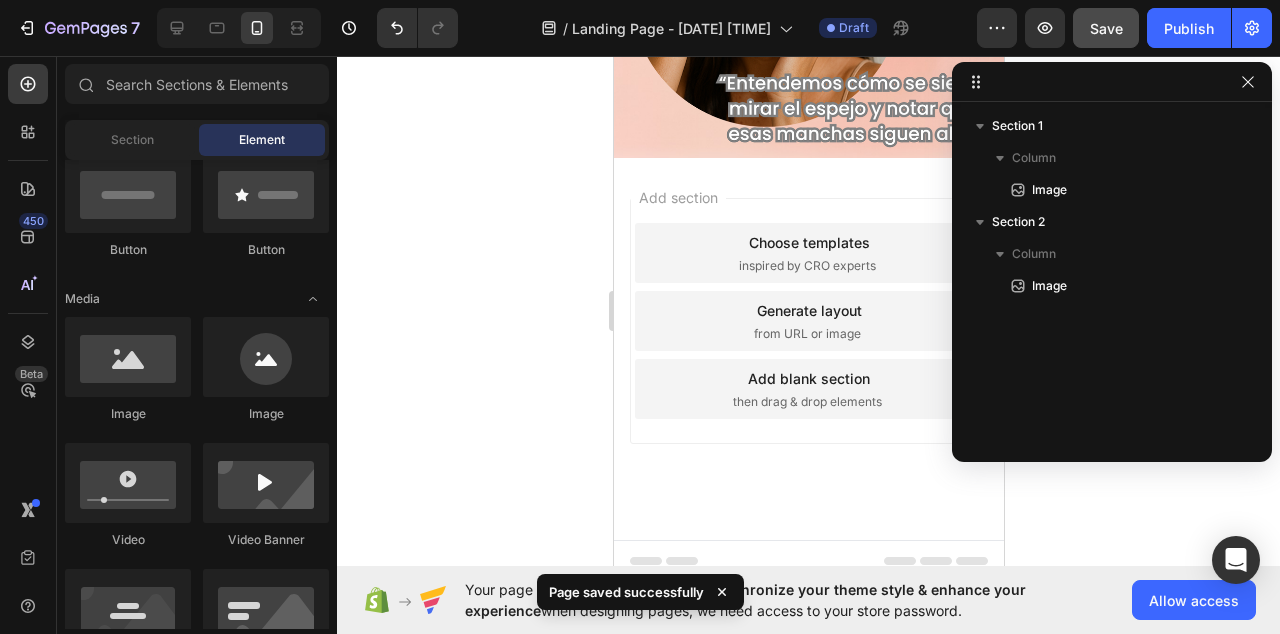 click on "Add section Choose templates inspired by CRO experts Generate layout from URL or image Add blank section then drag & drop elements" at bounding box center [808, 321] 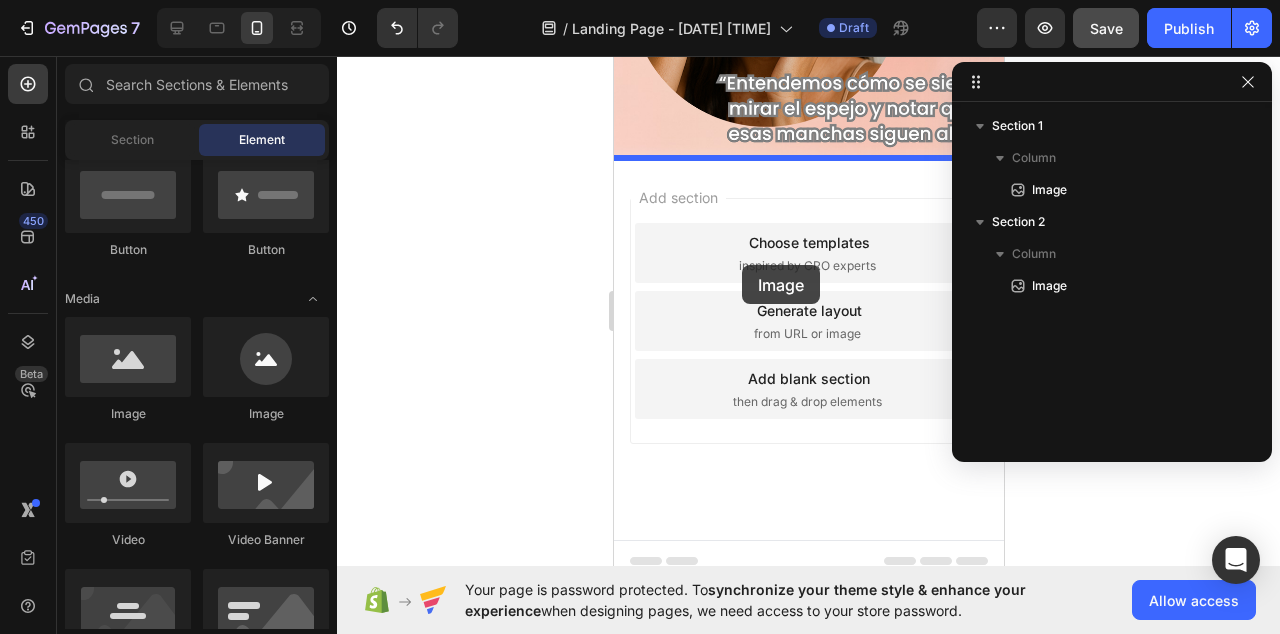 drag, startPoint x: 730, startPoint y: 414, endPoint x: 741, endPoint y: 265, distance: 149.40549 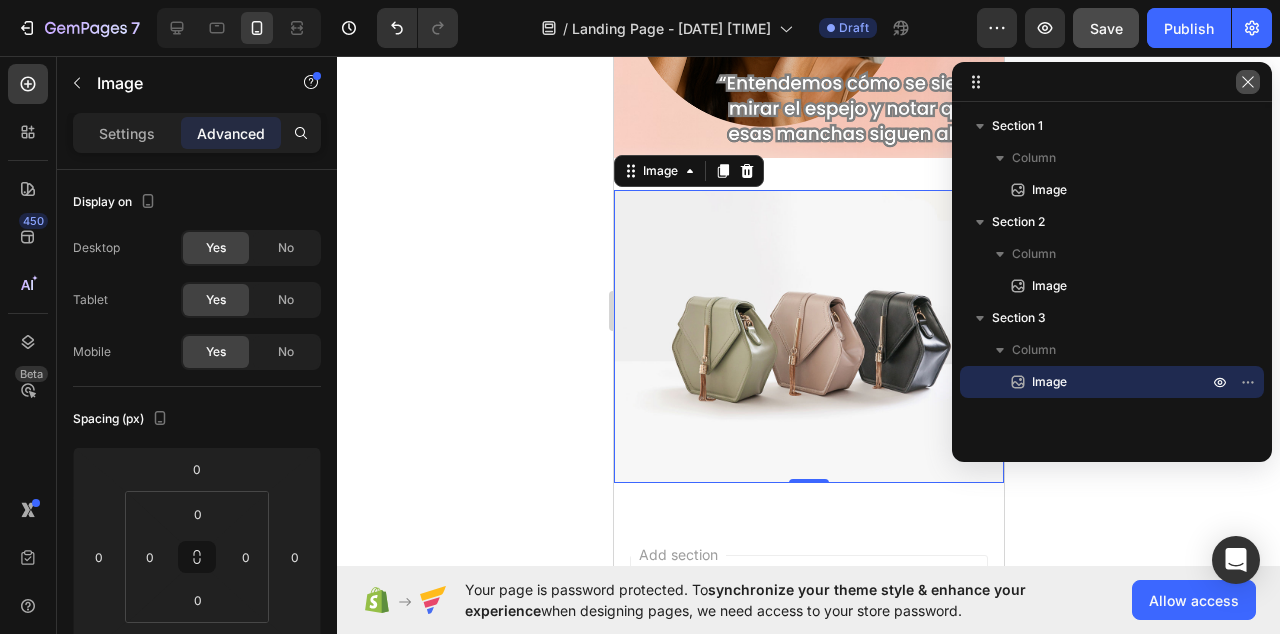 click 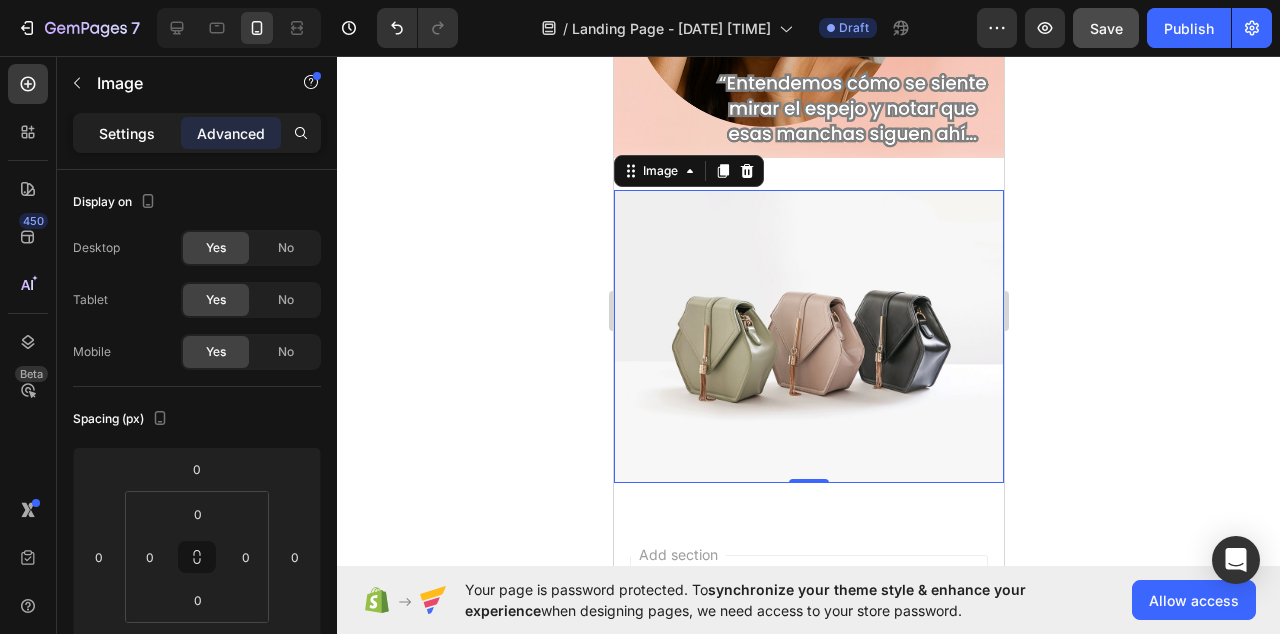 click on "Settings" at bounding box center (127, 133) 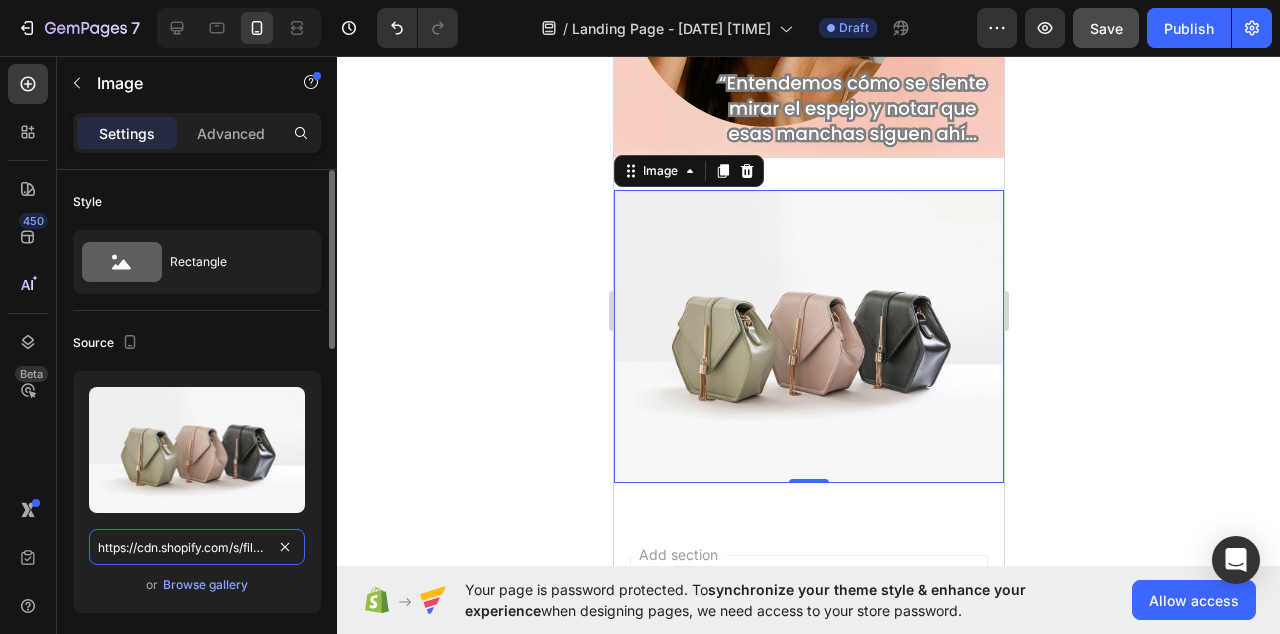 click on "https://cdn.shopify.com/s/files/1/2005/9307/files/image_demo.jpg" at bounding box center [197, 547] 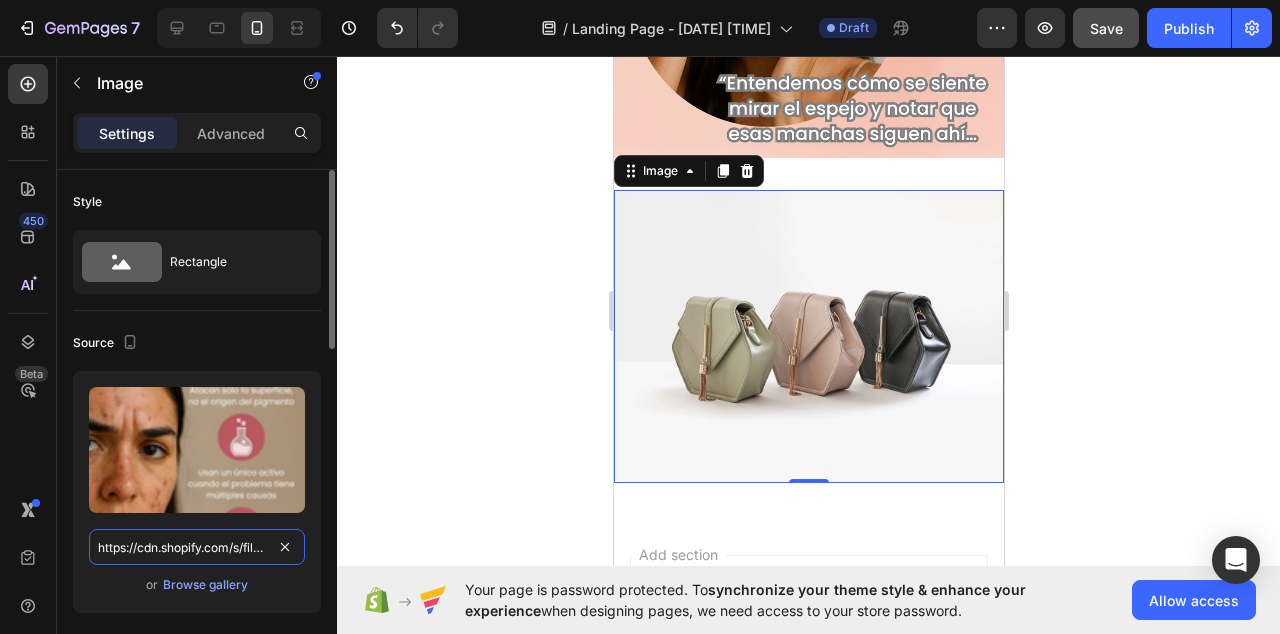 scroll, scrollTop: 0, scrollLeft: 275, axis: horizontal 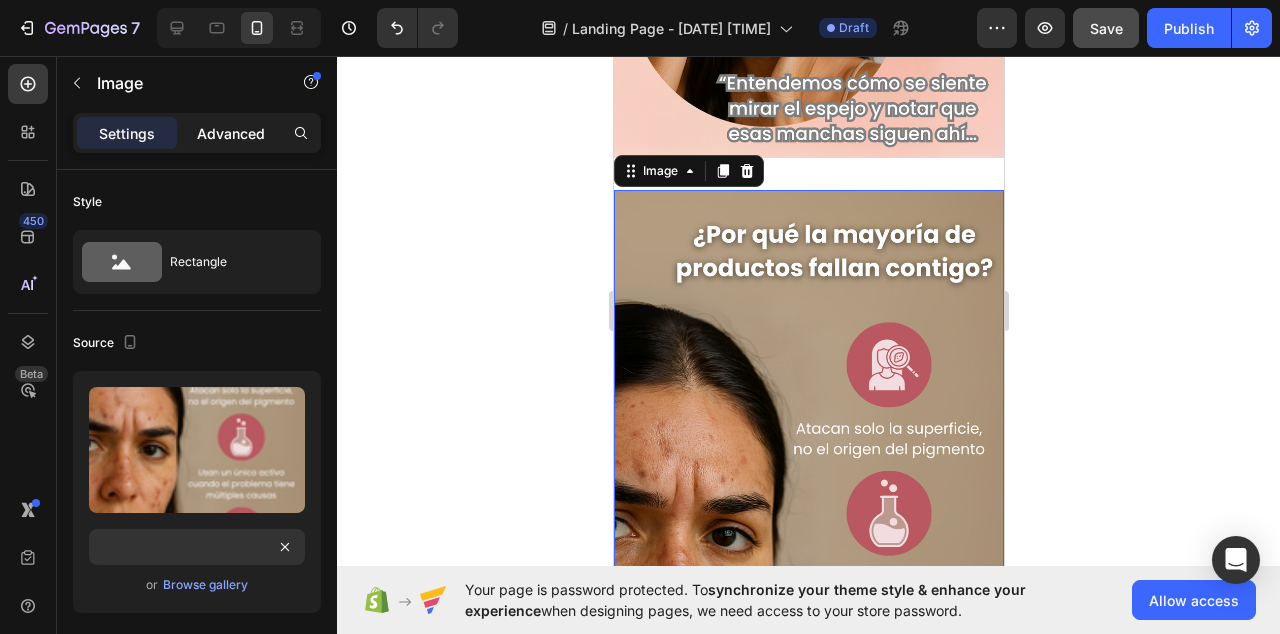 click on "Advanced" at bounding box center (231, 133) 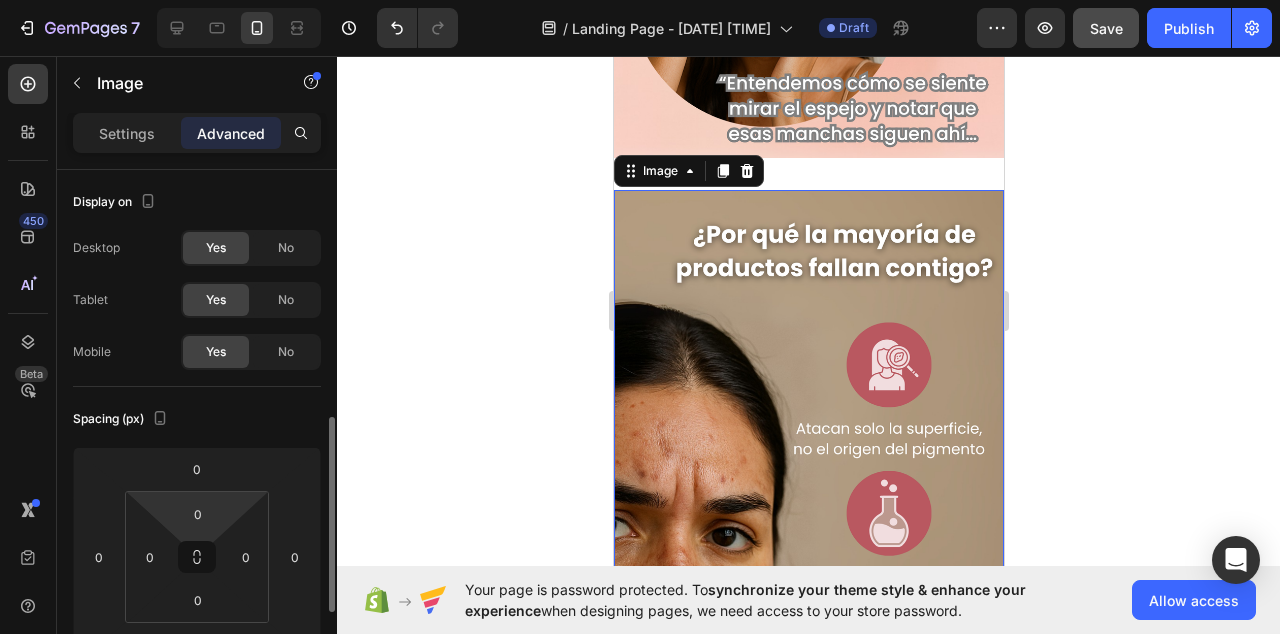 scroll, scrollTop: 196, scrollLeft: 0, axis: vertical 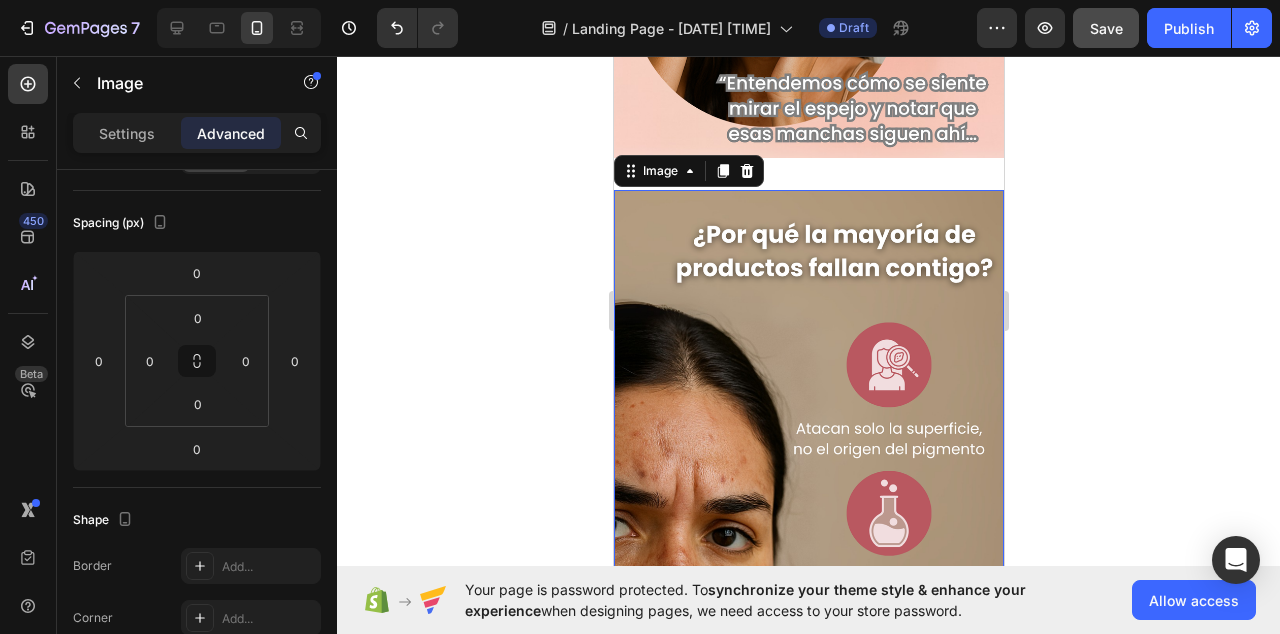 click at bounding box center [808, 536] 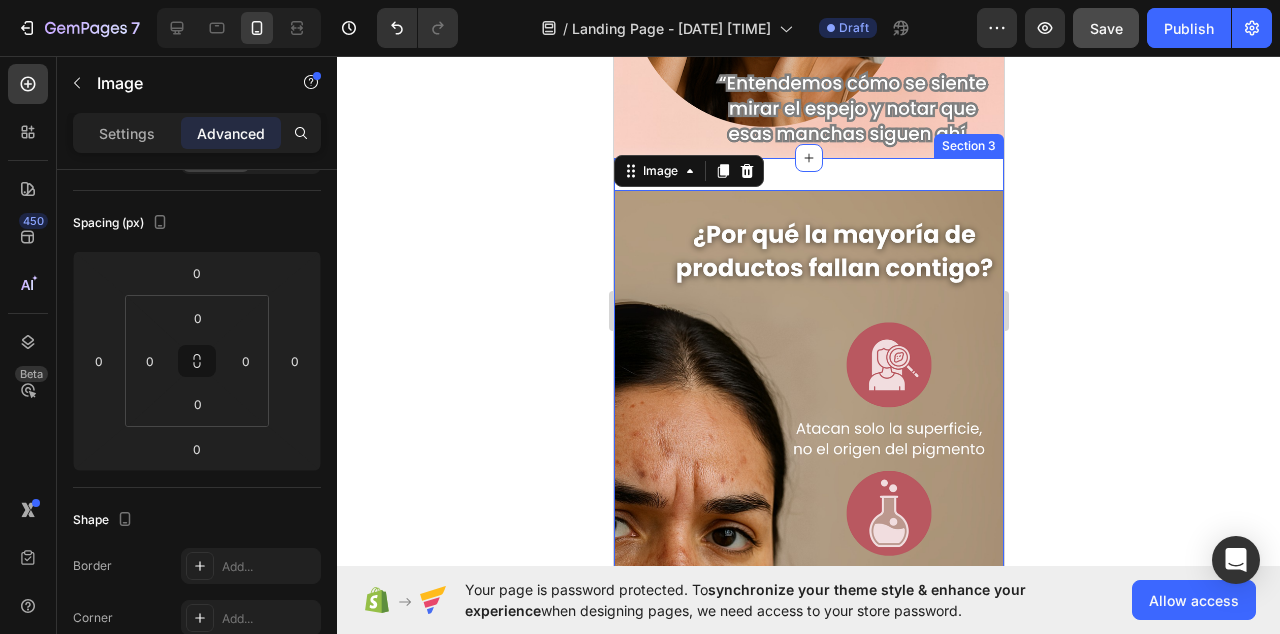 click on "Image   0 Section 3" at bounding box center [808, 536] 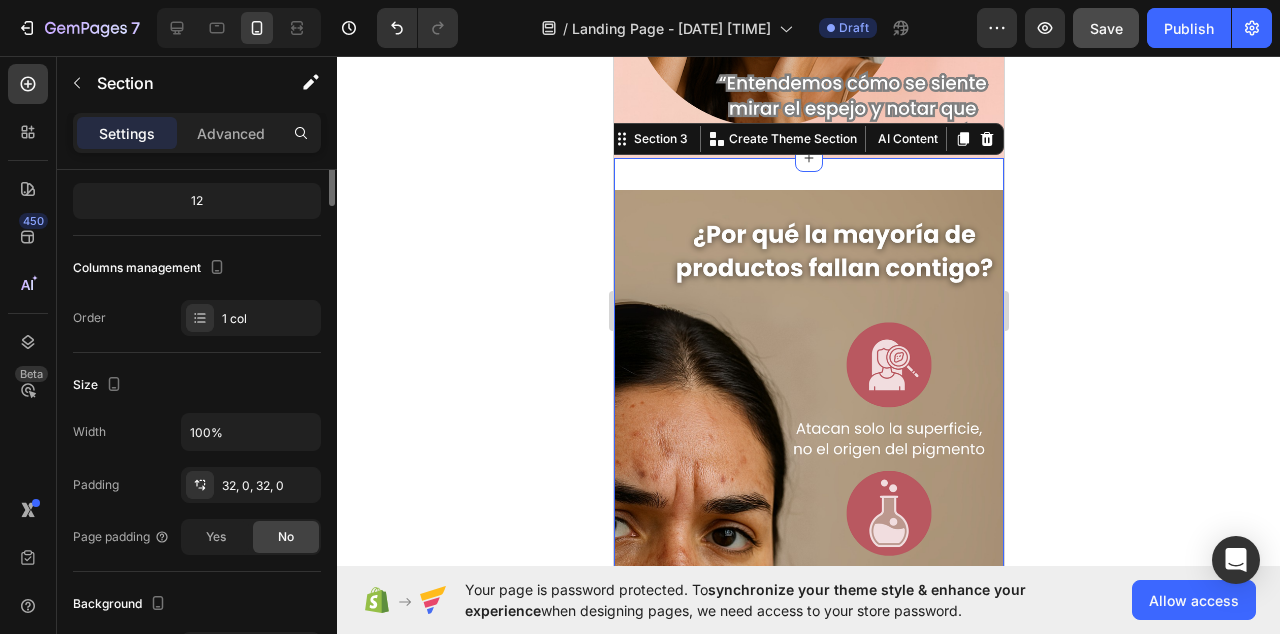scroll, scrollTop: 0, scrollLeft: 0, axis: both 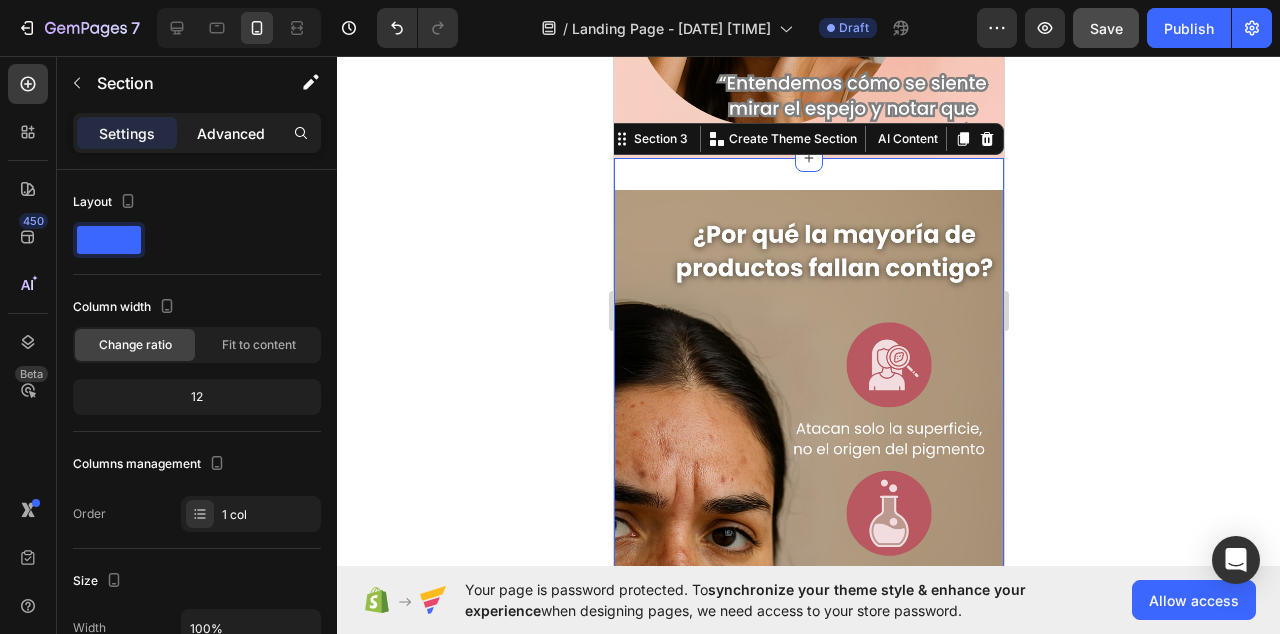 click on "Advanced" at bounding box center [231, 133] 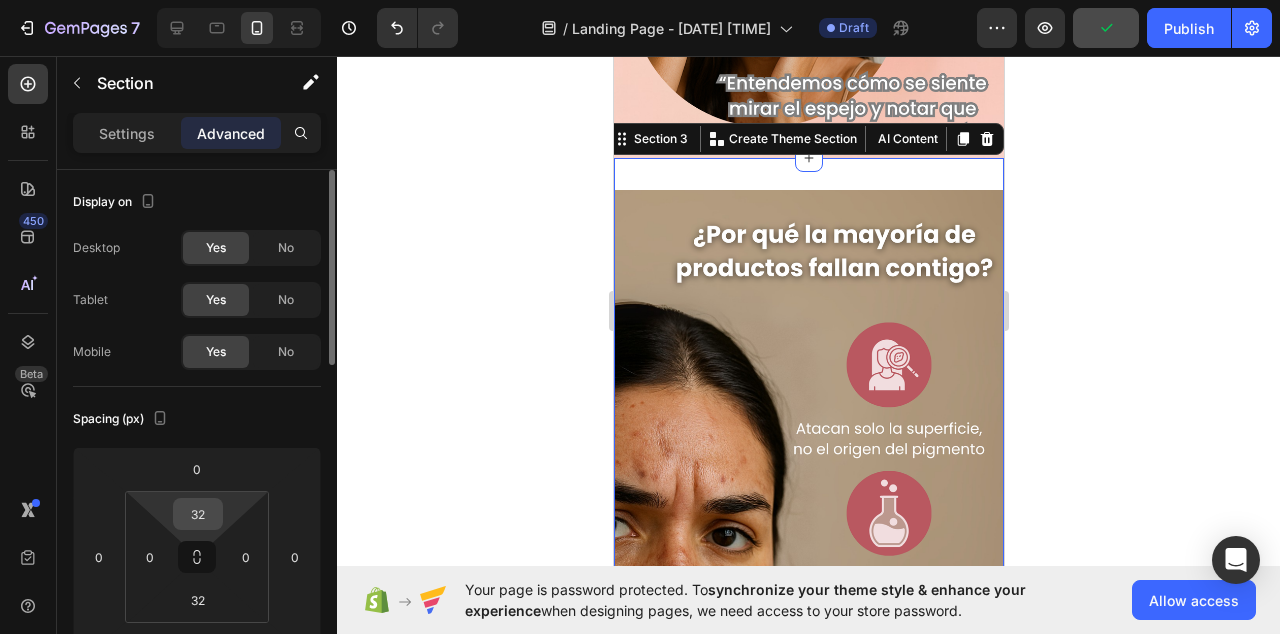 click on "32" at bounding box center [198, 514] 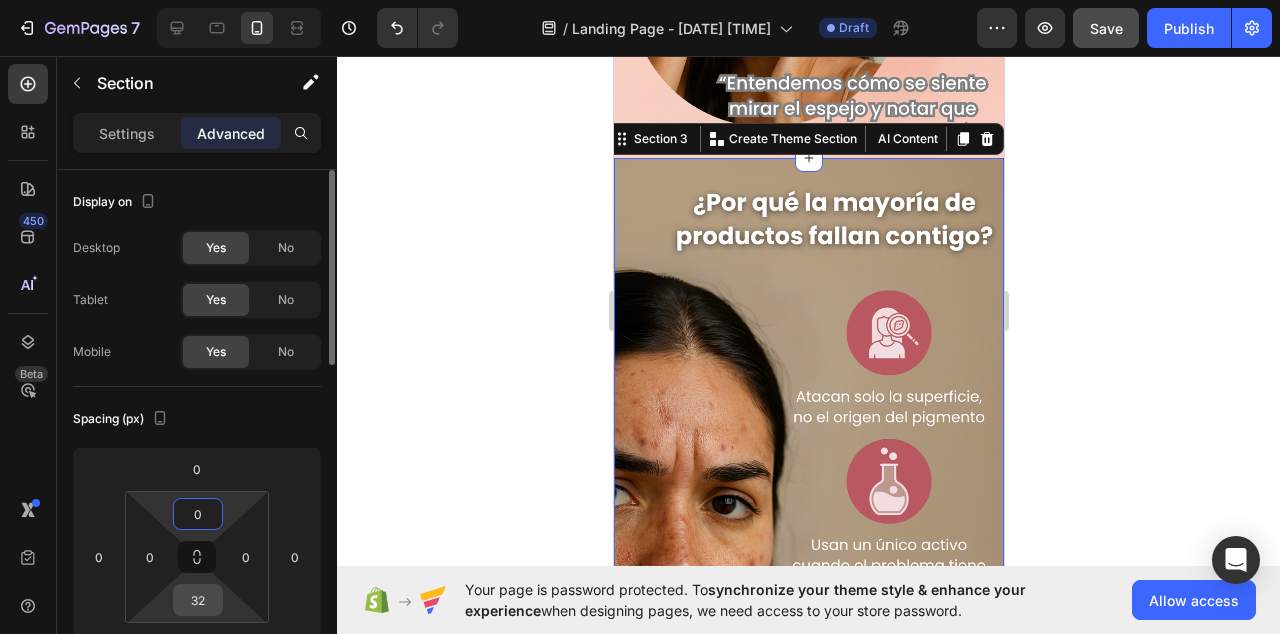 type on "0" 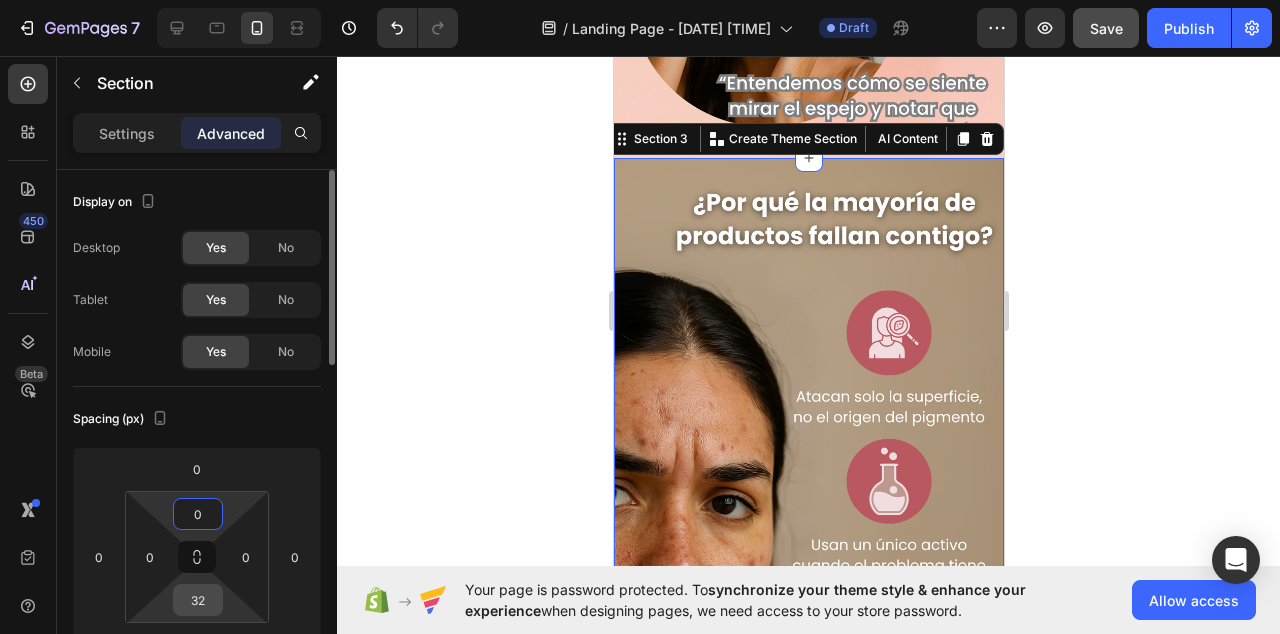 click on "32" at bounding box center (198, 600) 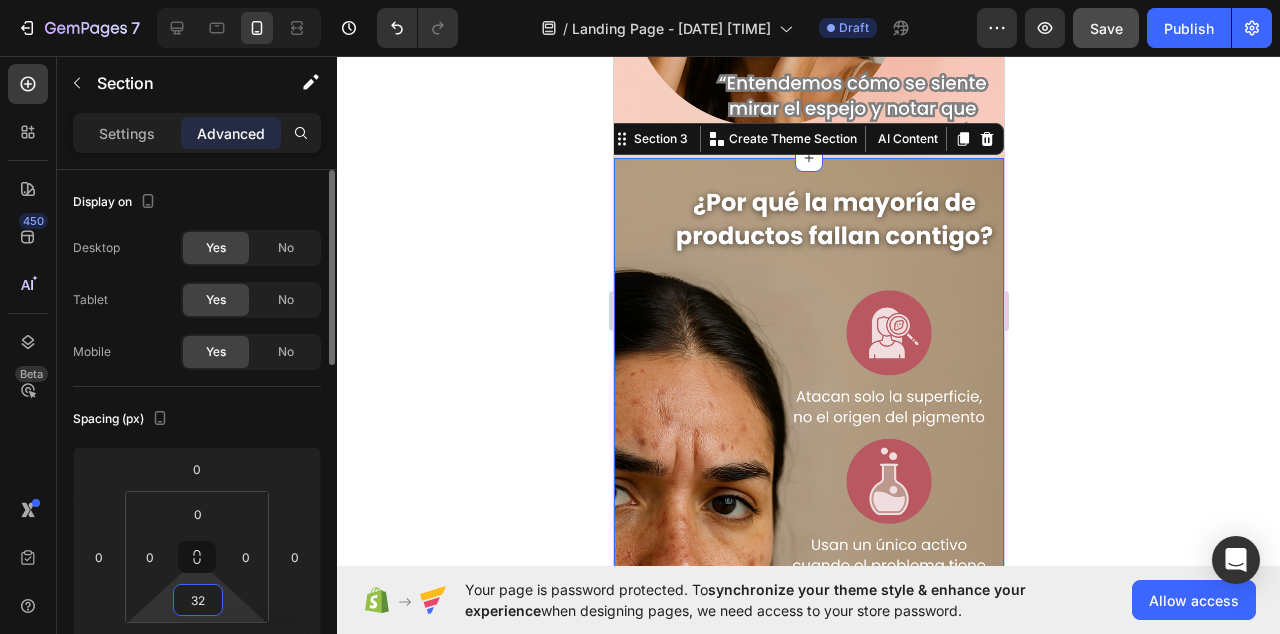 type on "0" 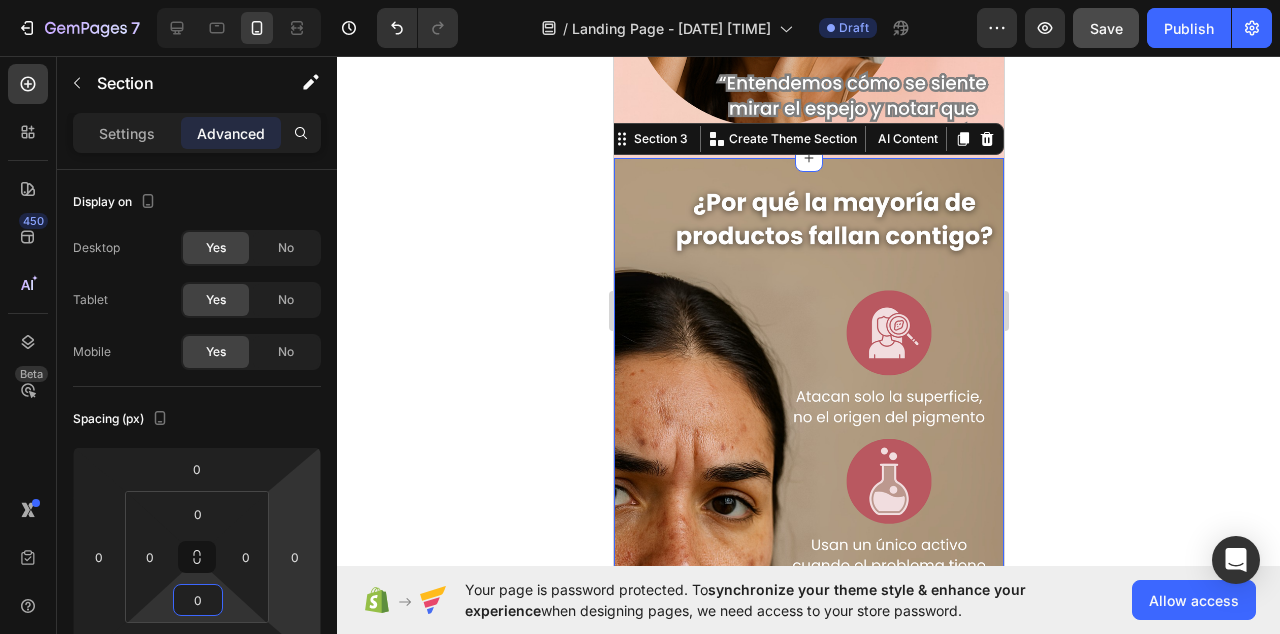 click 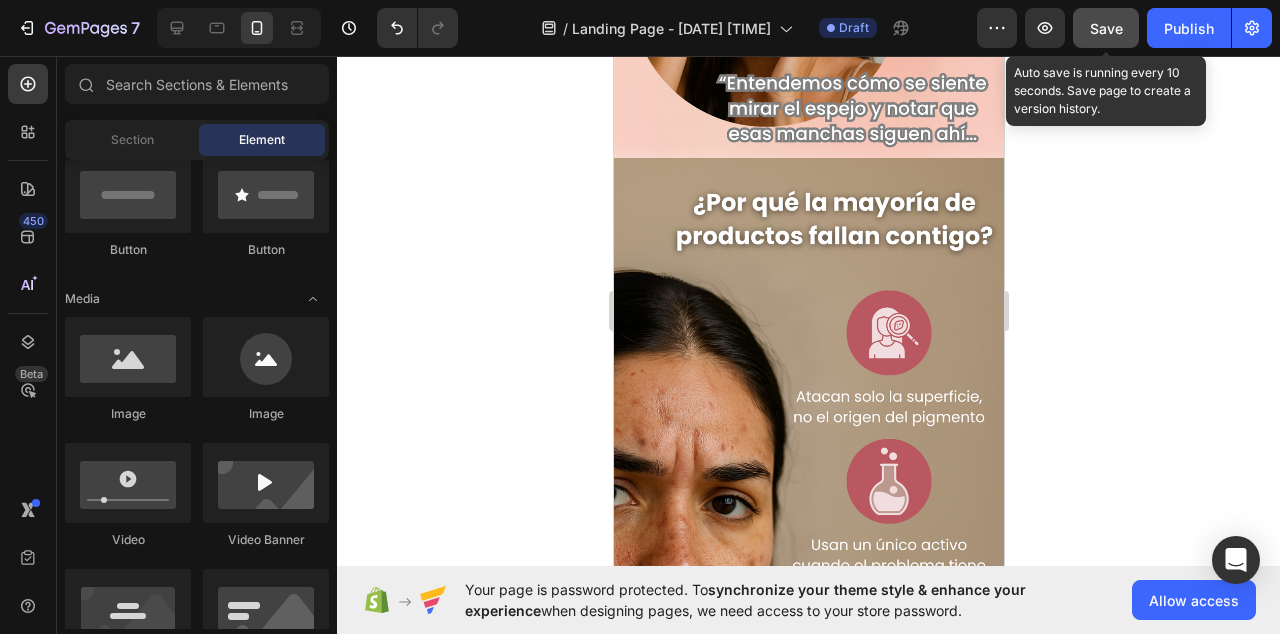 click on "Save" at bounding box center (1106, 28) 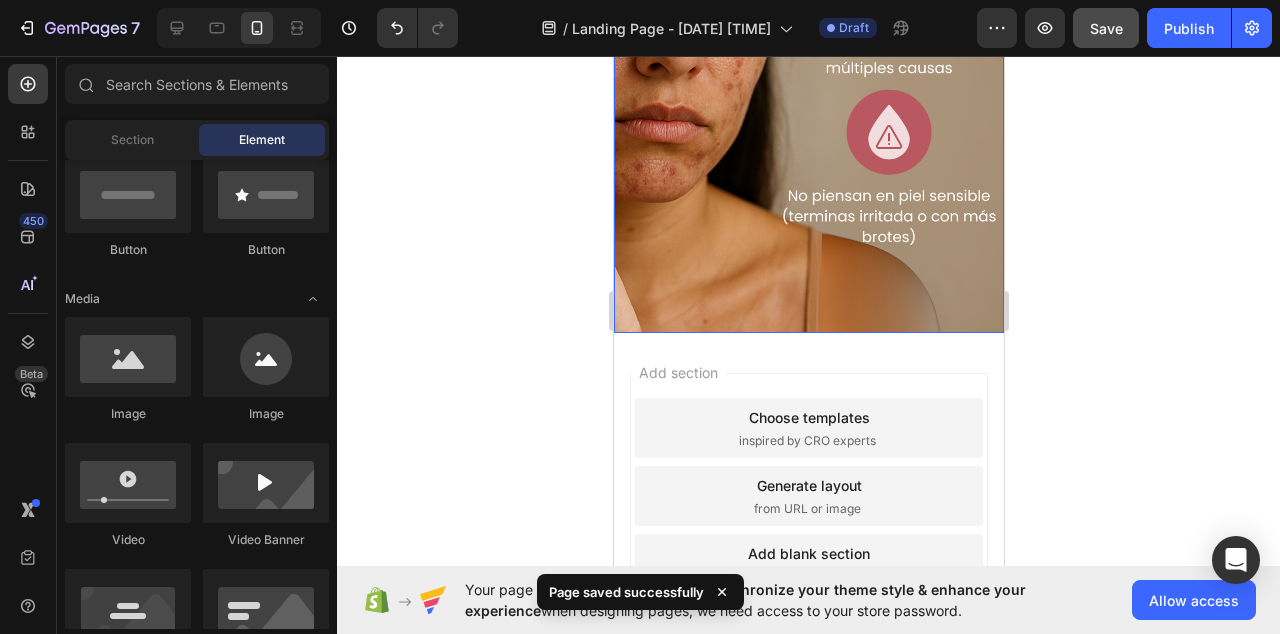 scroll, scrollTop: 2016, scrollLeft: 0, axis: vertical 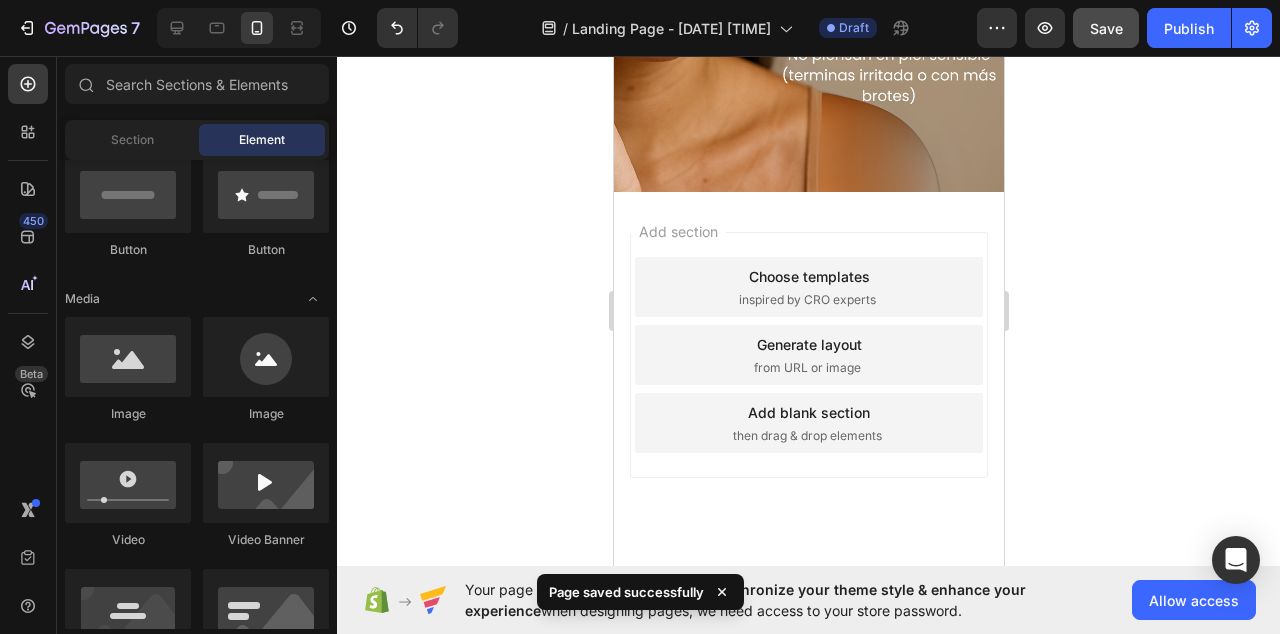 click on "Add section Choose templates inspired by CRO experts Generate layout from URL or image Add blank section then drag & drop elements" at bounding box center (808, 383) 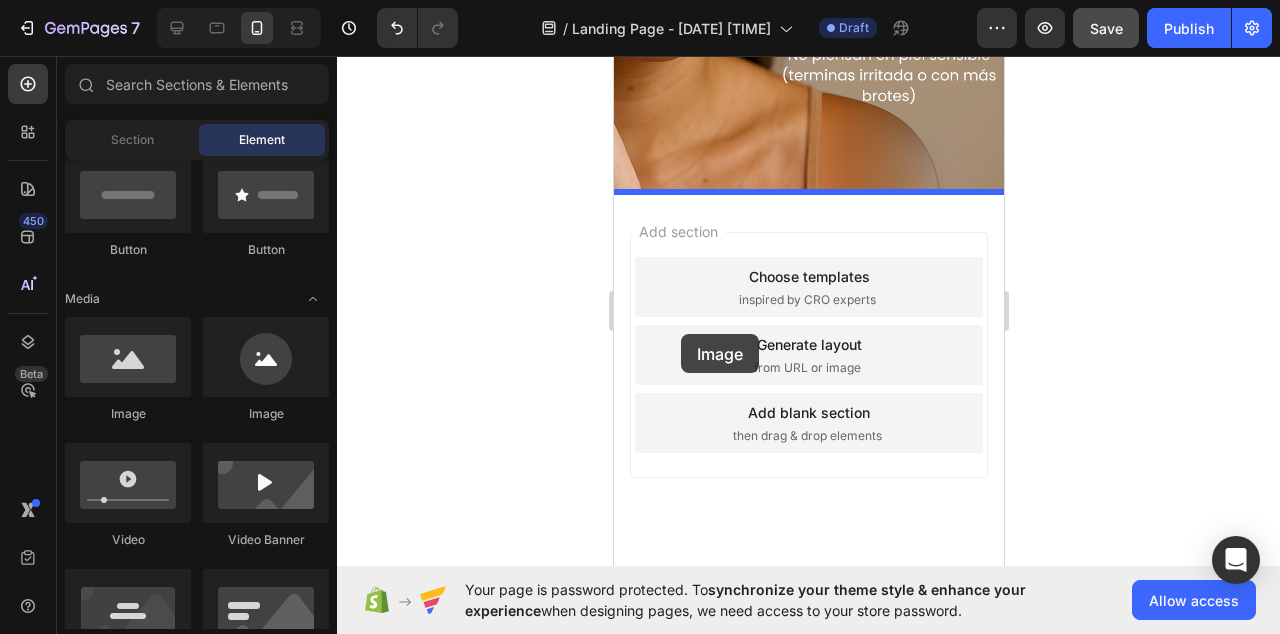 drag, startPoint x: 717, startPoint y: 424, endPoint x: 681, endPoint y: 332, distance: 98.79271 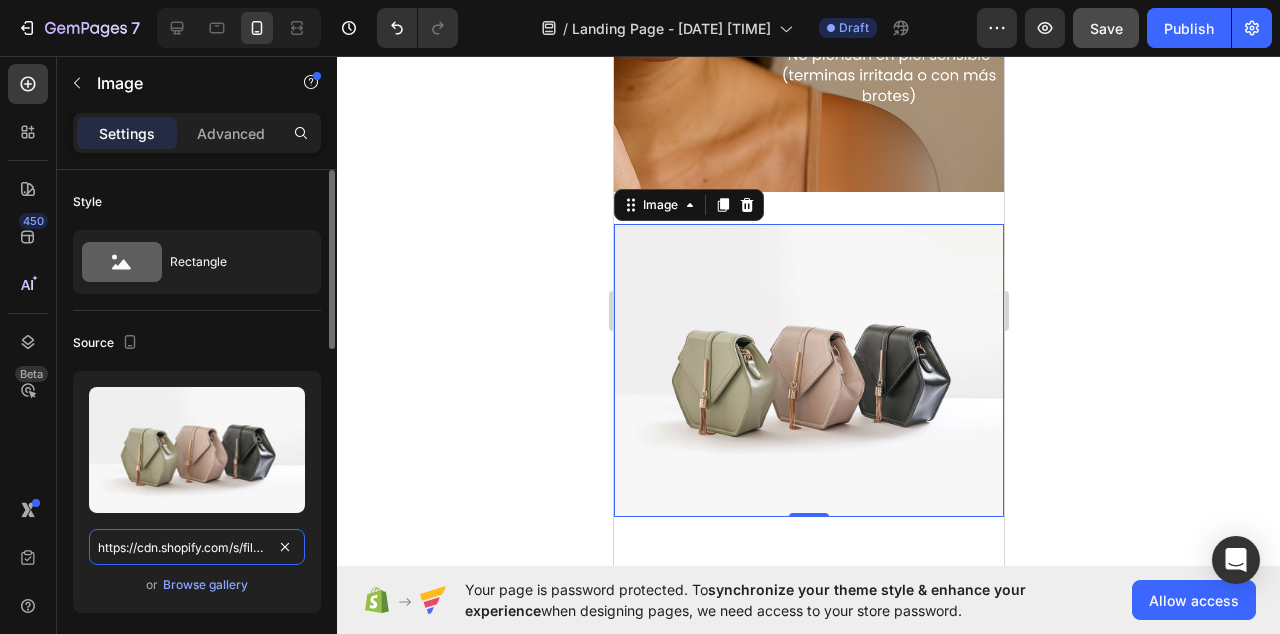click on "https://cdn.shopify.com/s/files/1/2005/9307/files/image_demo.jpg" at bounding box center (197, 547) 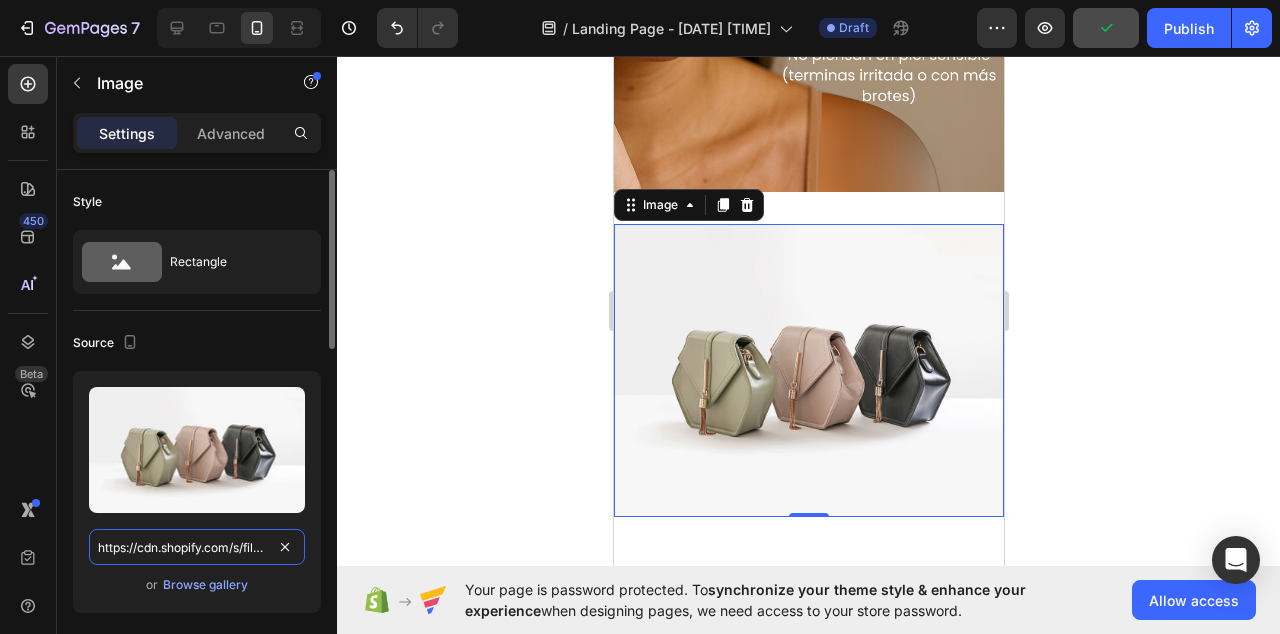 paste on "0950/0036/3289/files/4.png?v=1754085004" 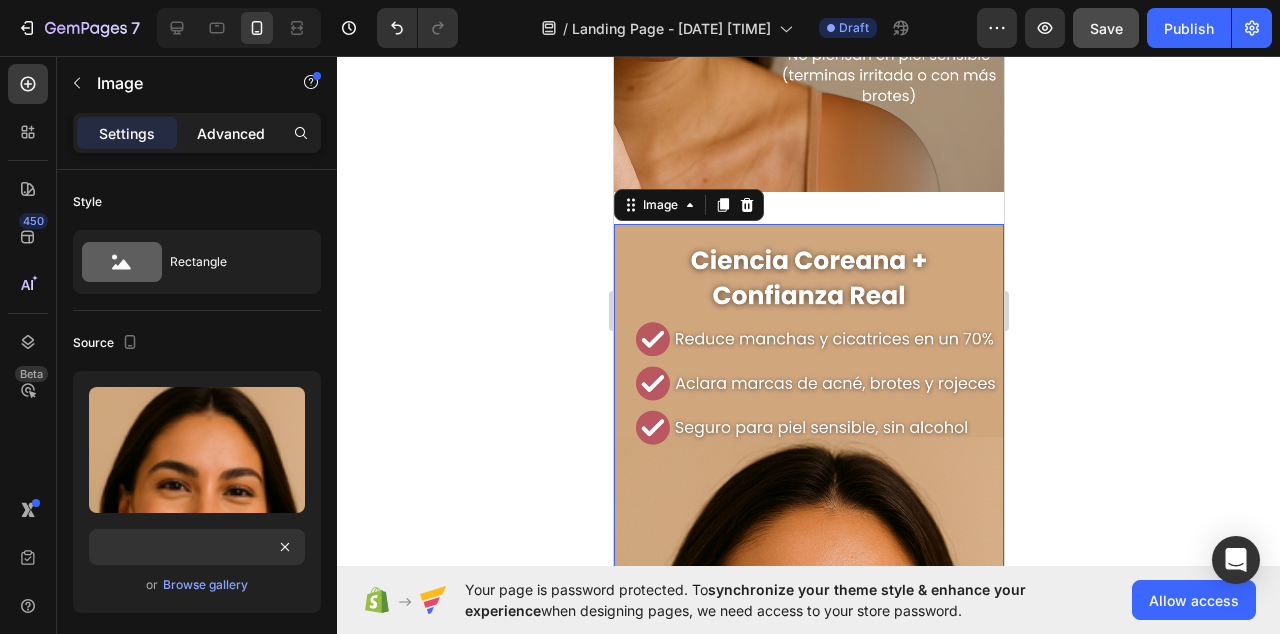 click on "Advanced" at bounding box center [231, 133] 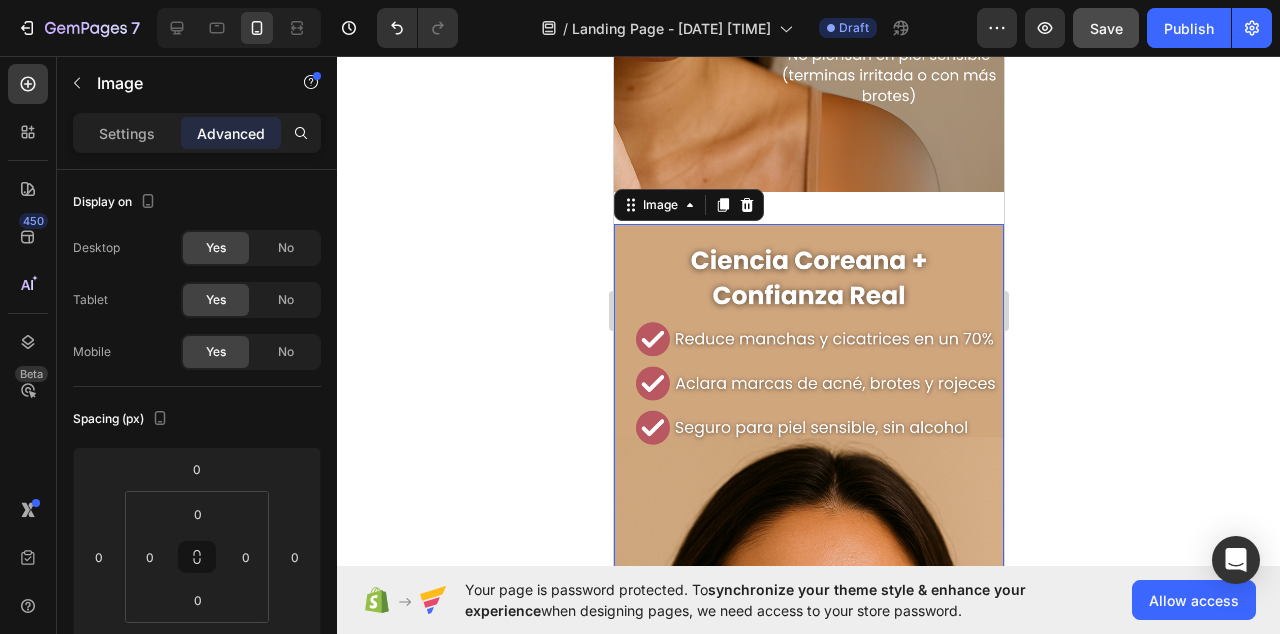 click at bounding box center (808, 570) 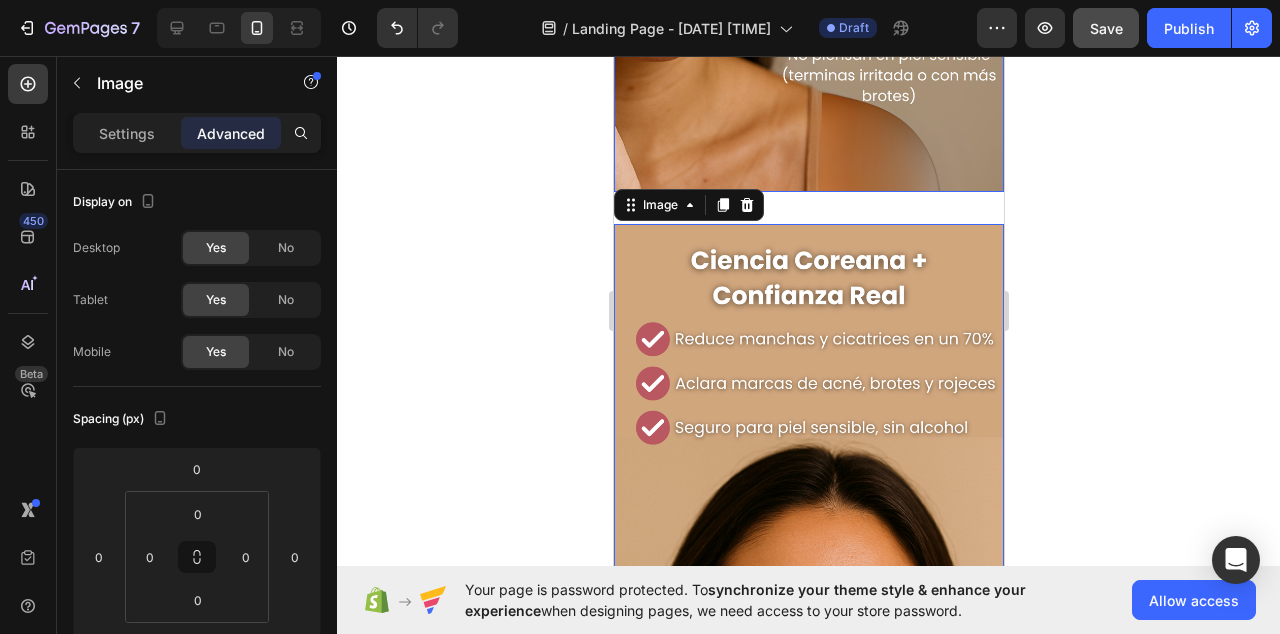 click at bounding box center [808, -155] 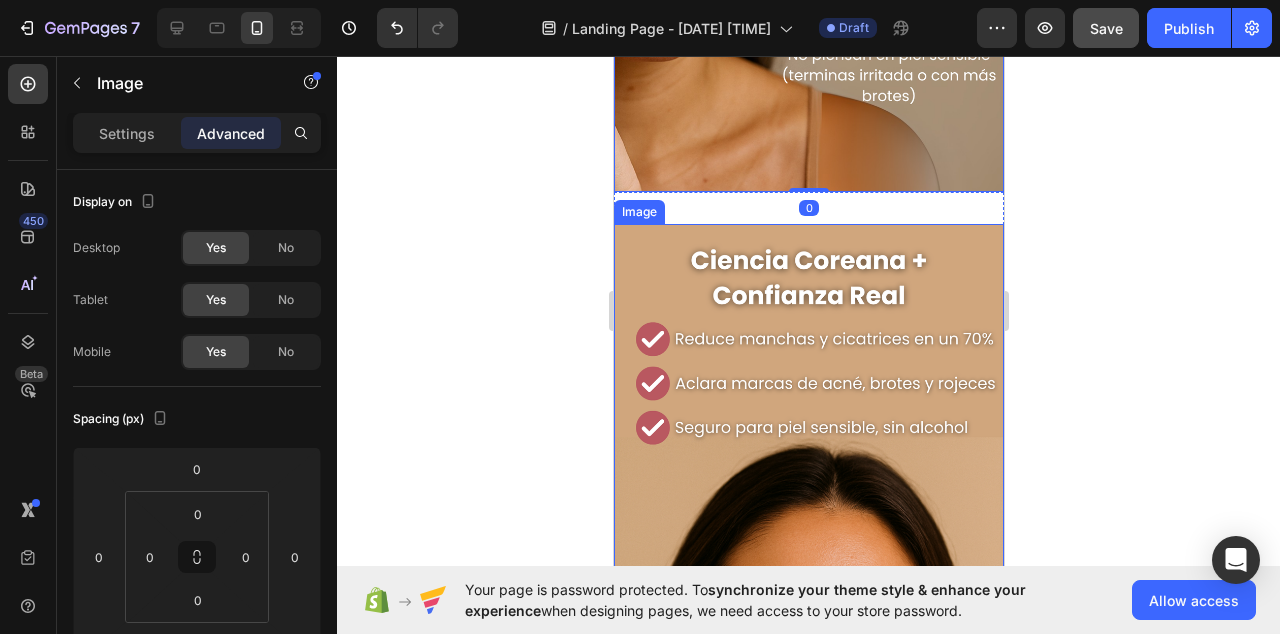 click at bounding box center (808, 570) 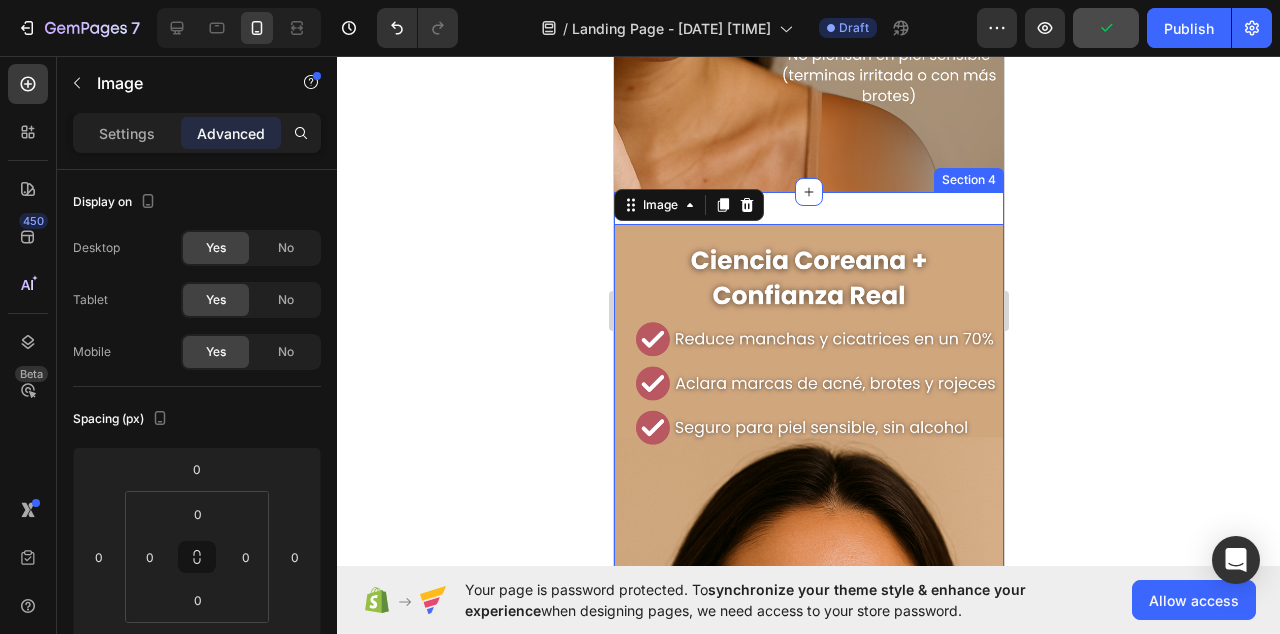 click on "Image   0 Section 4" at bounding box center [808, 570] 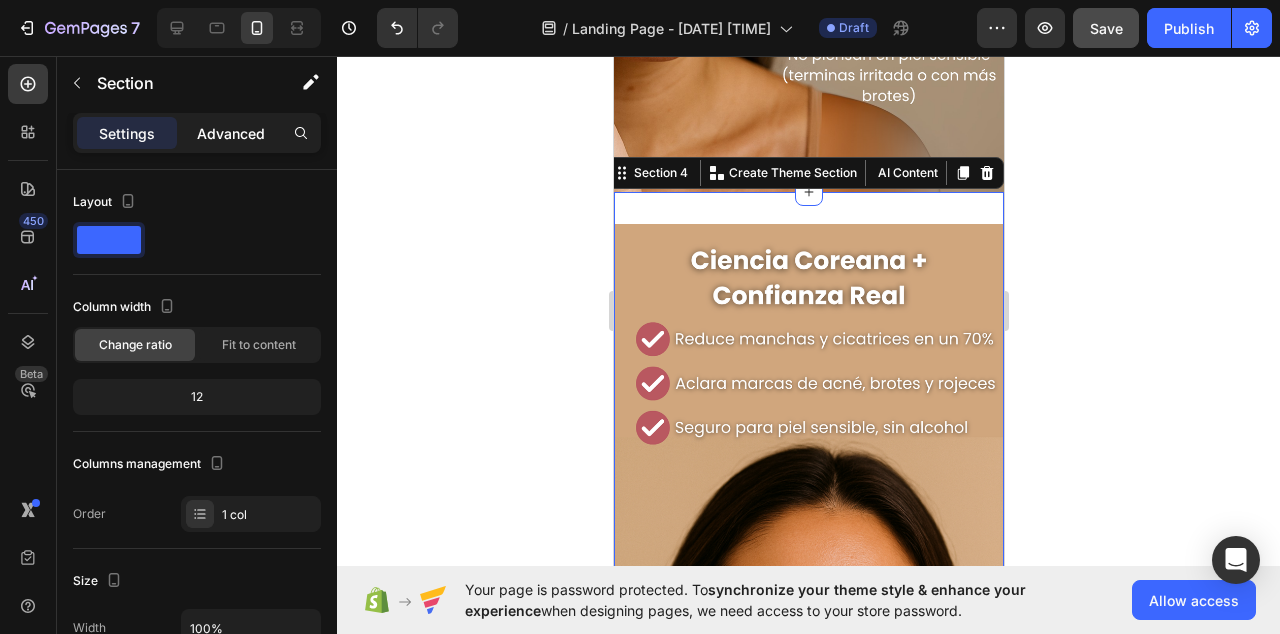 click on "Advanced" at bounding box center (231, 133) 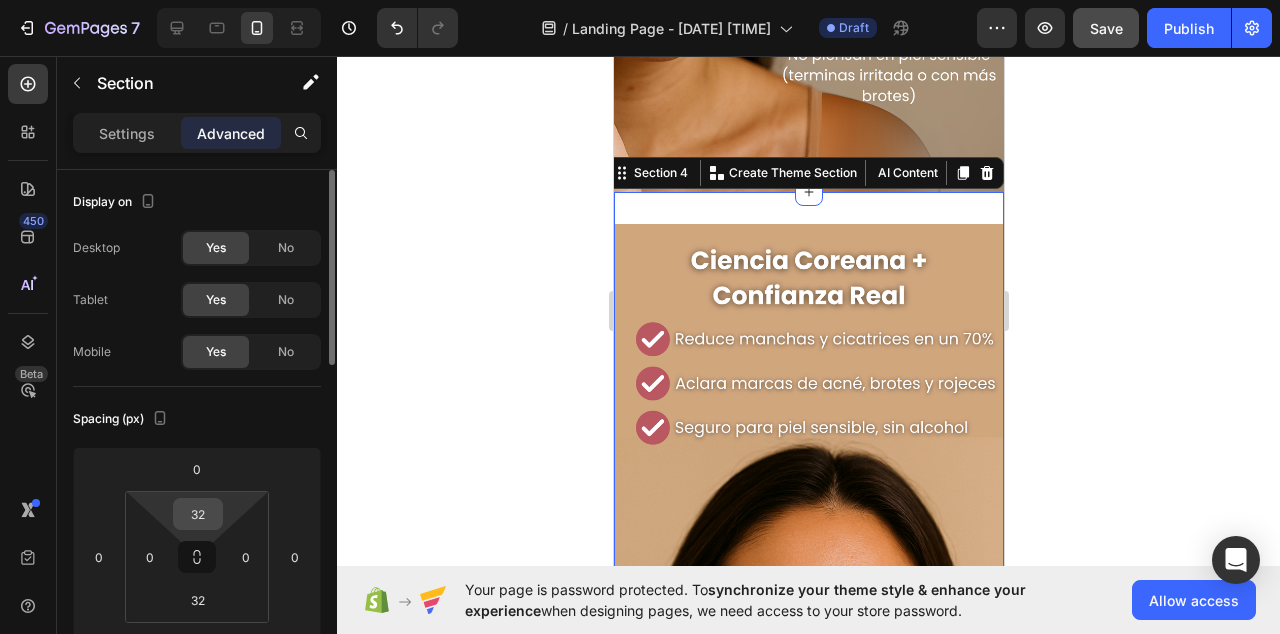 click on "32" at bounding box center (198, 514) 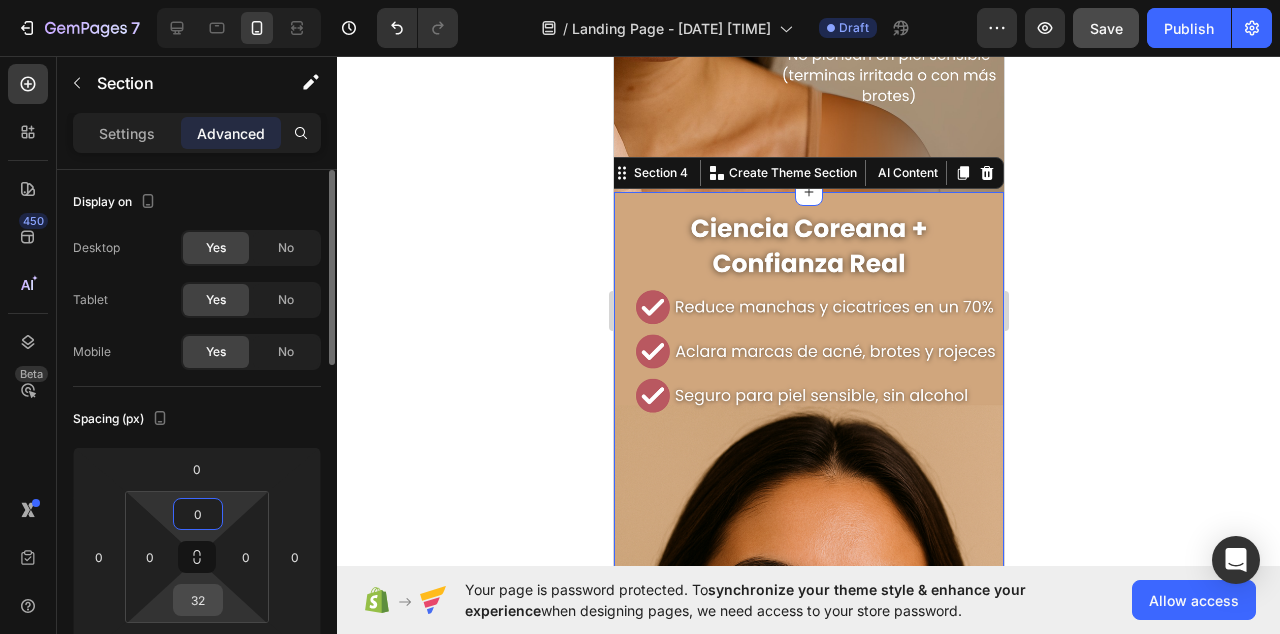 type on "0" 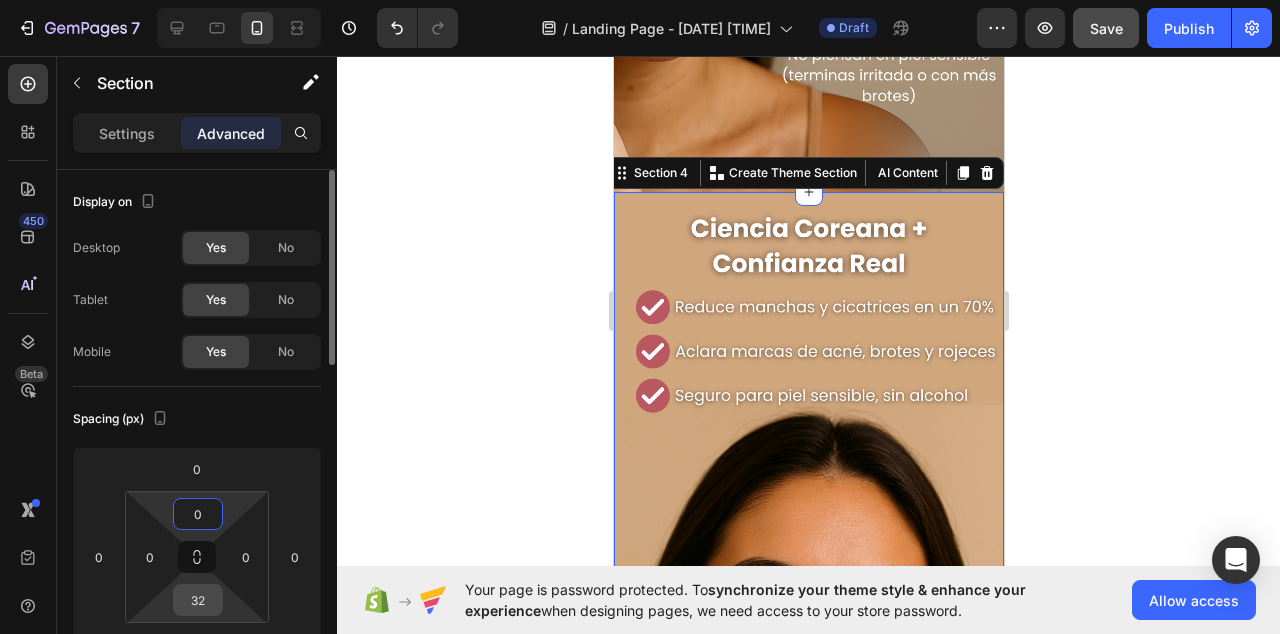 click on "32" at bounding box center [198, 600] 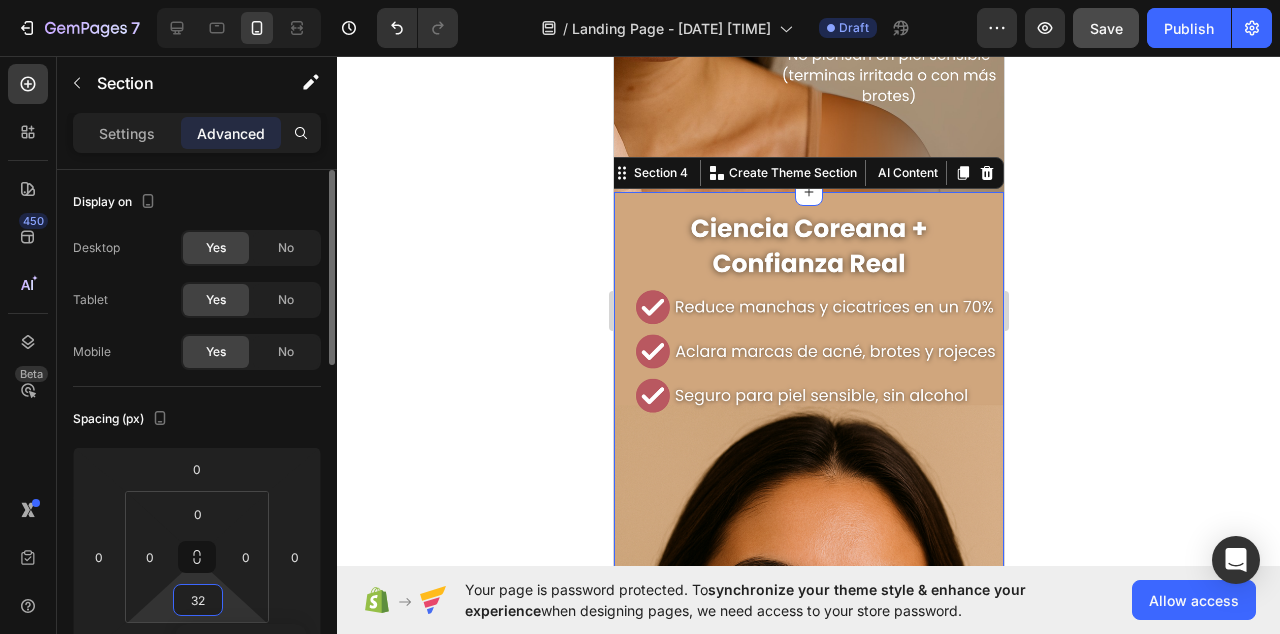 type on "0" 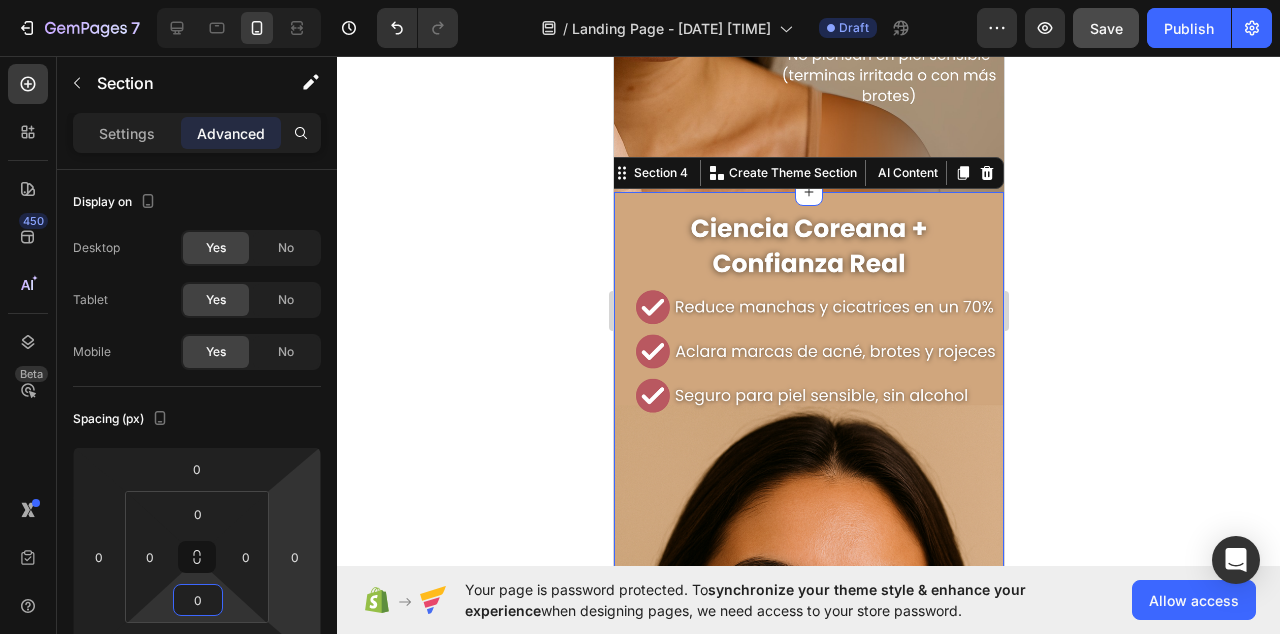 click 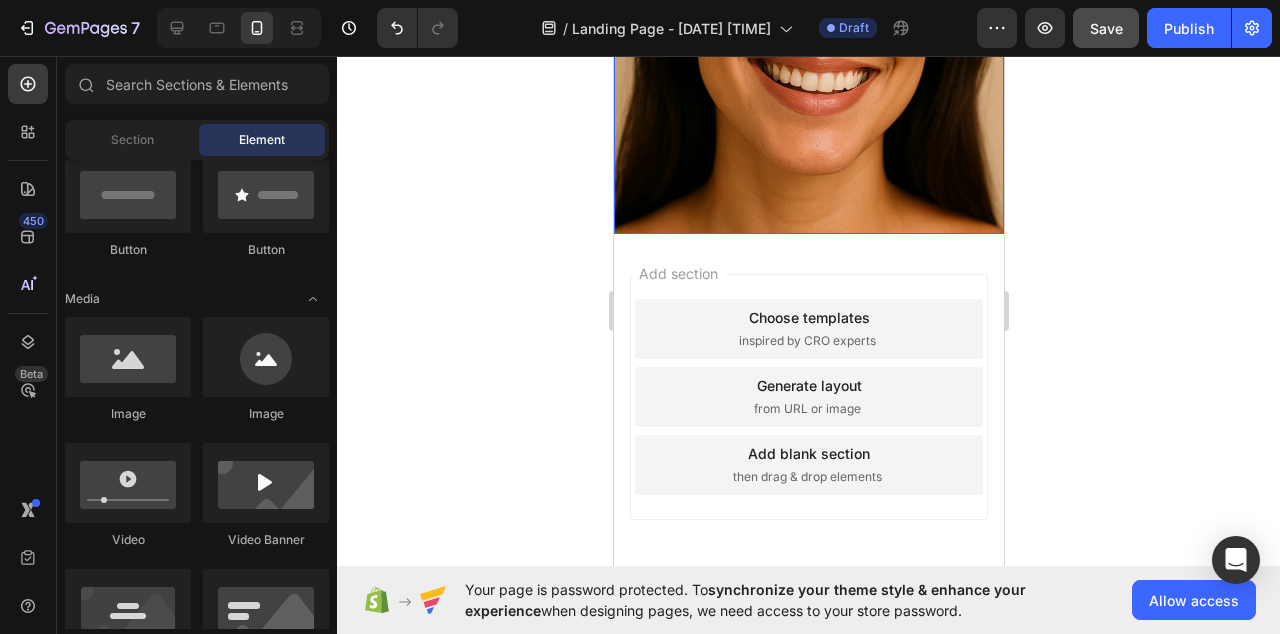 scroll, scrollTop: 2760, scrollLeft: 0, axis: vertical 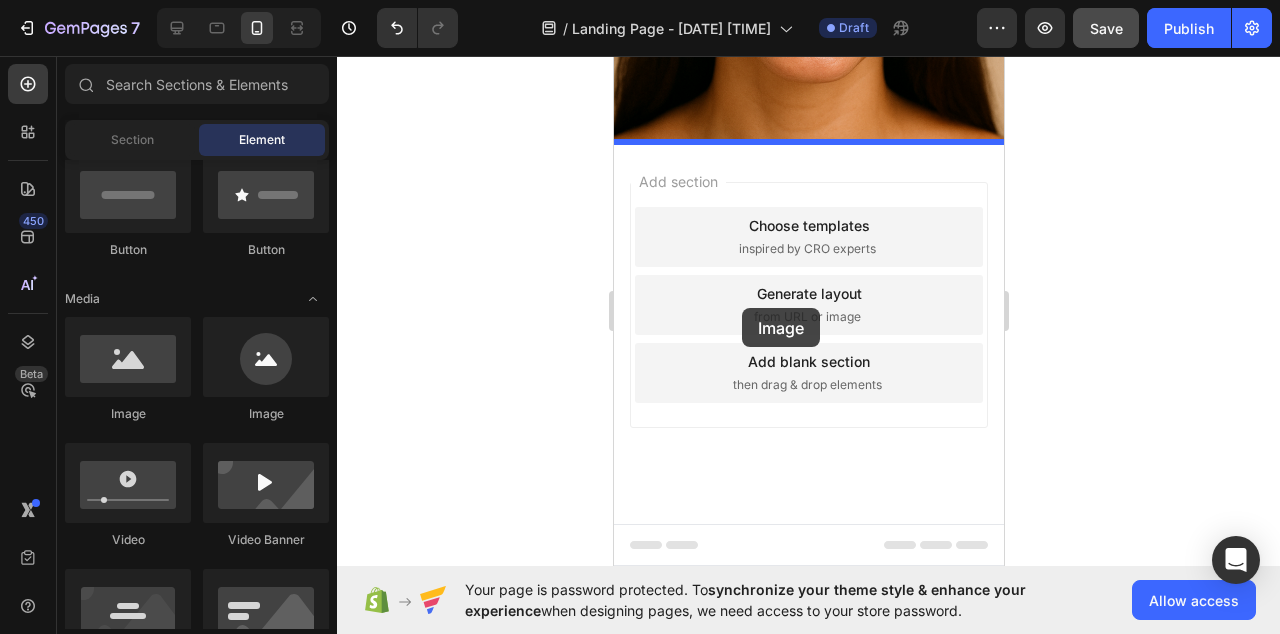 drag, startPoint x: 744, startPoint y: 422, endPoint x: 795, endPoint y: 305, distance: 127.632286 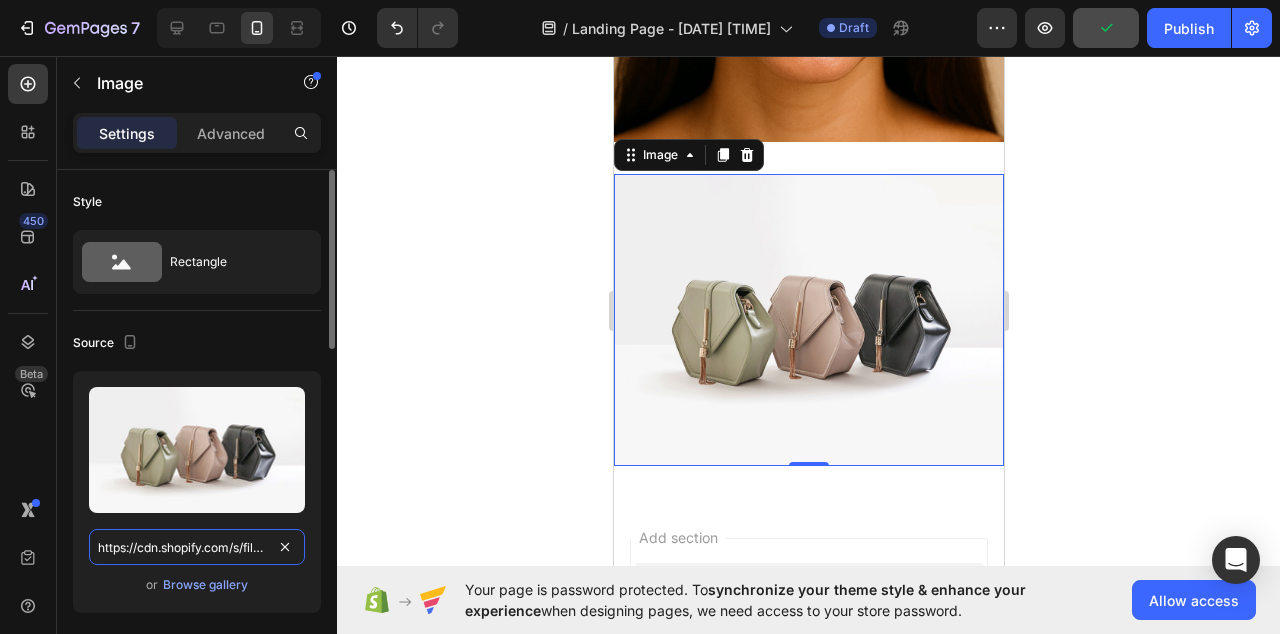 click on "https://cdn.shopify.com/s/files/1/2005/9307/files/image_demo.jpg" at bounding box center (197, 547) 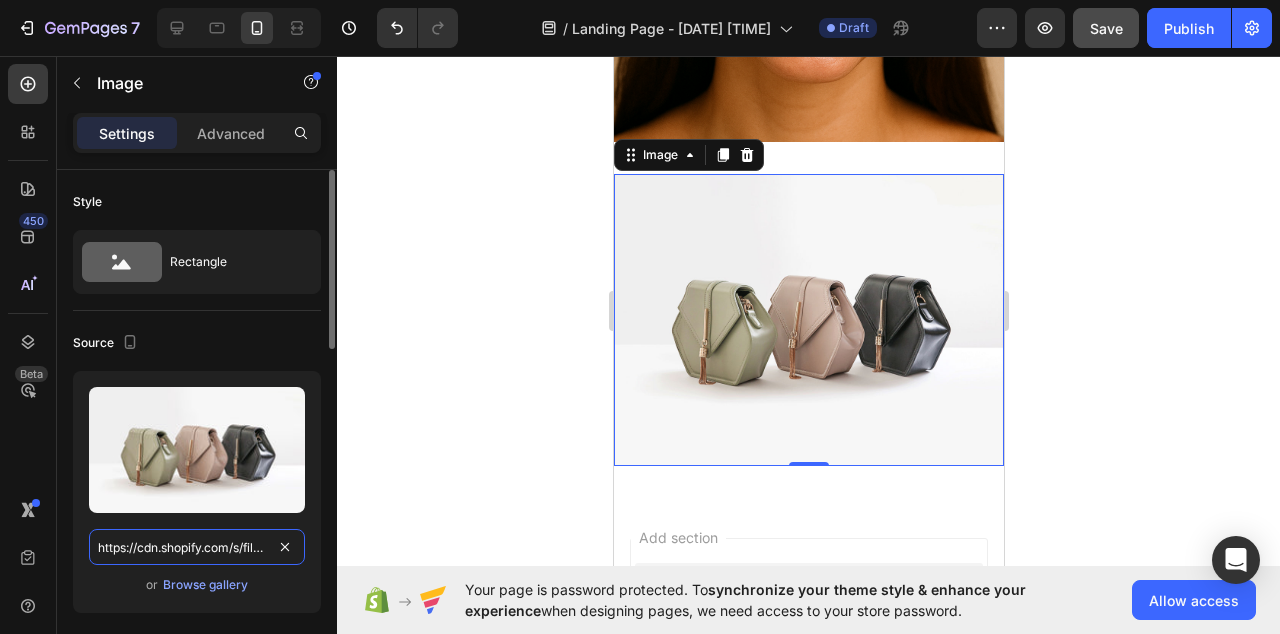 paste on "0950/0036/3289/files/5.png?v=1754085003" 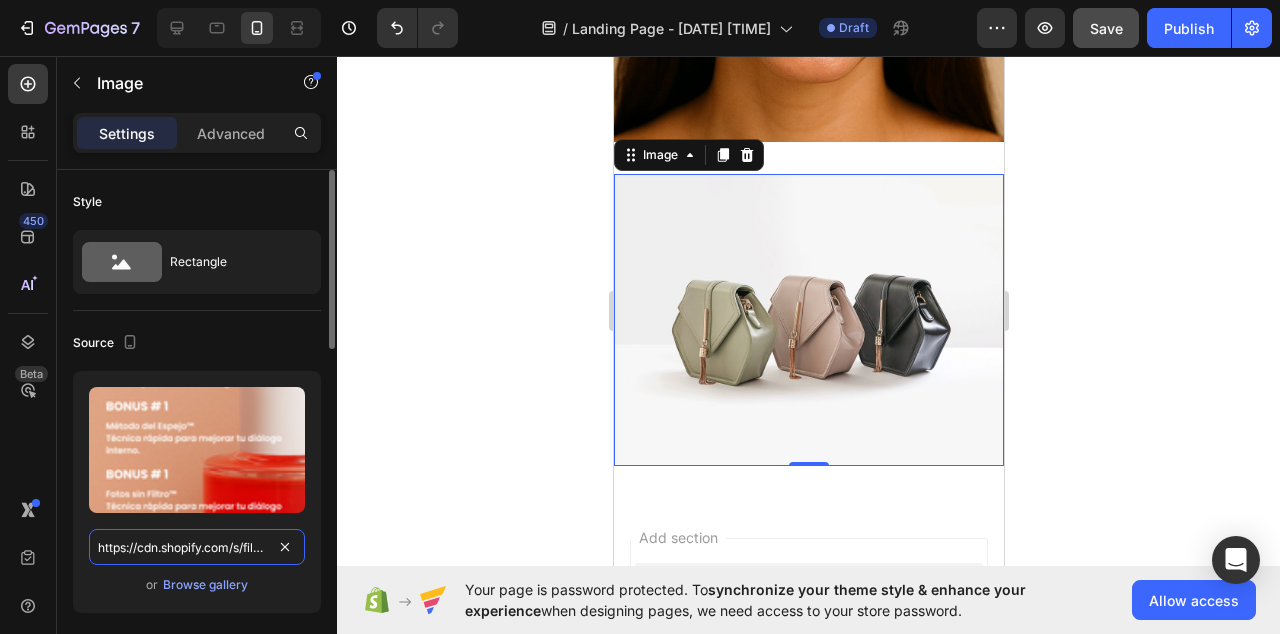 scroll, scrollTop: 0, scrollLeft: 274, axis: horizontal 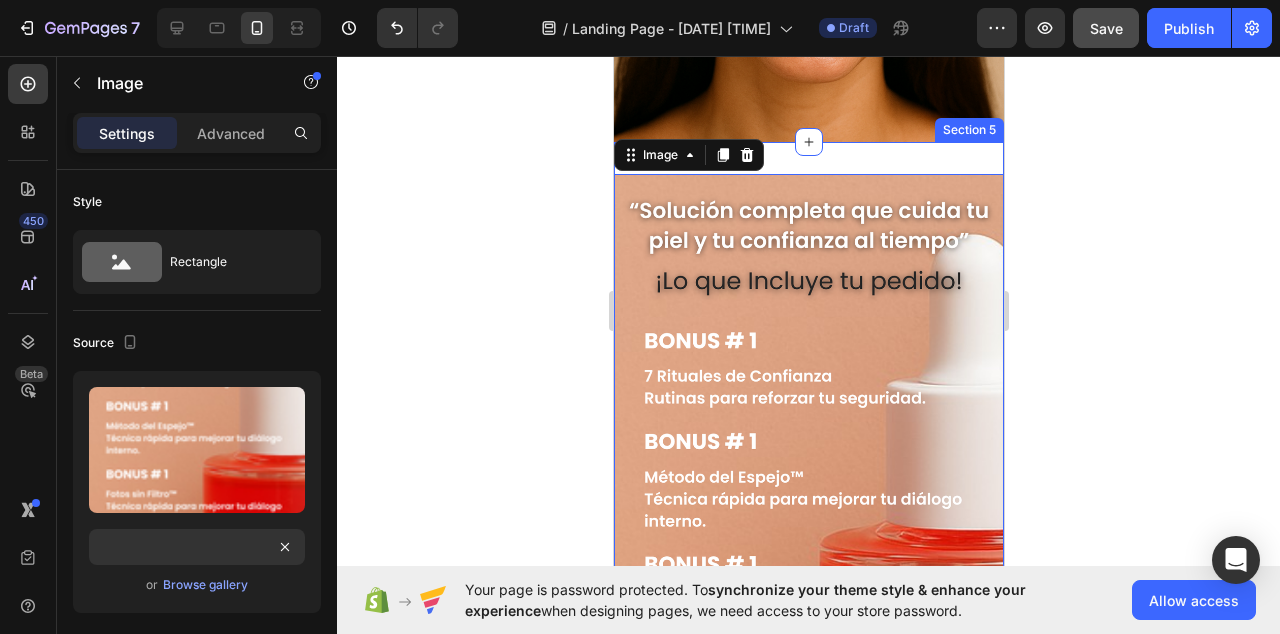 click on "Image   0 Section 5" at bounding box center [808, 520] 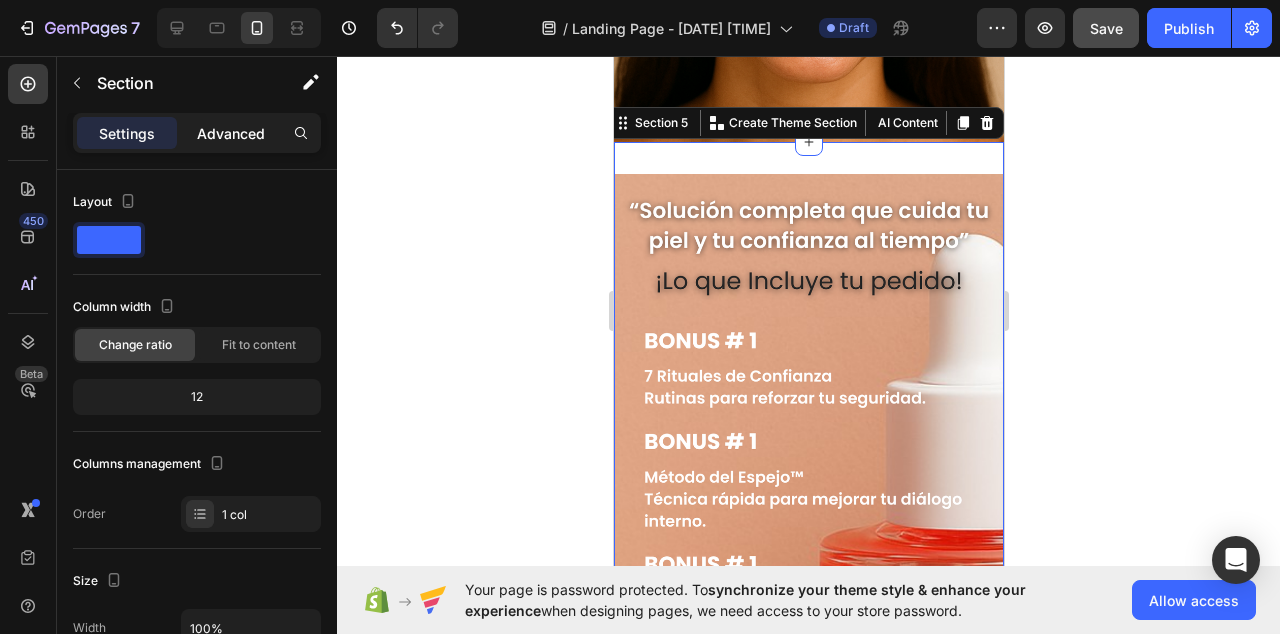 click on "Advanced" at bounding box center [231, 133] 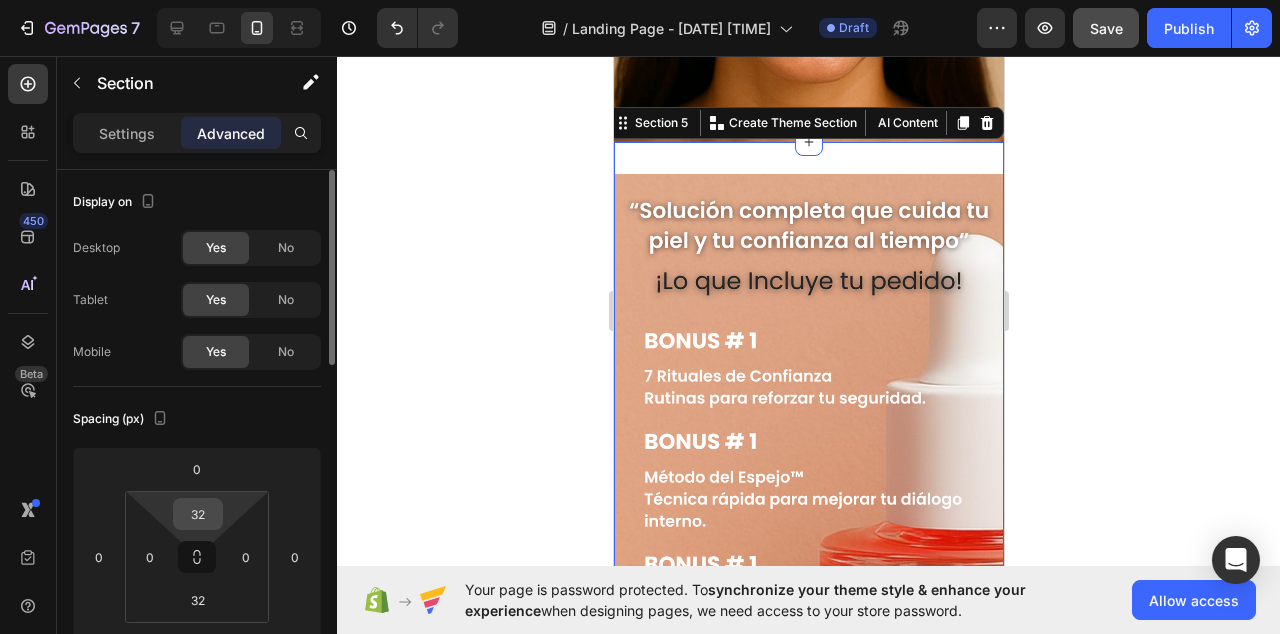 click on "32" at bounding box center (198, 514) 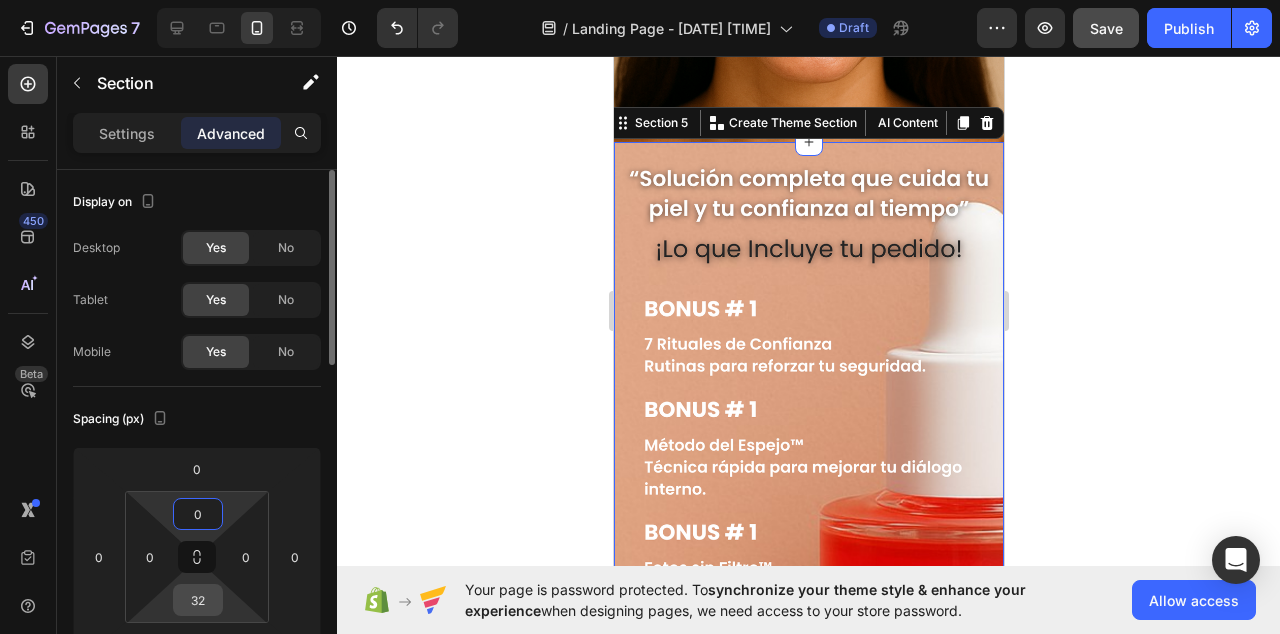 type on "0" 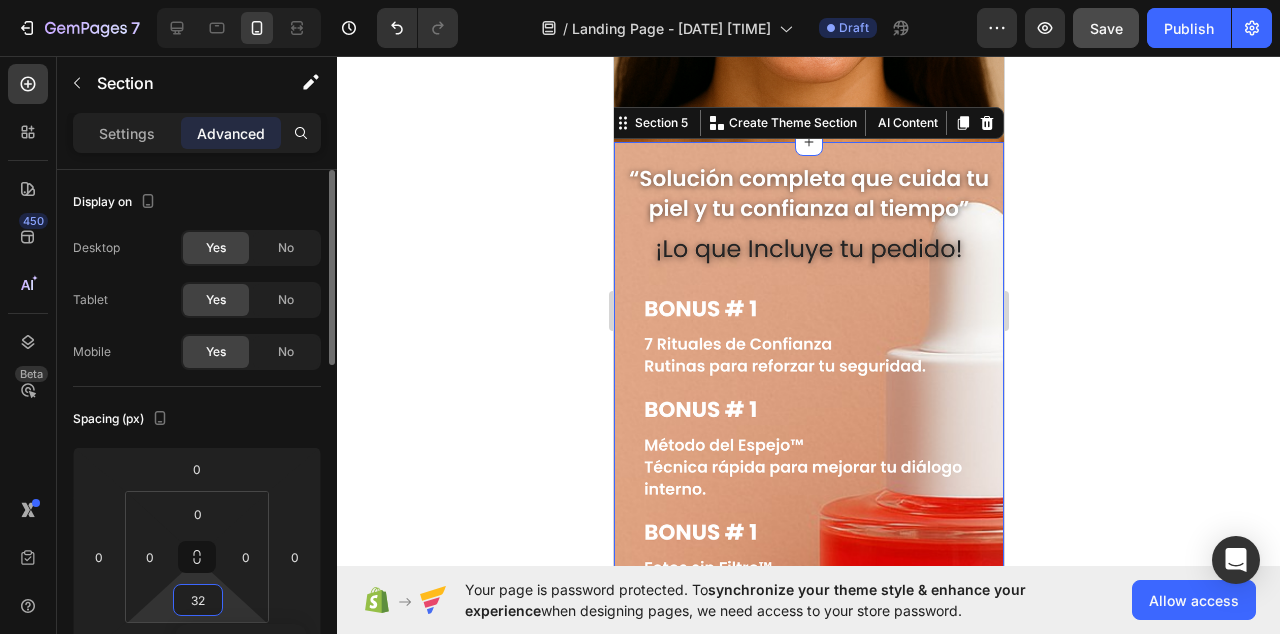type on "0" 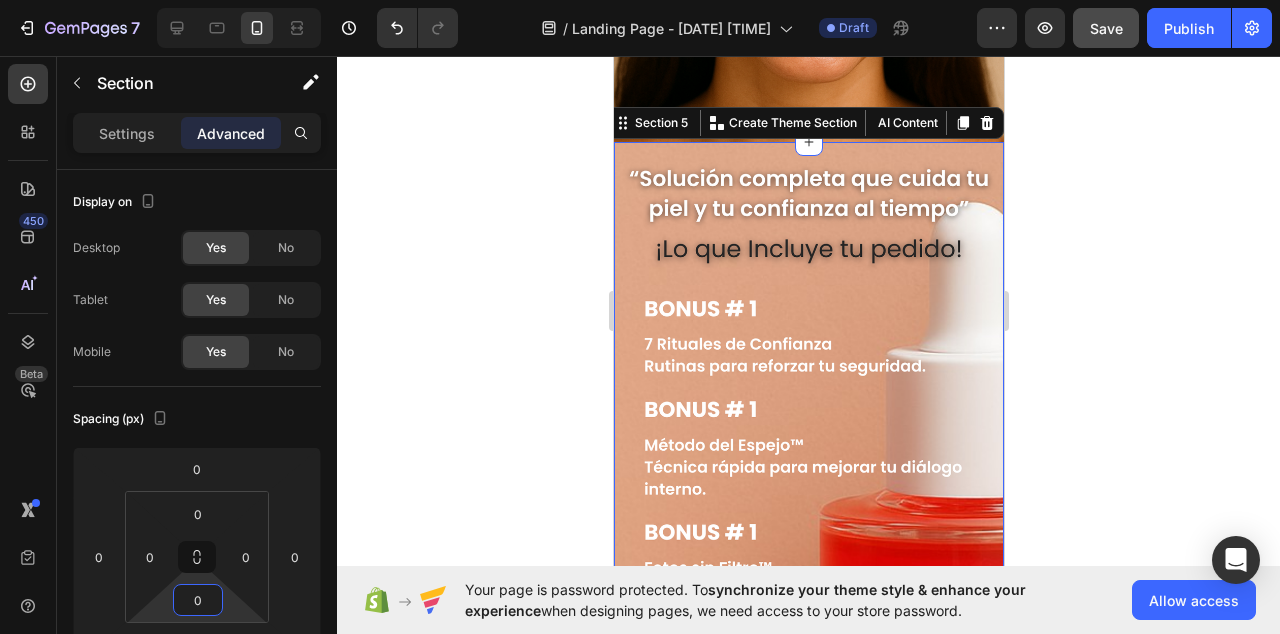 click 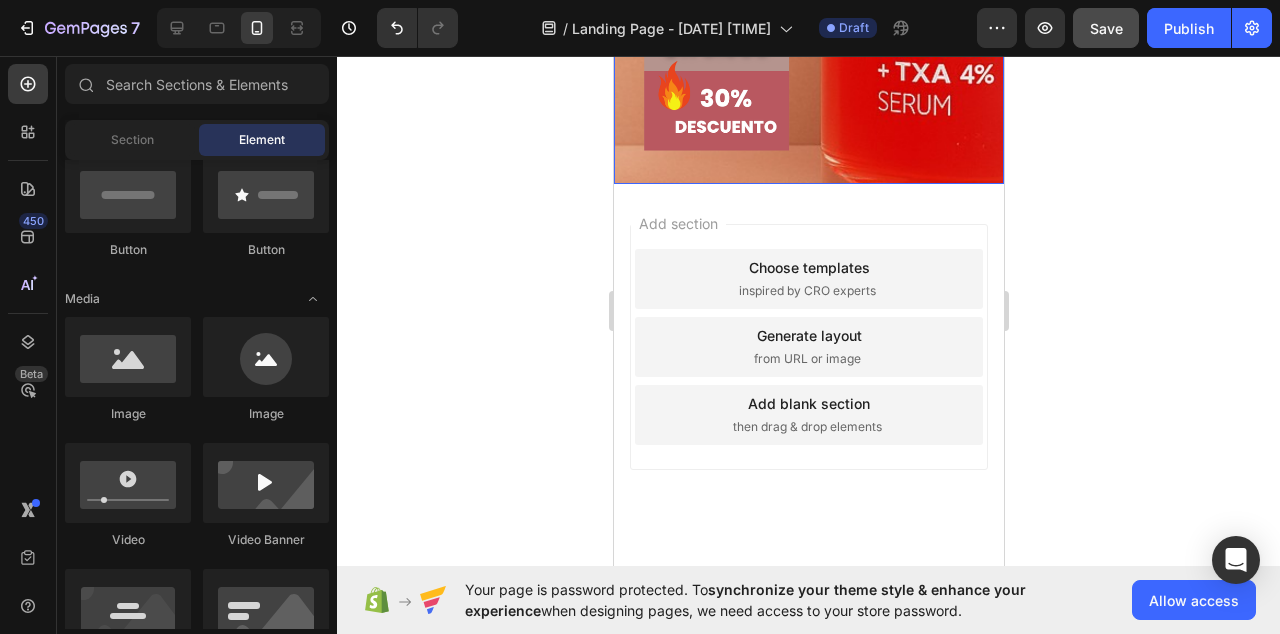 scroll, scrollTop: 3420, scrollLeft: 0, axis: vertical 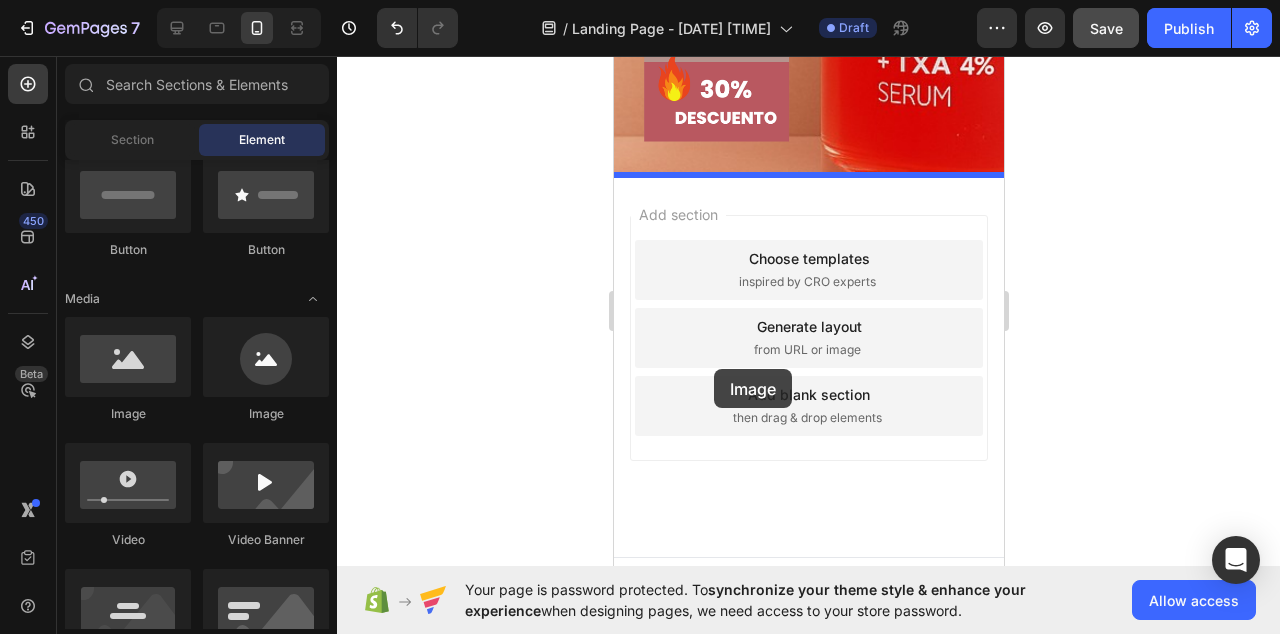 drag, startPoint x: 746, startPoint y: 425, endPoint x: 713, endPoint y: 369, distance: 65 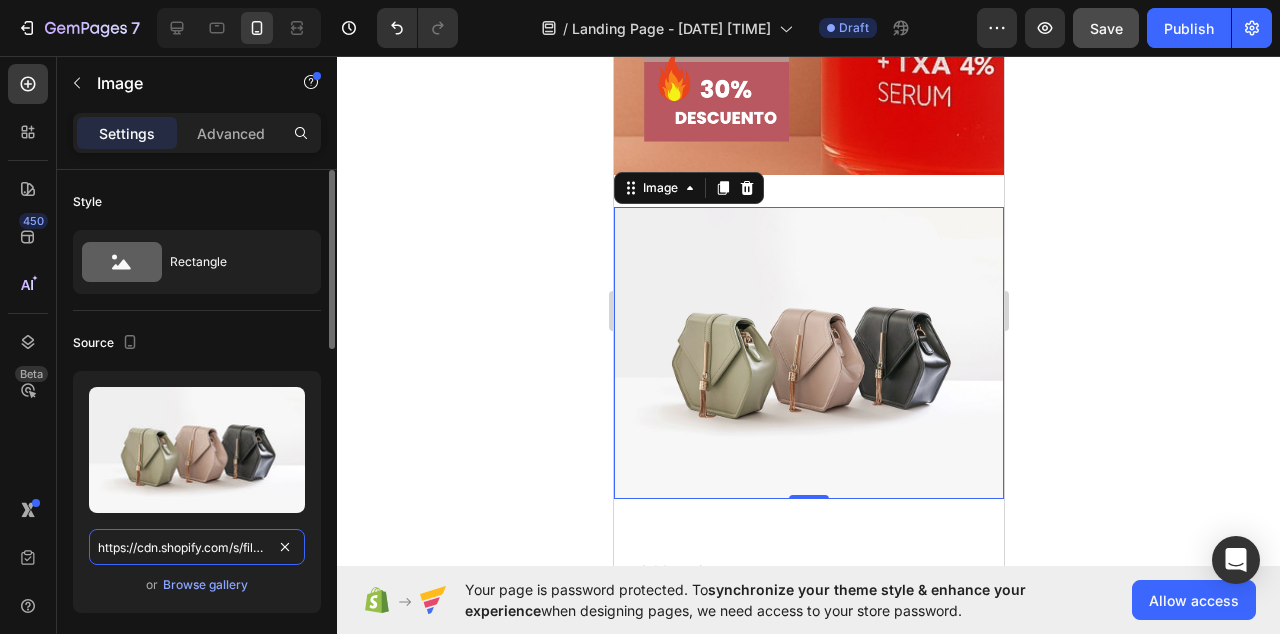 click on "https://cdn.shopify.com/s/files/1/2005/9307/files/image_demo.jpg" at bounding box center [197, 547] 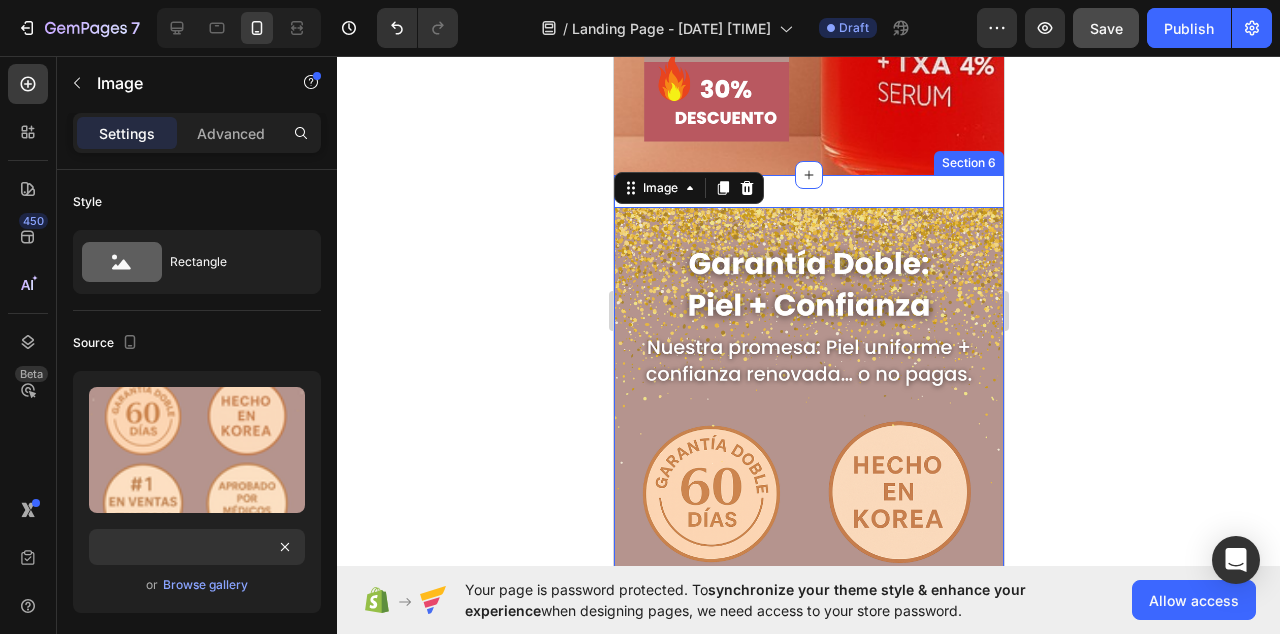 click on "Image   0 Section 6" at bounding box center [808, 553] 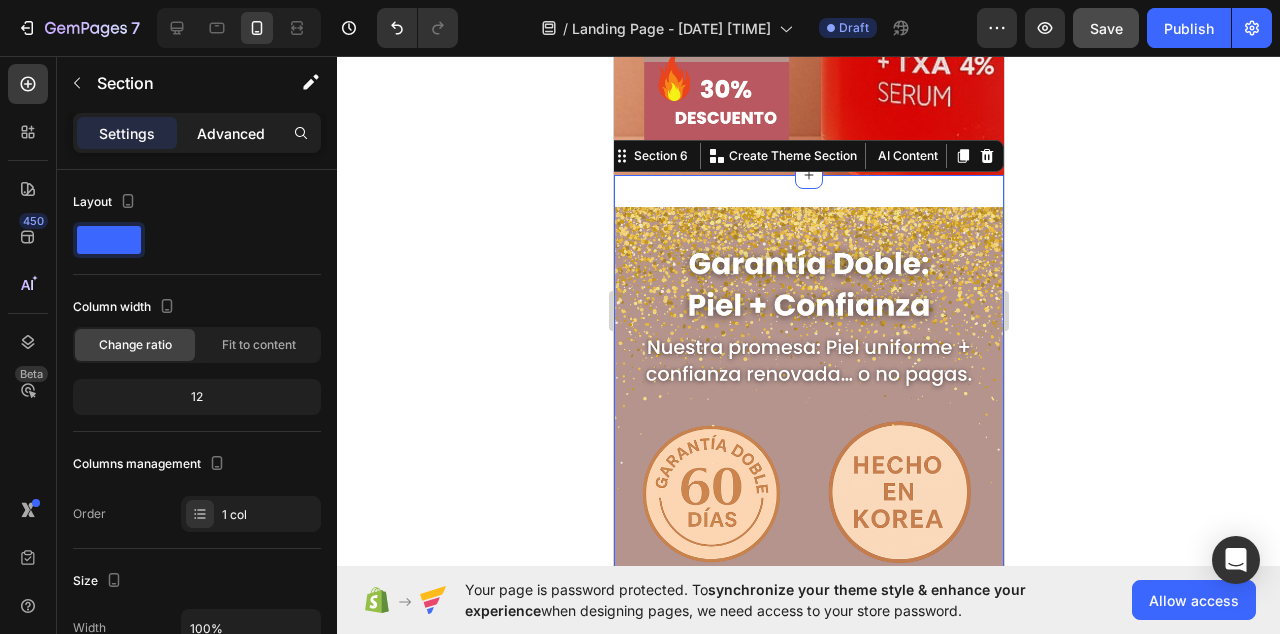 click on "Advanced" at bounding box center [231, 133] 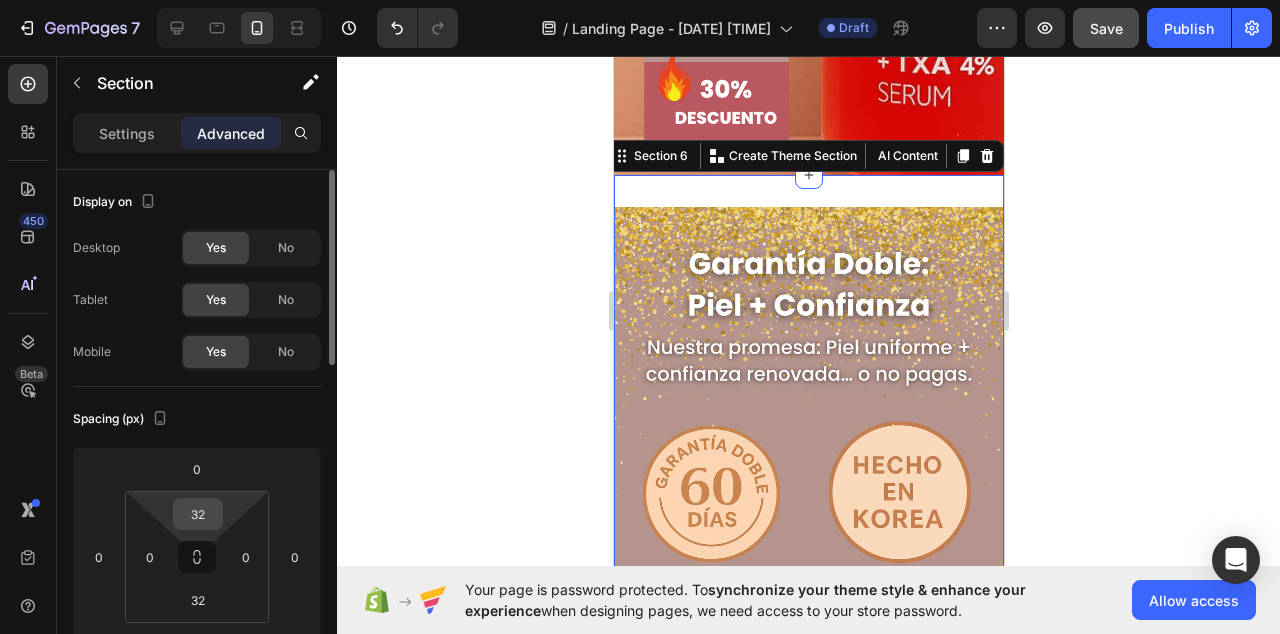 click on "32" at bounding box center (198, 514) 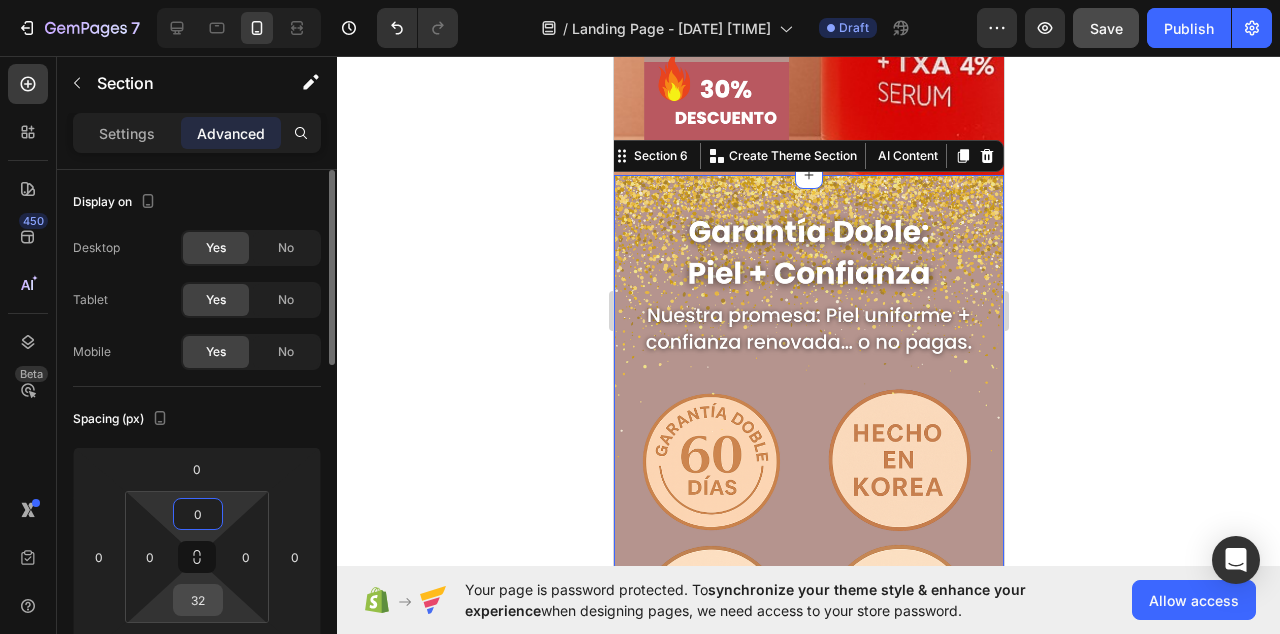 type on "0" 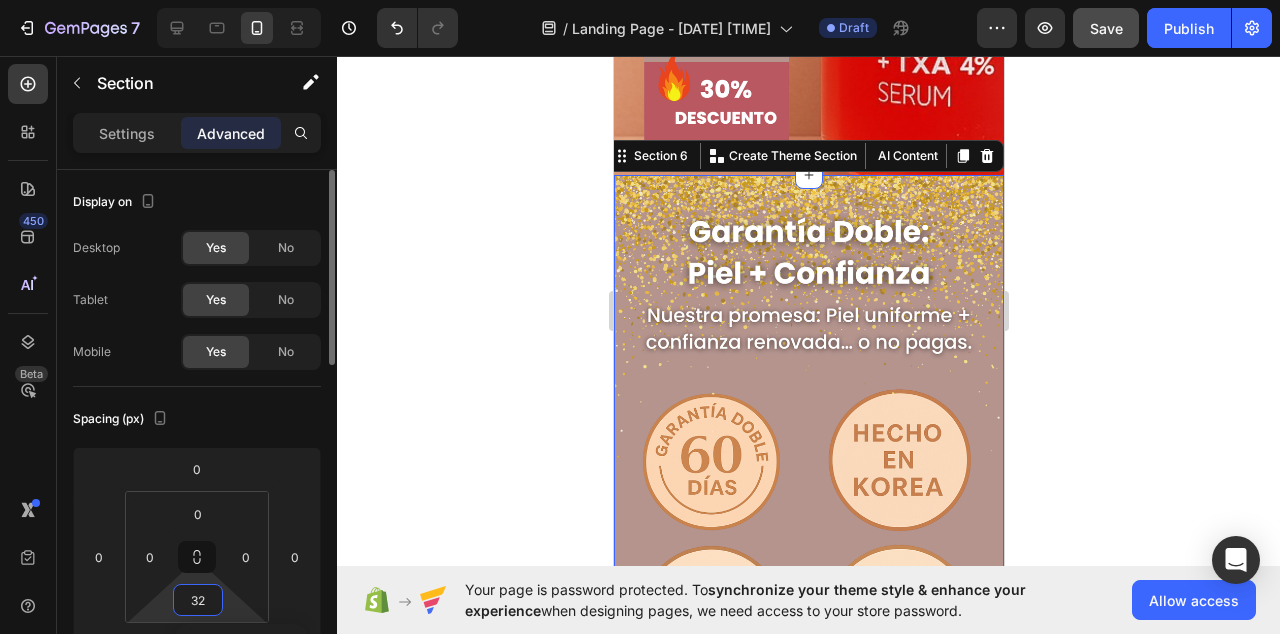 type on "0" 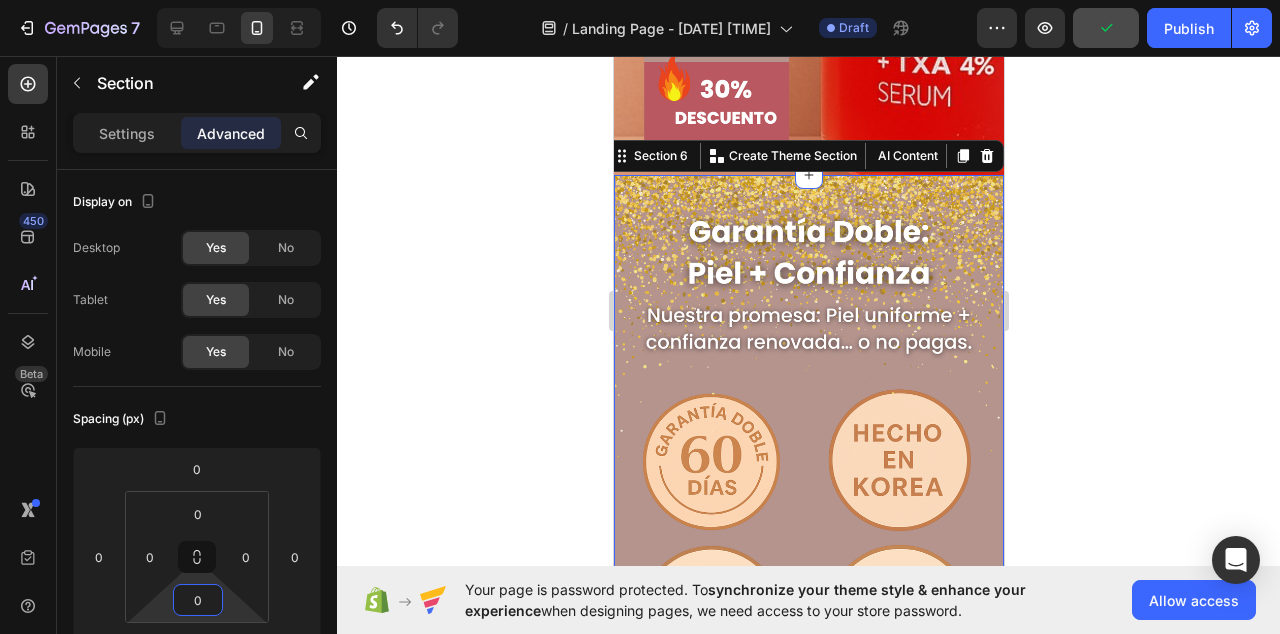 click 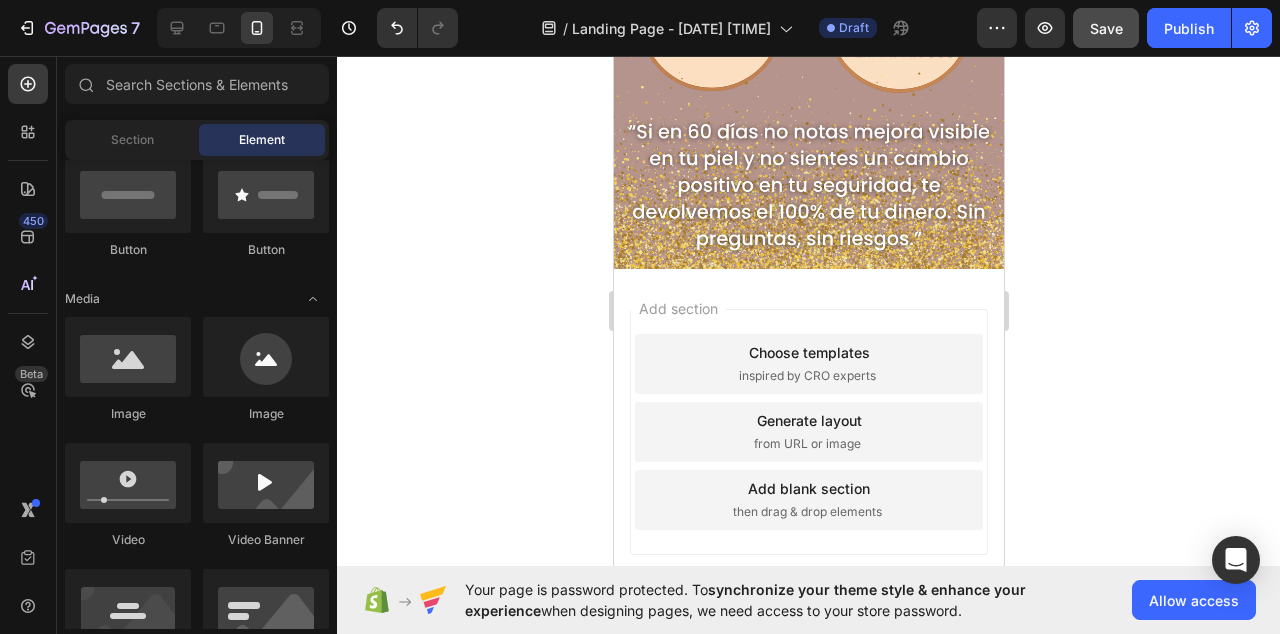 scroll, scrollTop: 3453, scrollLeft: 0, axis: vertical 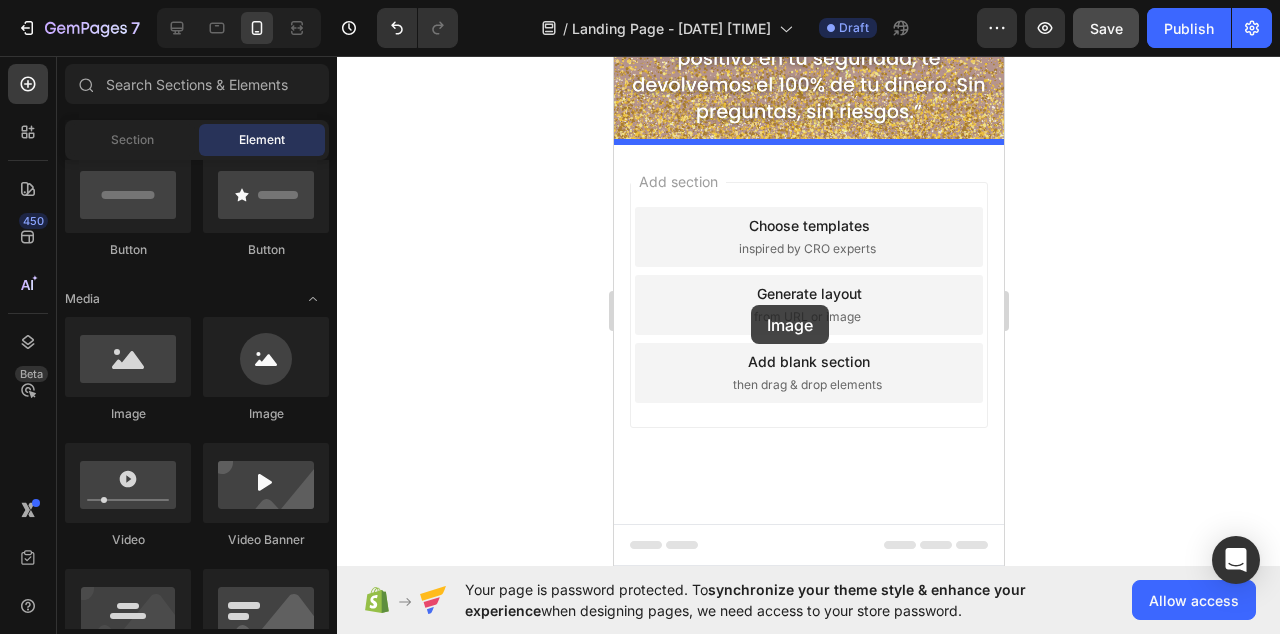 drag, startPoint x: 746, startPoint y: 423, endPoint x: 750, endPoint y: 302, distance: 121.0661 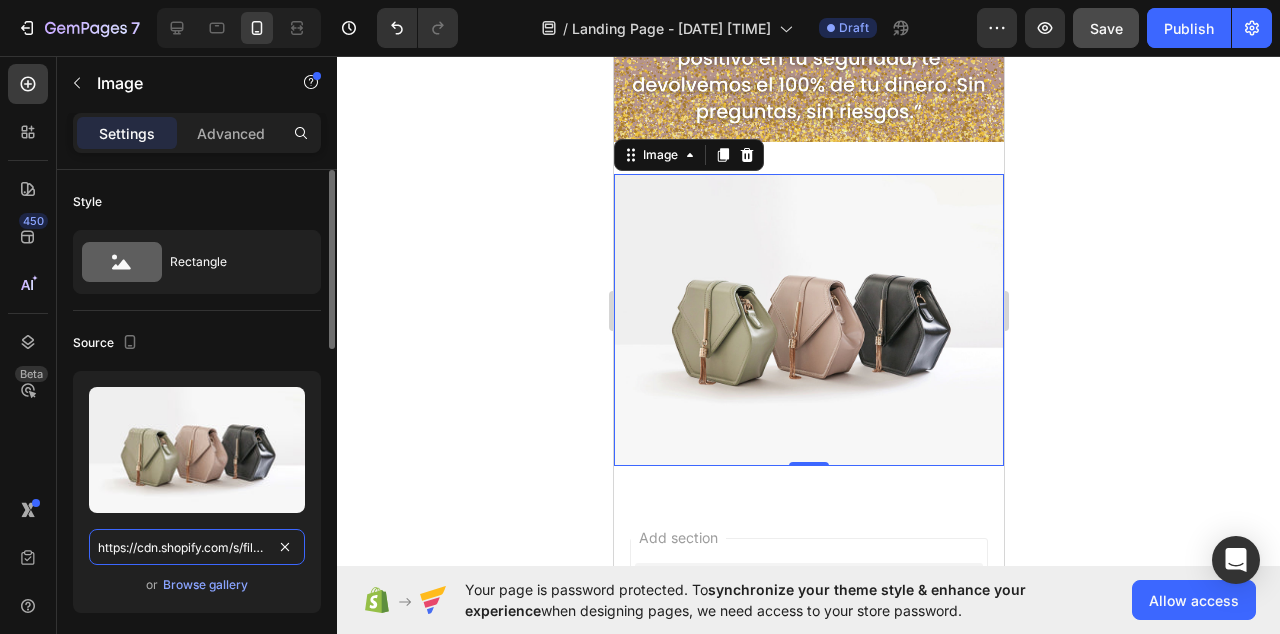 click on "https://cdn.shopify.com/s/files/1/2005/9307/files/image_demo.jpg" at bounding box center (197, 547) 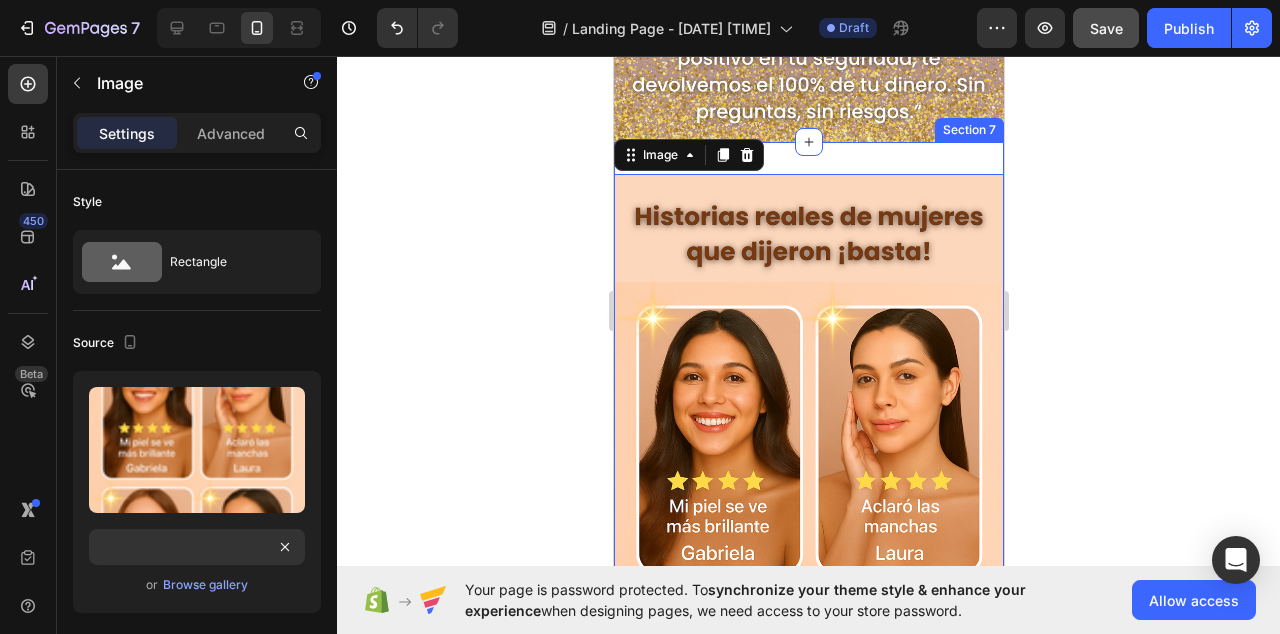 click on "Image   0 Section 7" at bounding box center (808, 520) 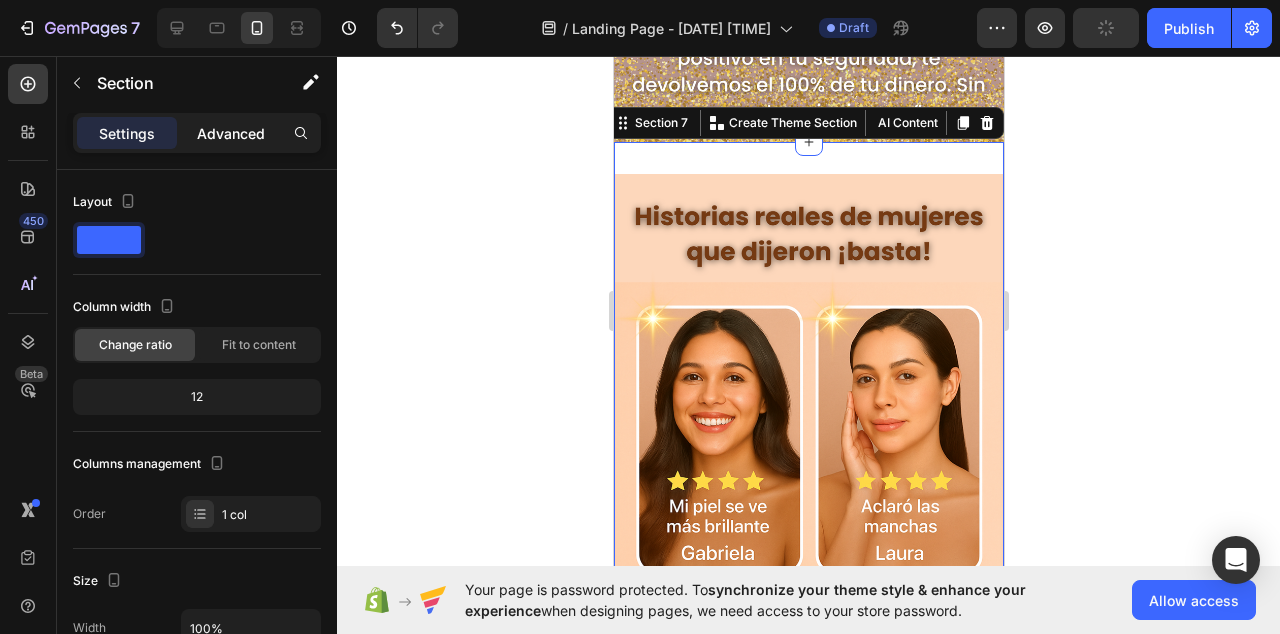 click on "Advanced" at bounding box center [231, 133] 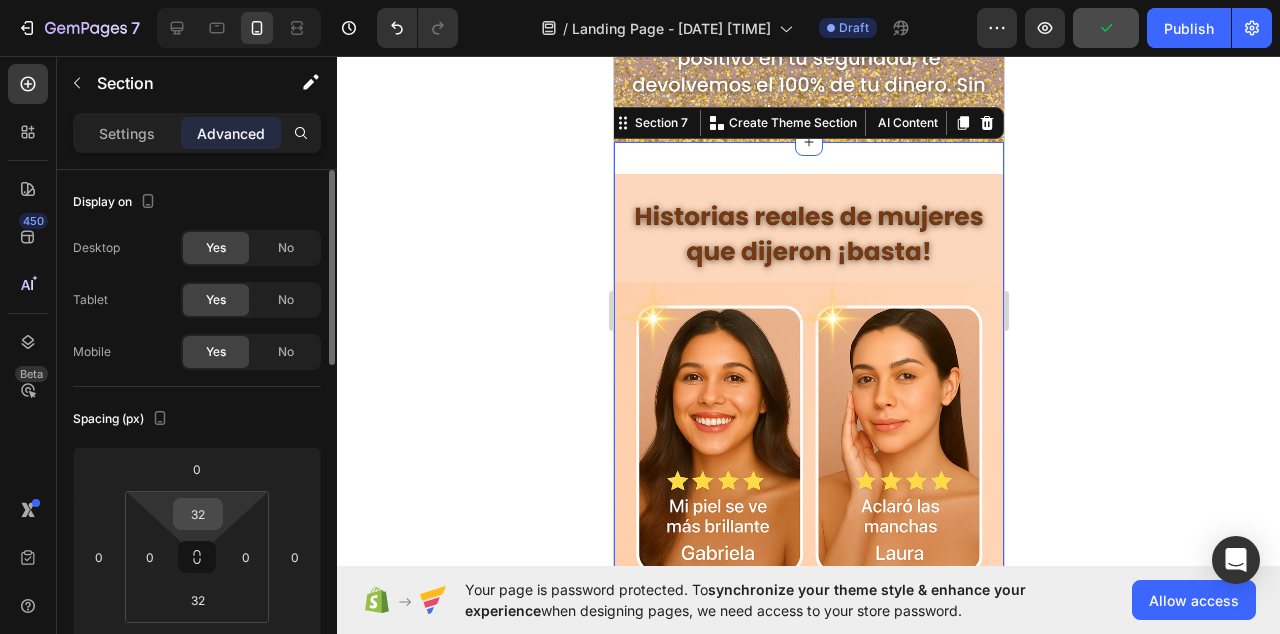 click on "32" at bounding box center [198, 514] 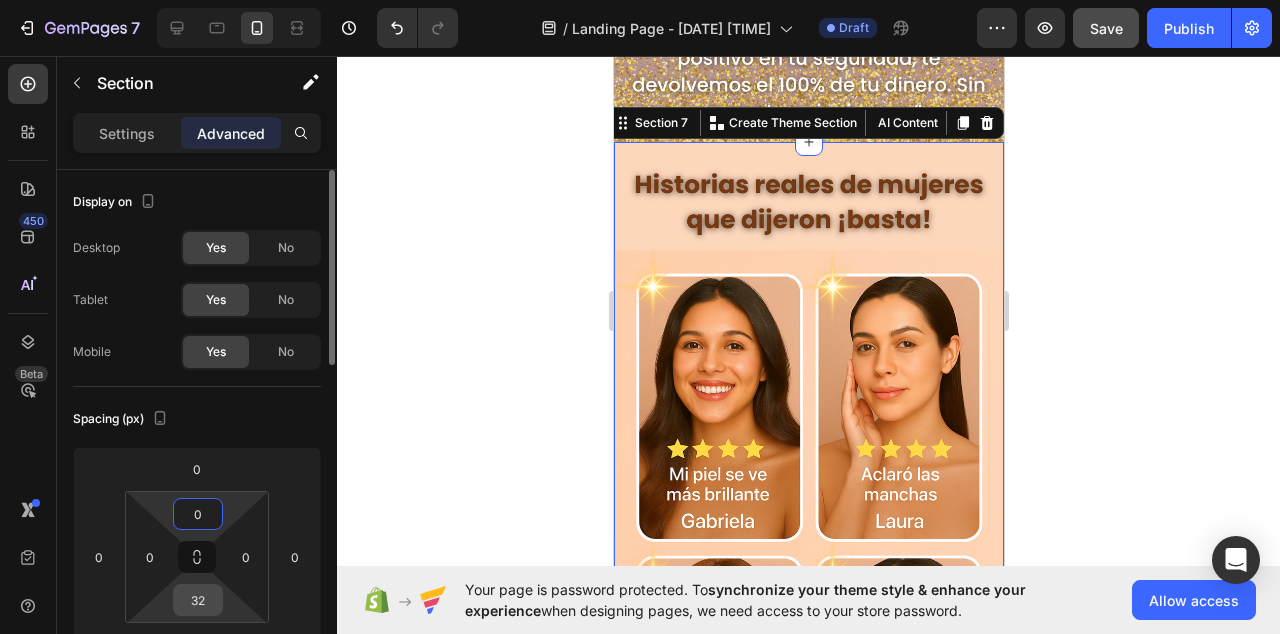 type on "0" 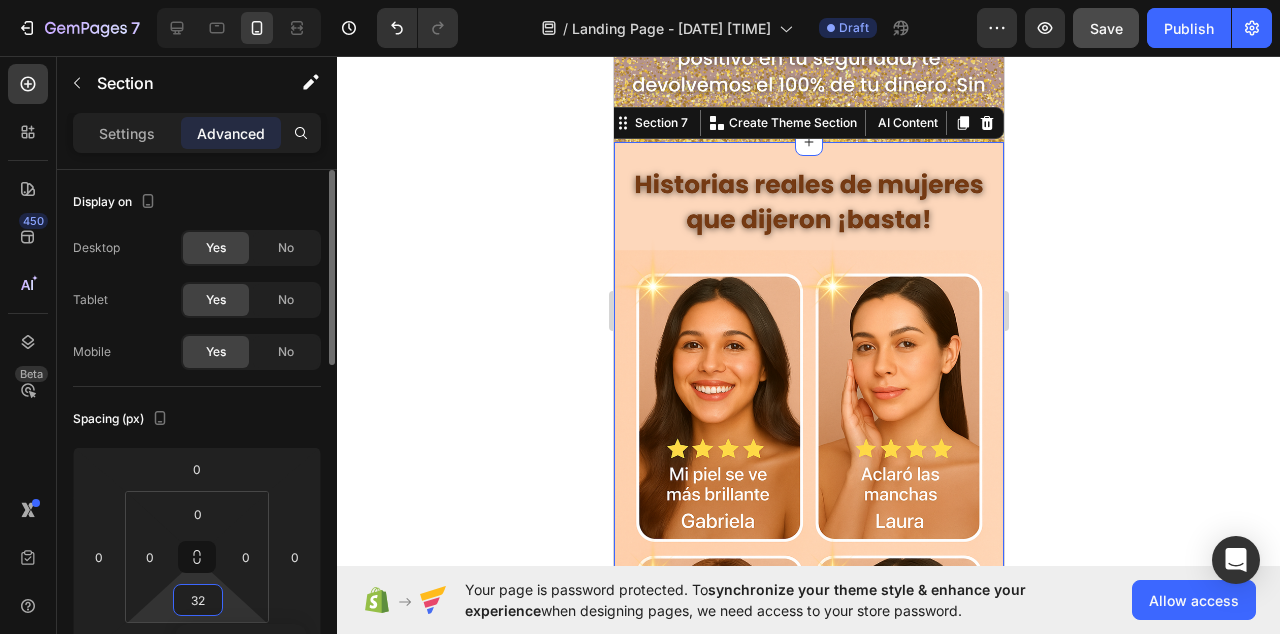 type on "0" 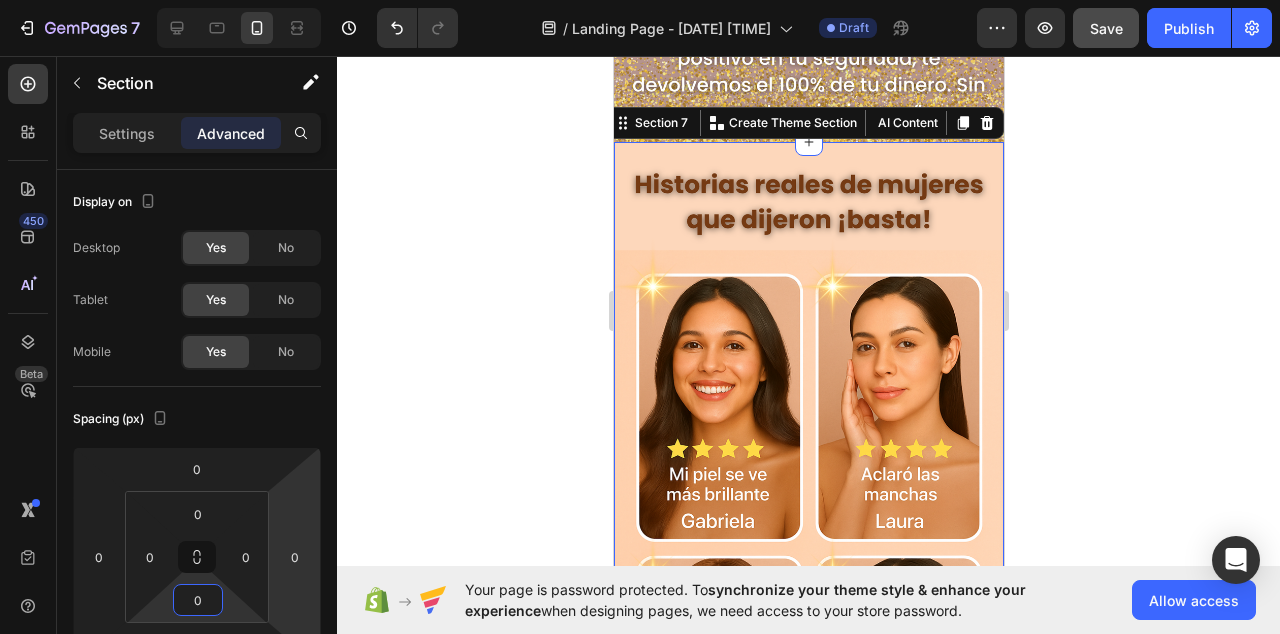 click 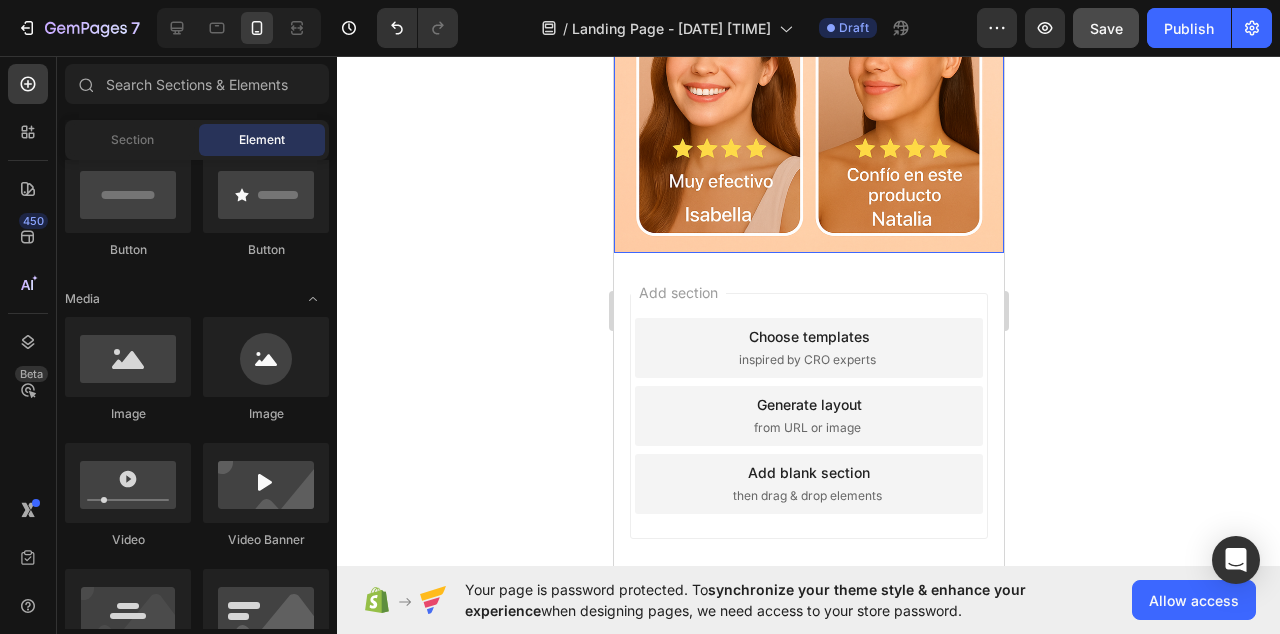 scroll, scrollTop: 4050, scrollLeft: 0, axis: vertical 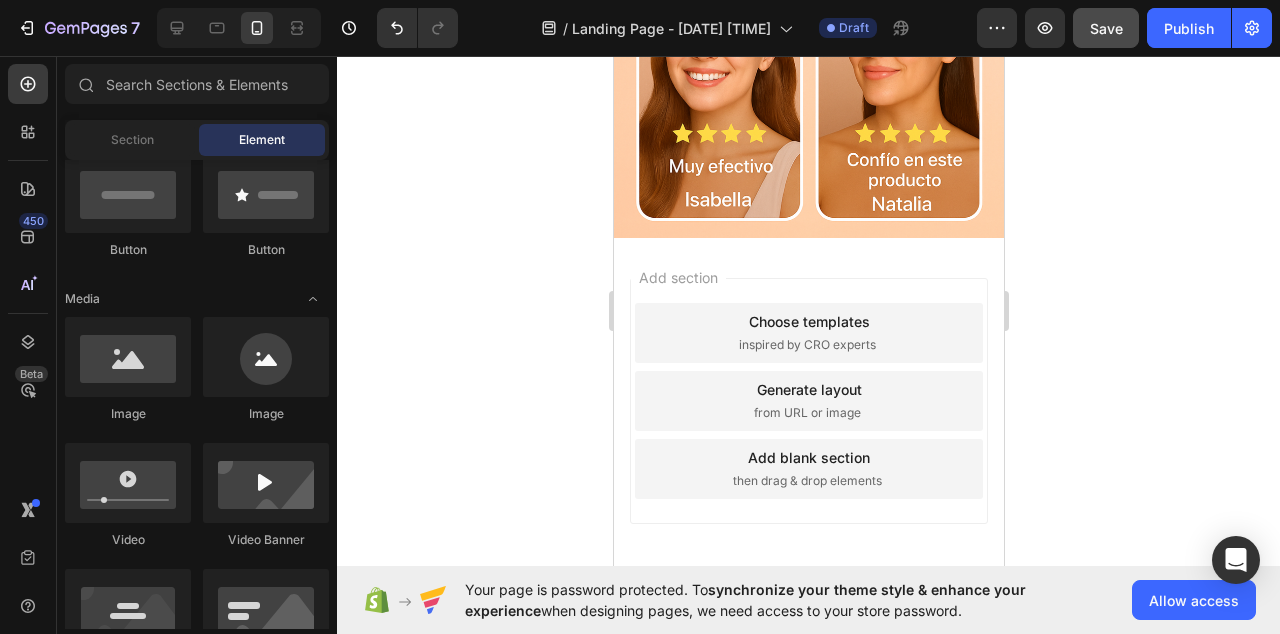 click on "Add section Choose templates inspired by CRO experts Generate layout from URL or image Add blank section then drag & drop elements" at bounding box center [808, 429] 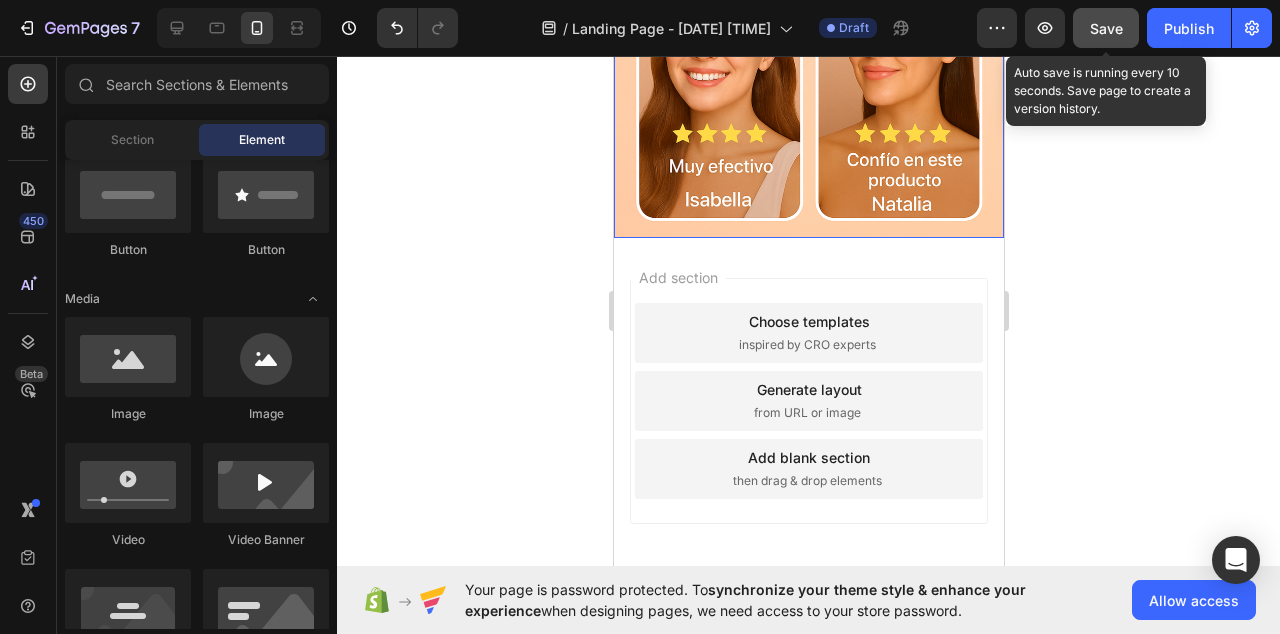 click on "Save" at bounding box center (1106, 28) 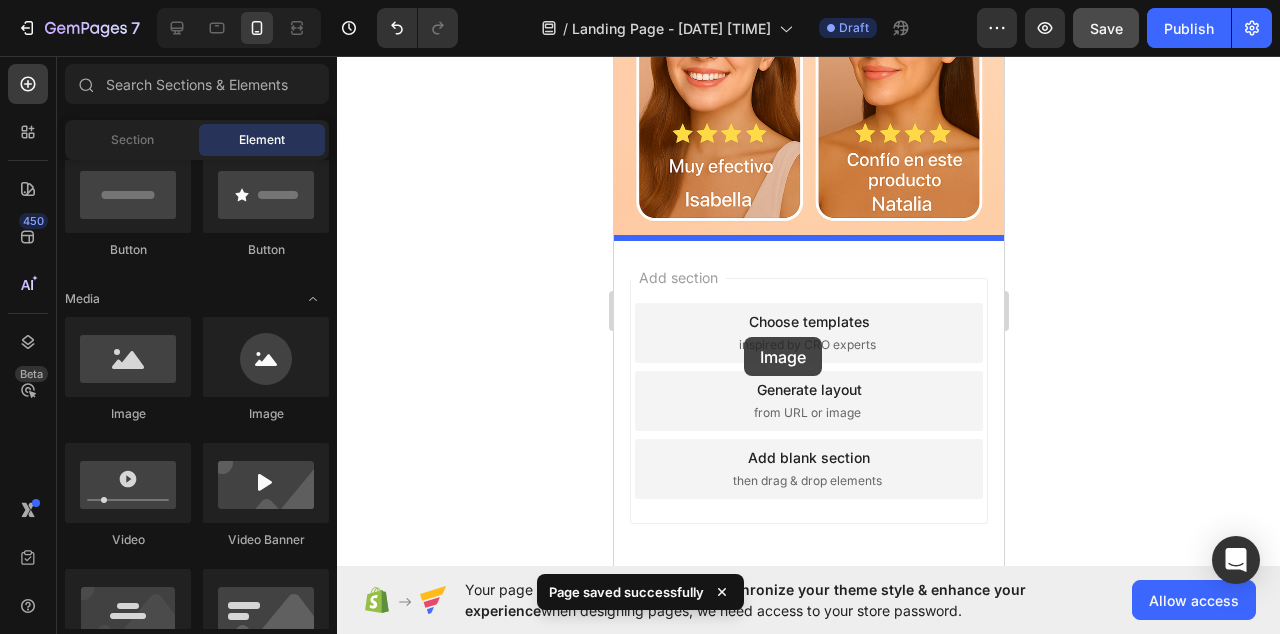 drag, startPoint x: 736, startPoint y: 414, endPoint x: 743, endPoint y: 337, distance: 77.31753 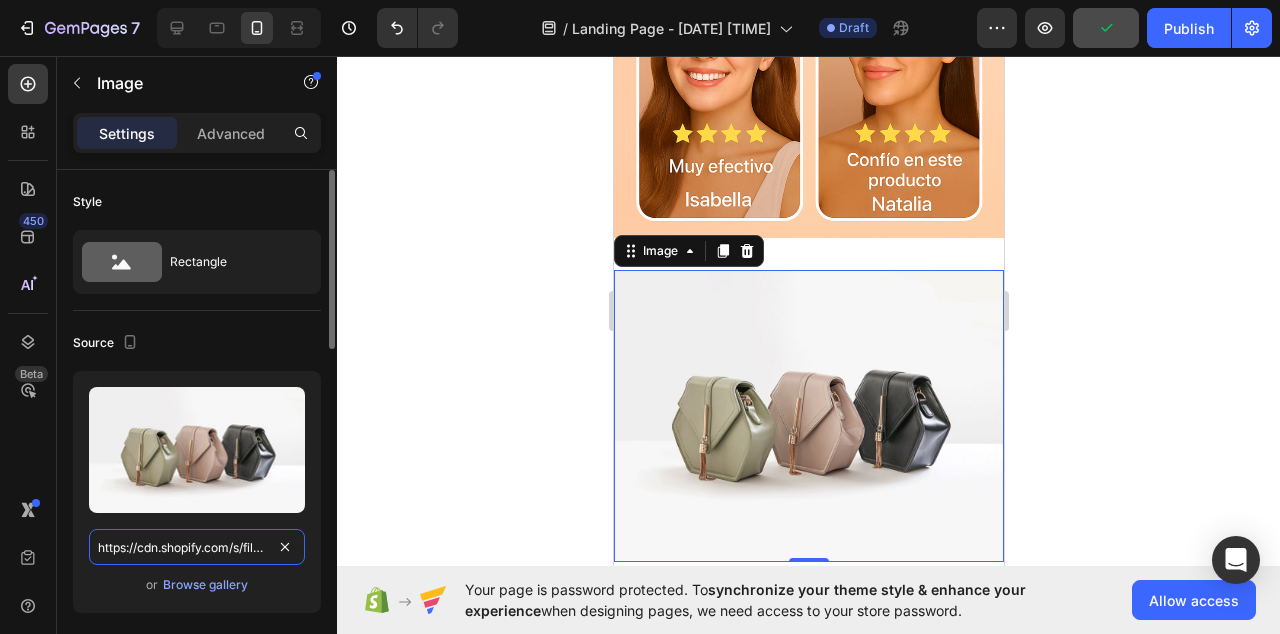 click on "https://cdn.shopify.com/s/files/1/2005/9307/files/image_demo.jpg" at bounding box center [197, 547] 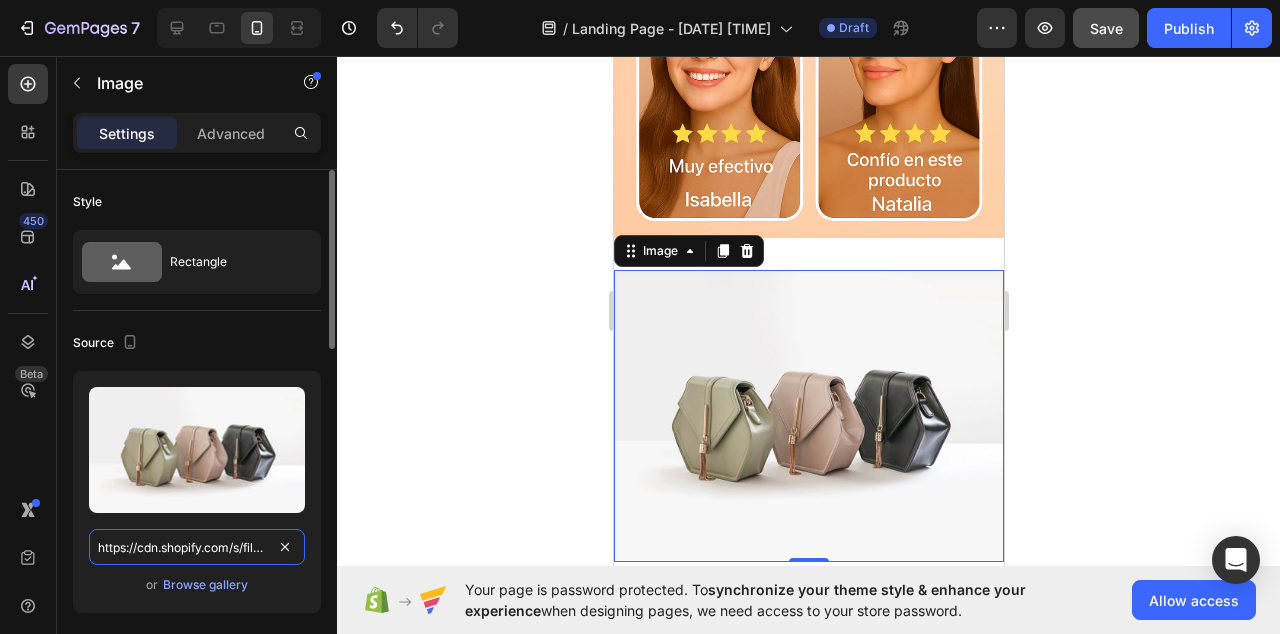 paste on "0950/0036/3289/files/8.png?v=1754085004" 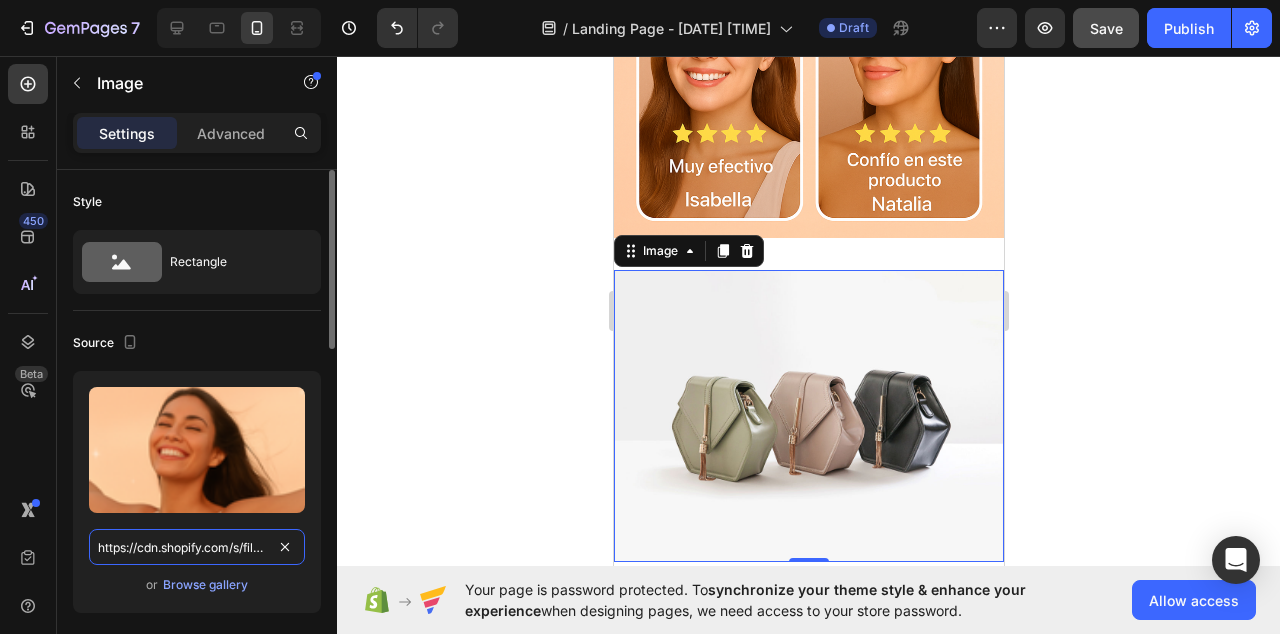 scroll, scrollTop: 0, scrollLeft: 275, axis: horizontal 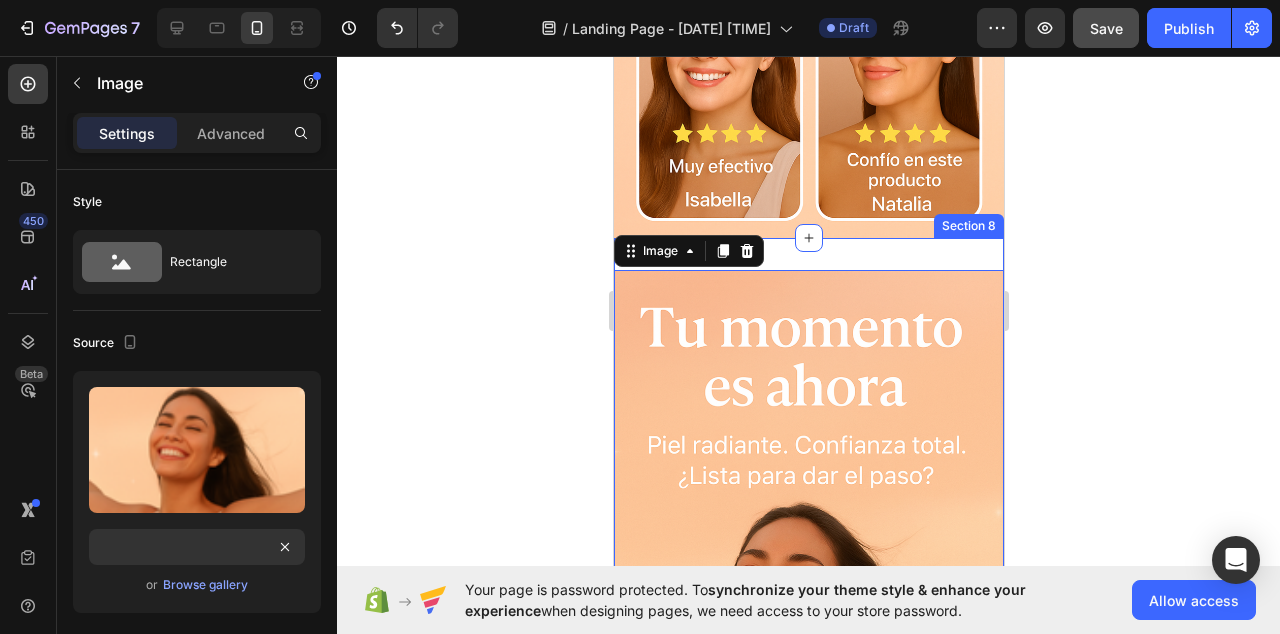click on "Image   0 Section 8" at bounding box center (808, 616) 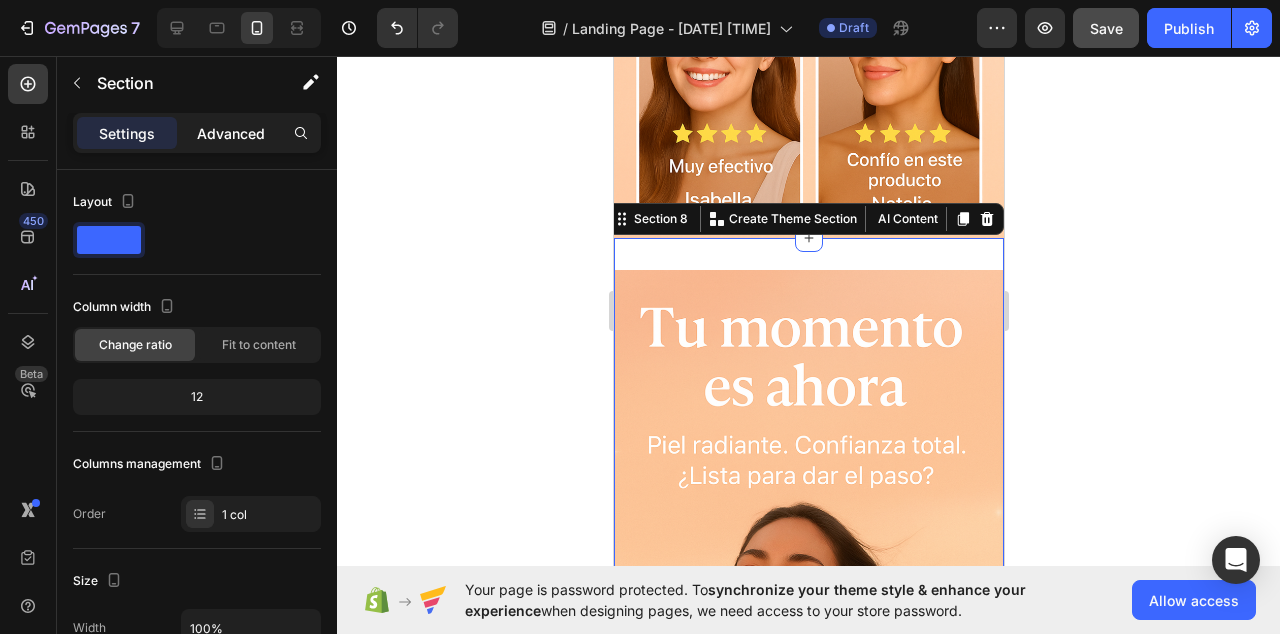 click on "Advanced" at bounding box center (231, 133) 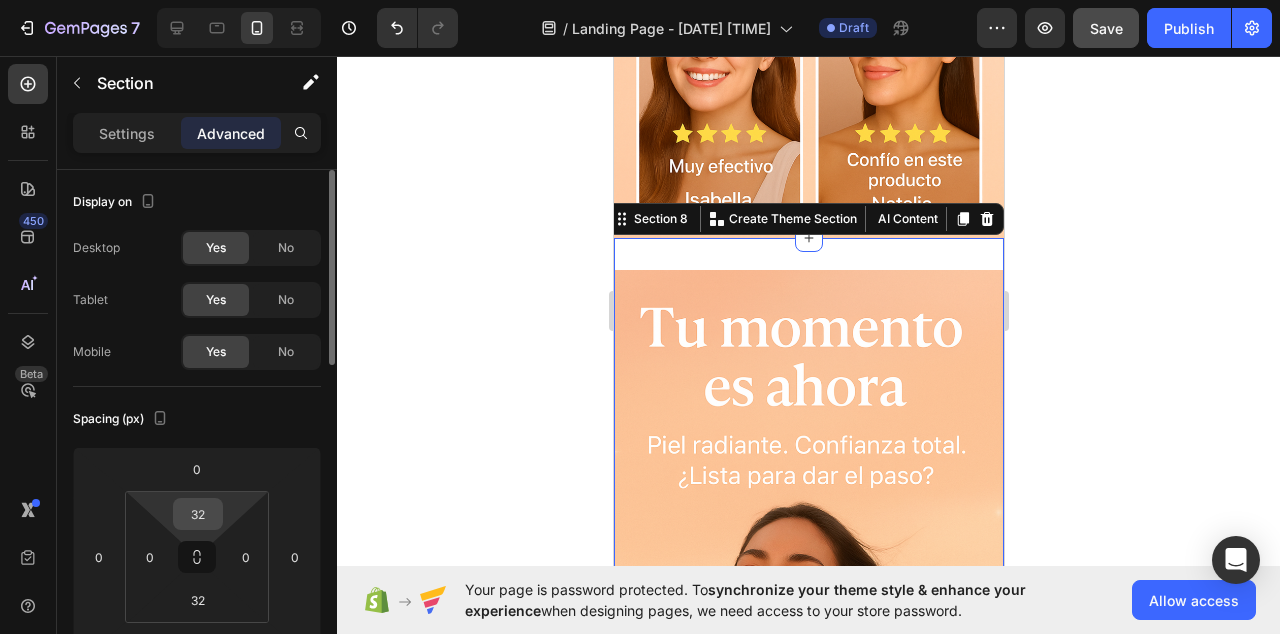 click on "32" at bounding box center (198, 514) 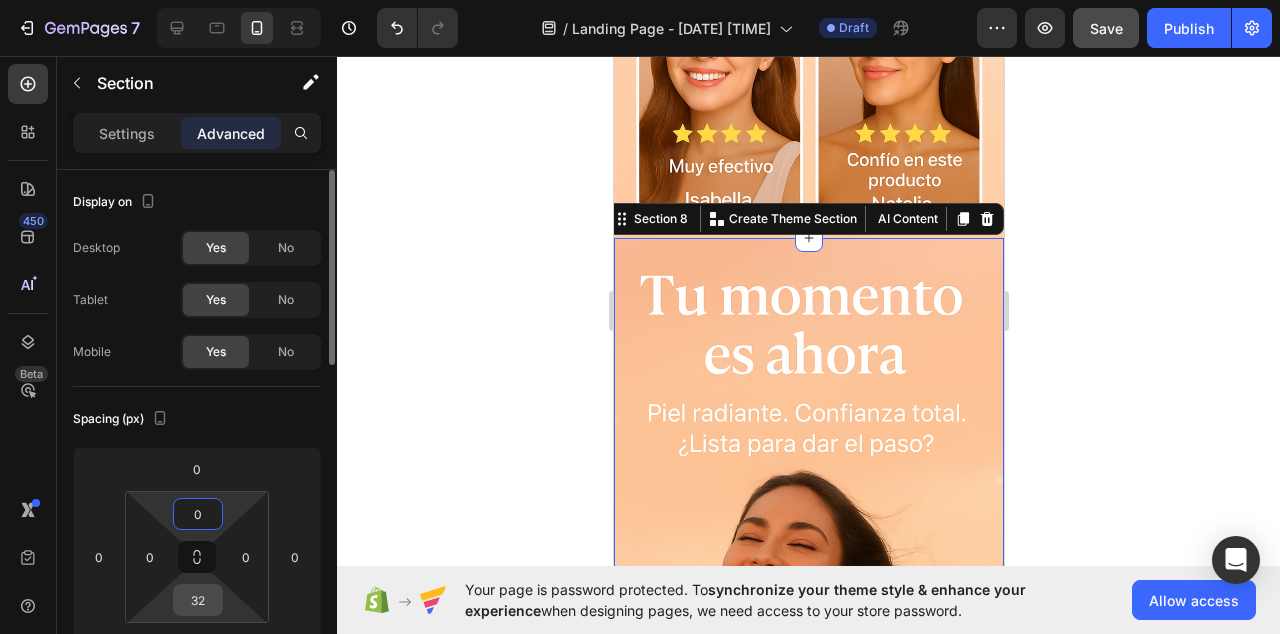 type on "0" 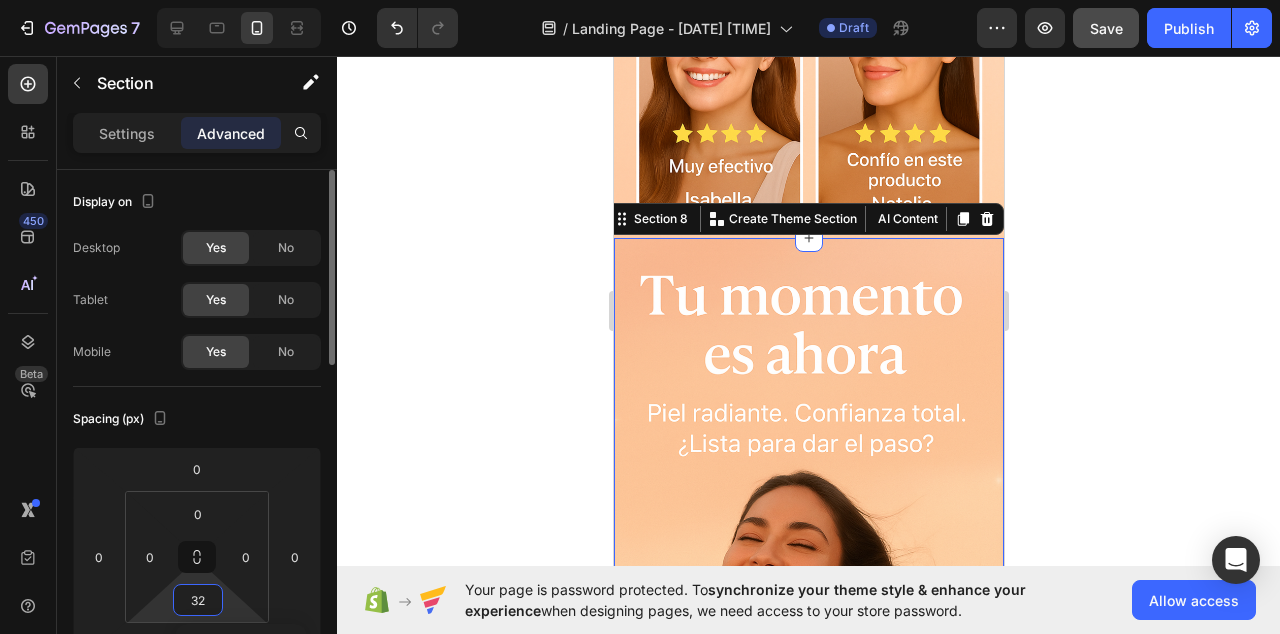 type on "0" 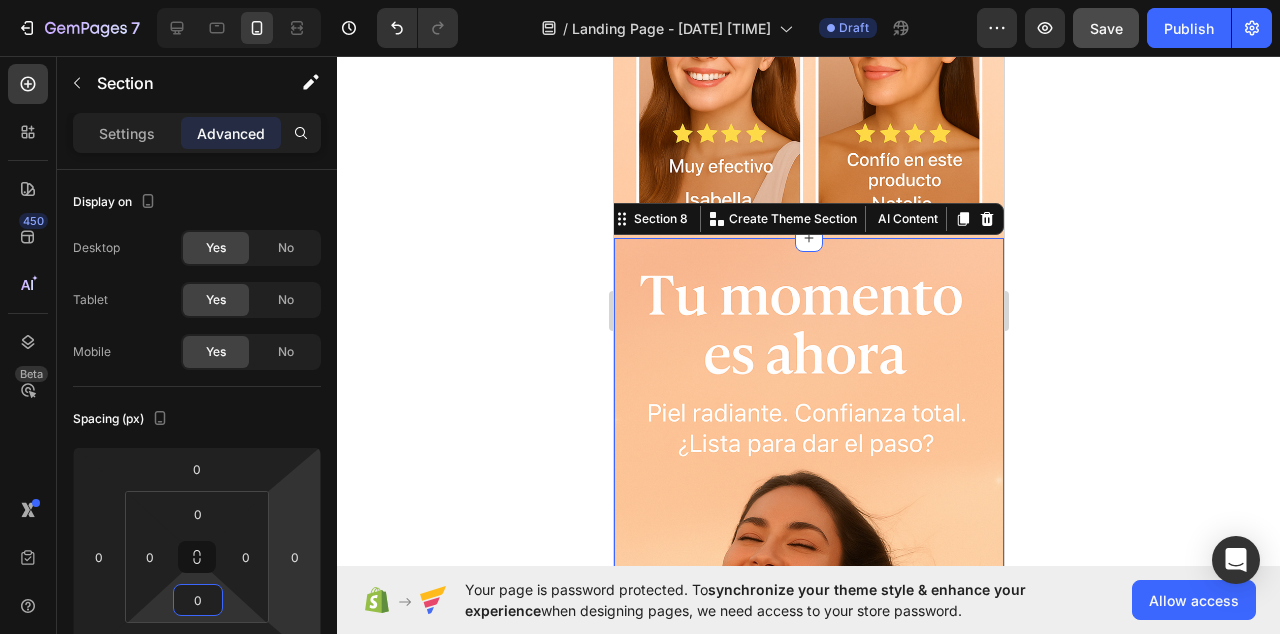 click 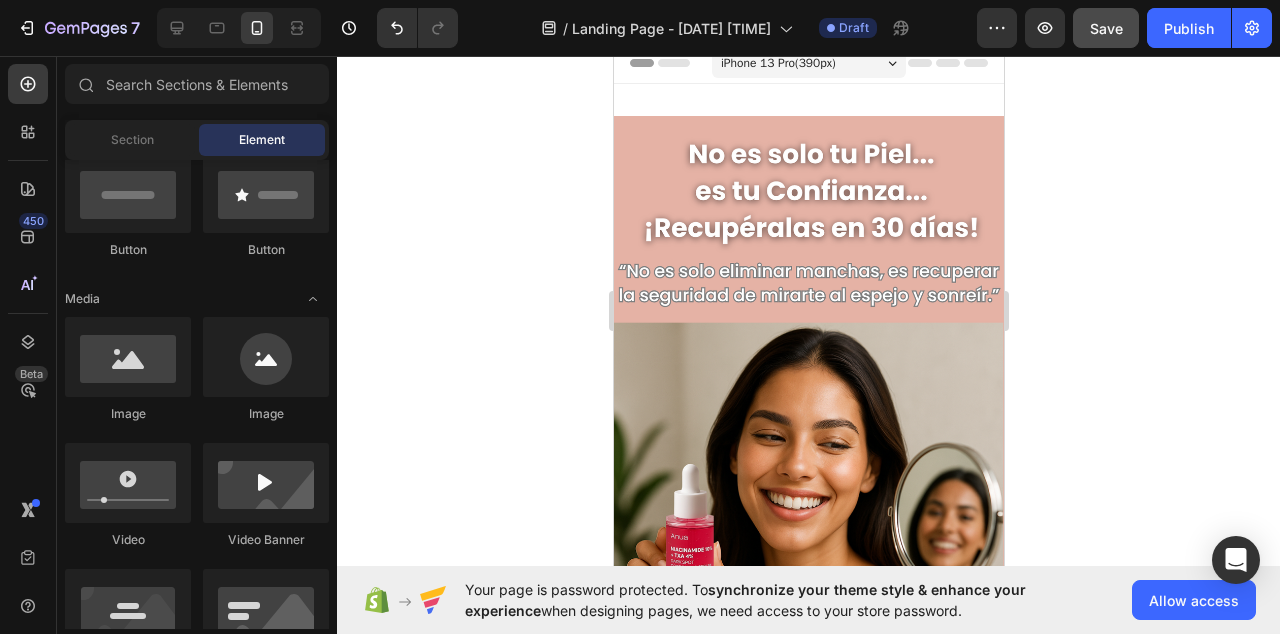 scroll, scrollTop: 0, scrollLeft: 0, axis: both 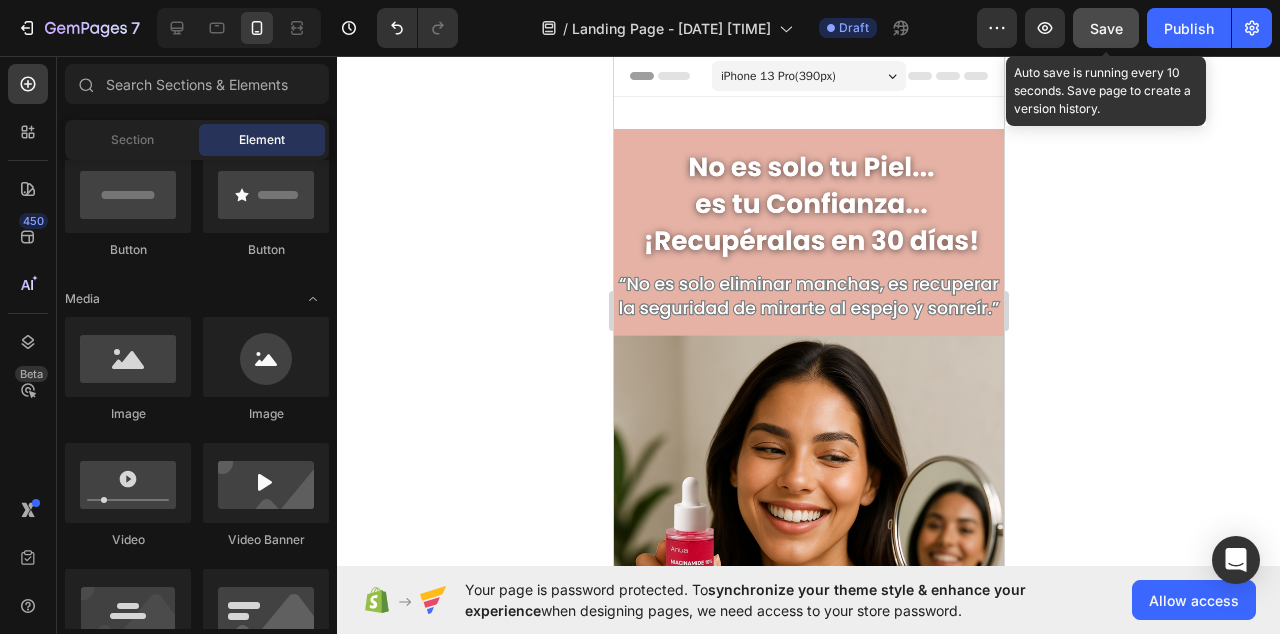 click on "Save" at bounding box center (1106, 28) 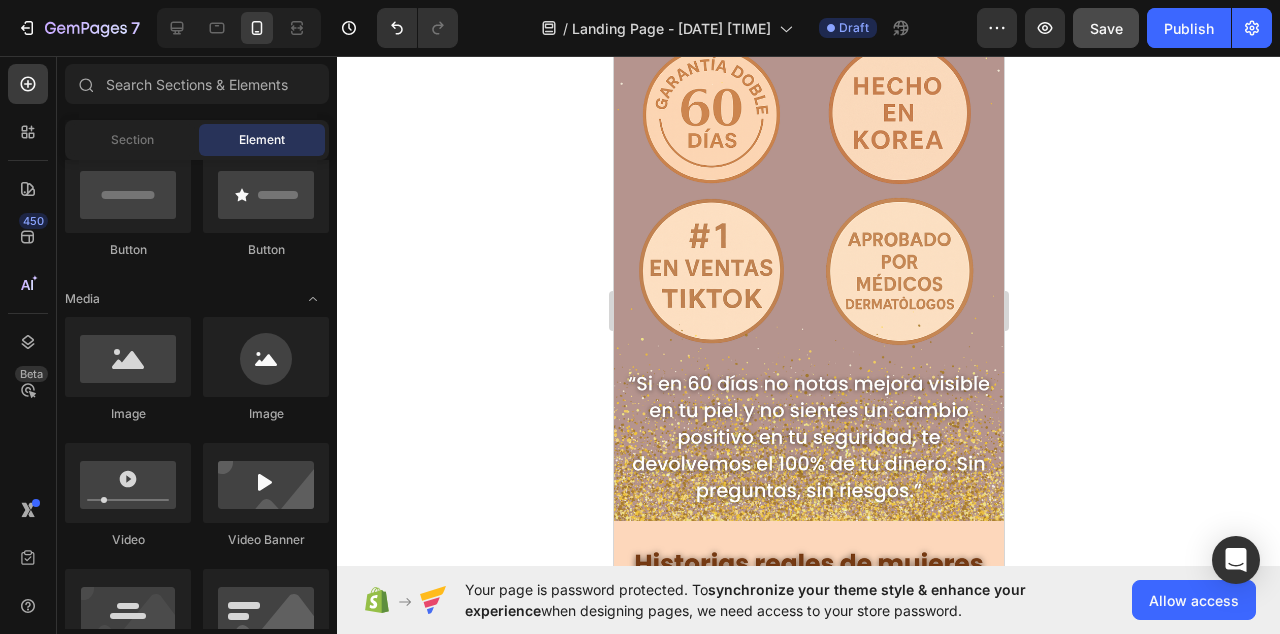 scroll, scrollTop: 3773, scrollLeft: 0, axis: vertical 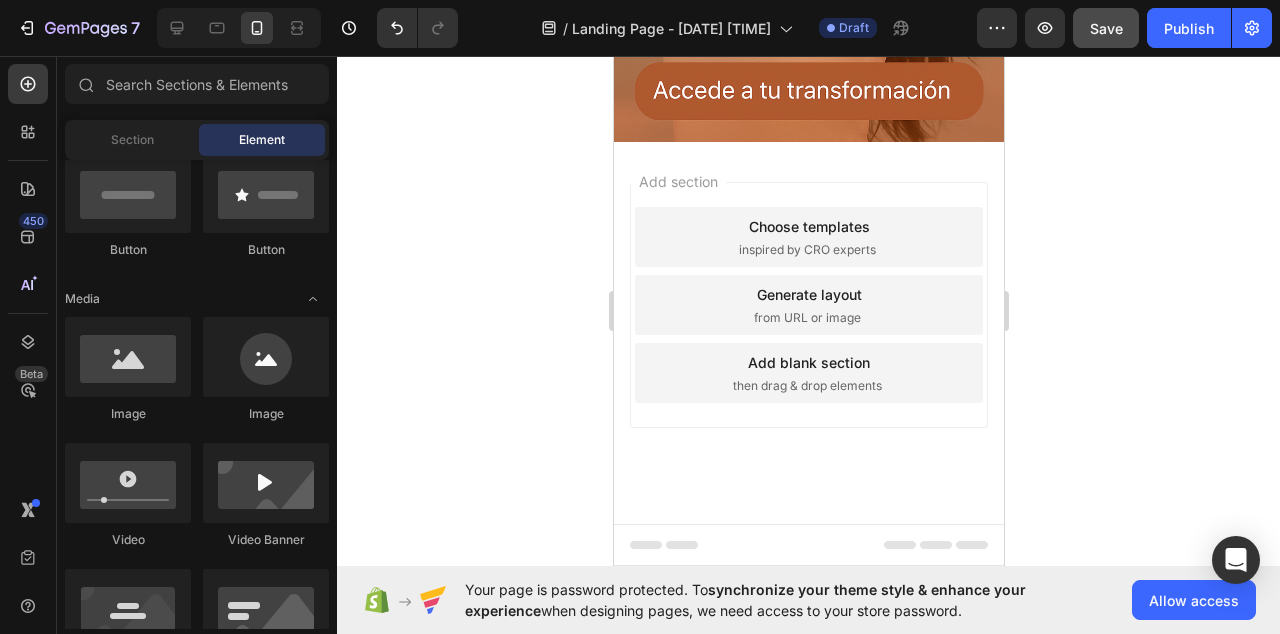 click on "Add section Choose templates inspired by CRO experts Generate layout from URL or image Add blank section then drag & drop elements" at bounding box center (808, 333) 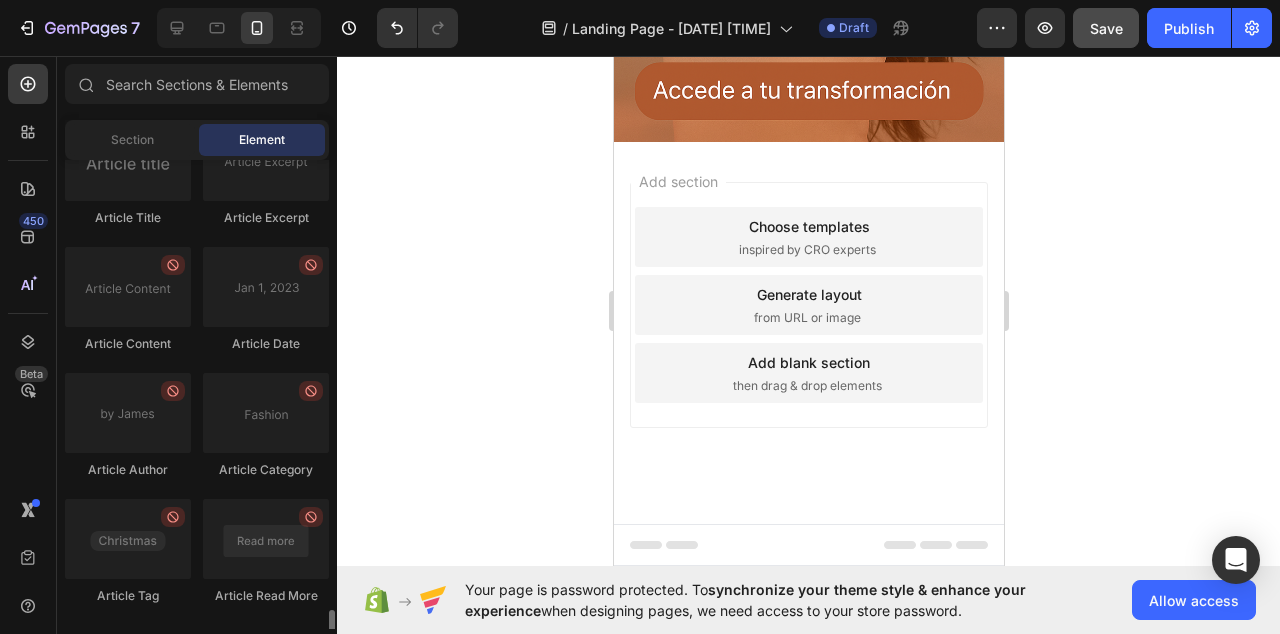 scroll, scrollTop: 5274, scrollLeft: 0, axis: vertical 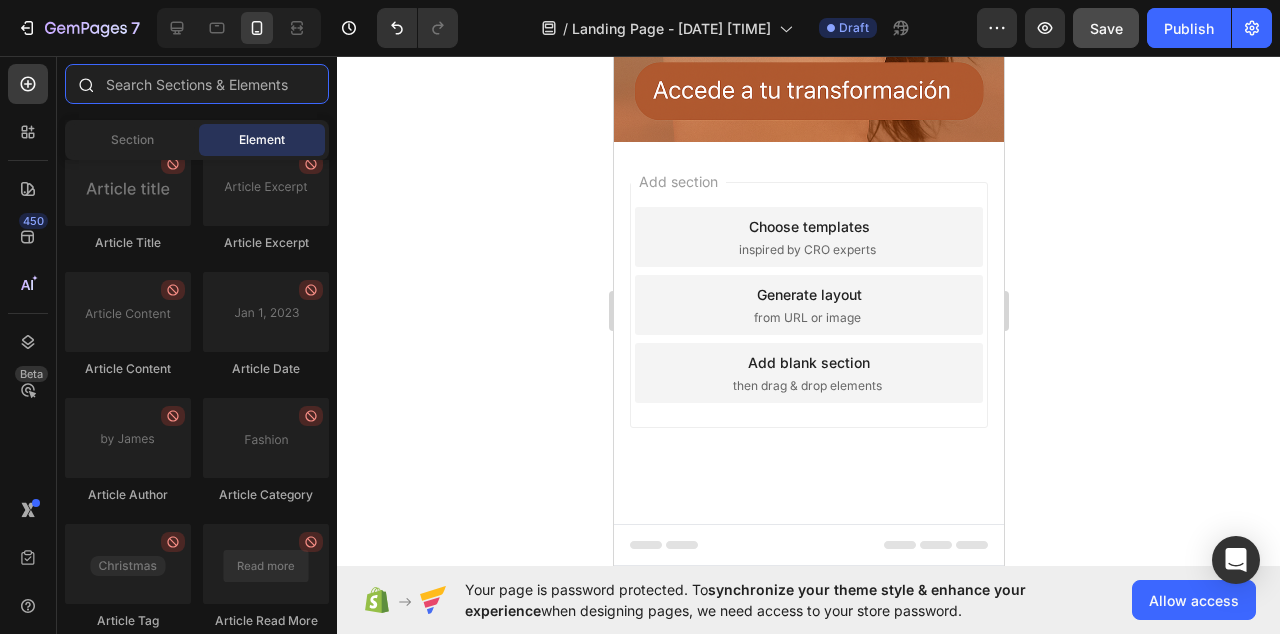 click at bounding box center (197, 84) 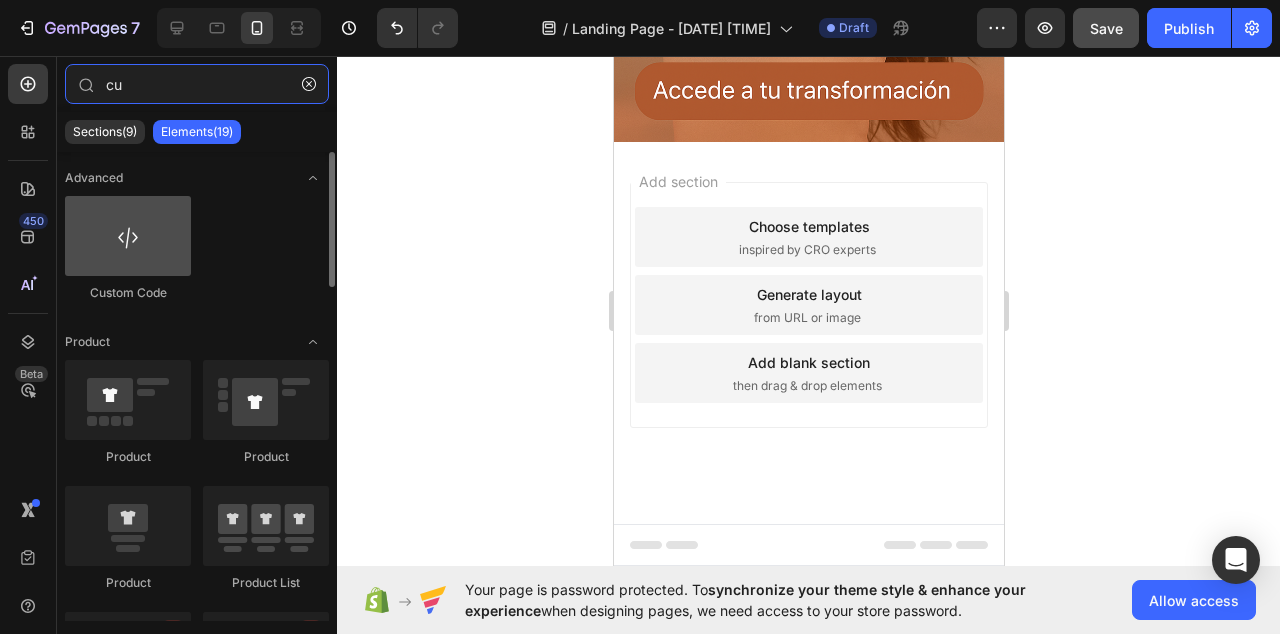 type on "cu" 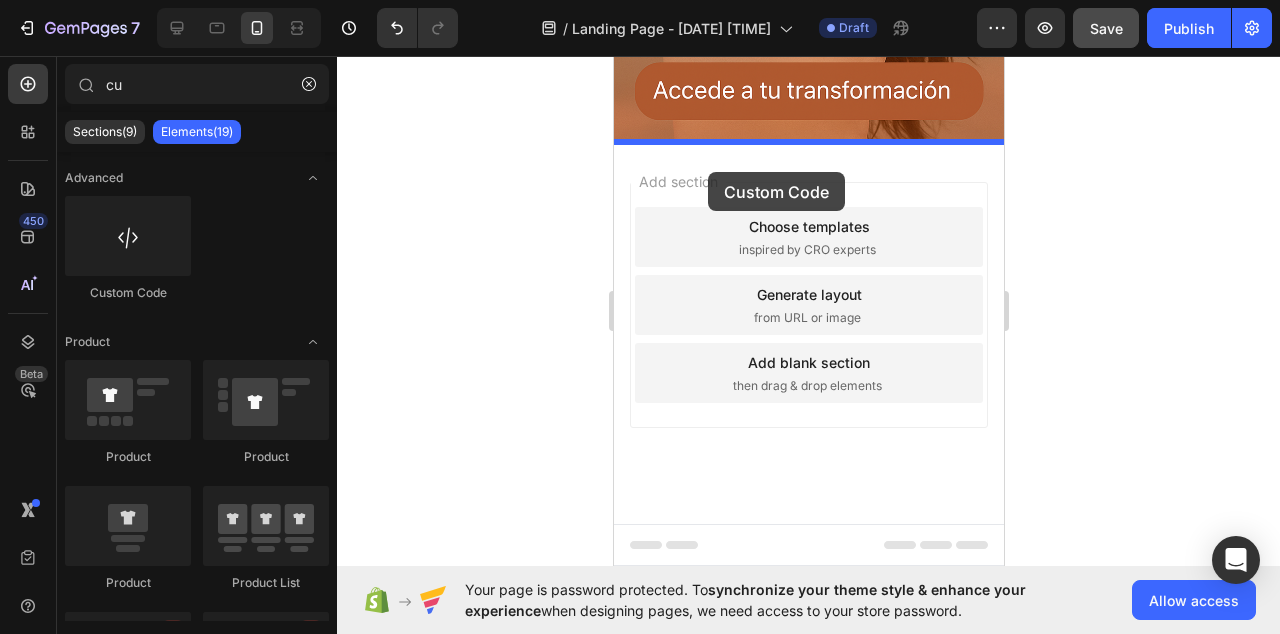 drag, startPoint x: 749, startPoint y: 304, endPoint x: 707, endPoint y: 172, distance: 138.52075 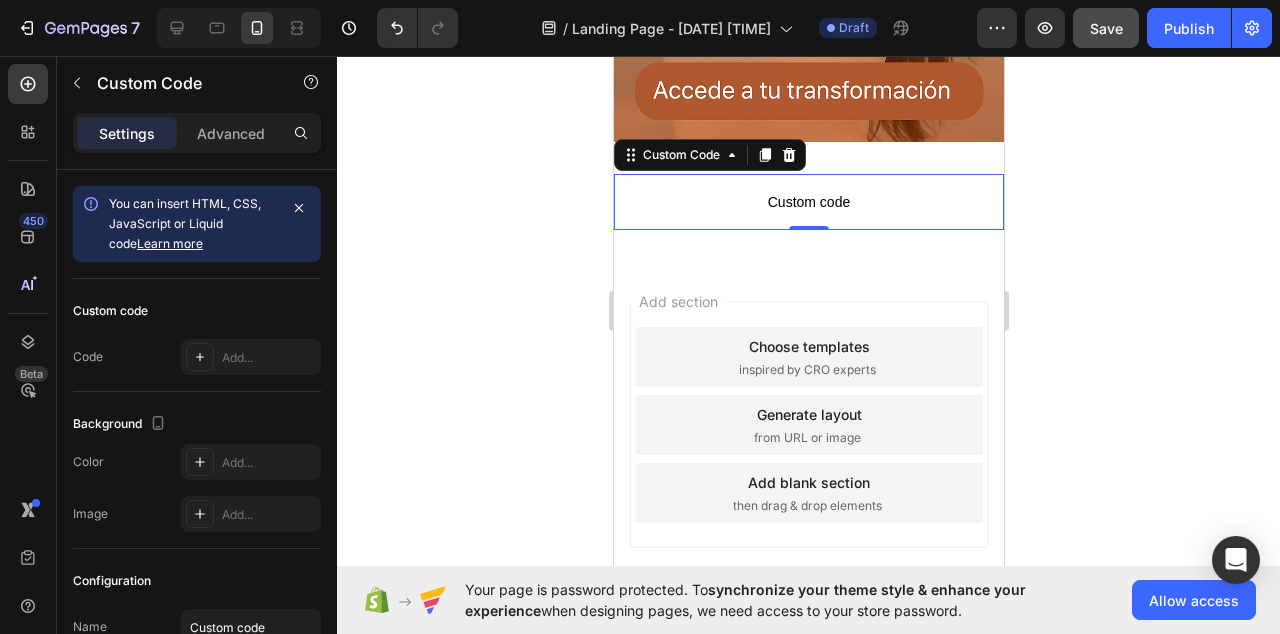 click on "Custom code" at bounding box center (808, 202) 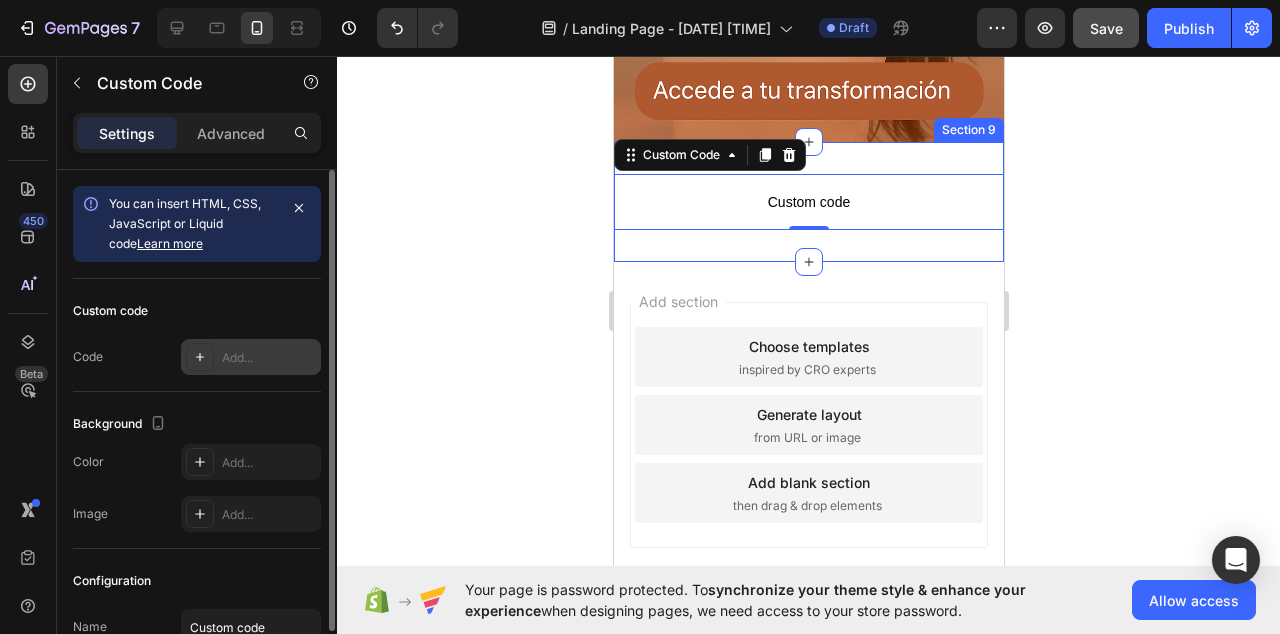 click 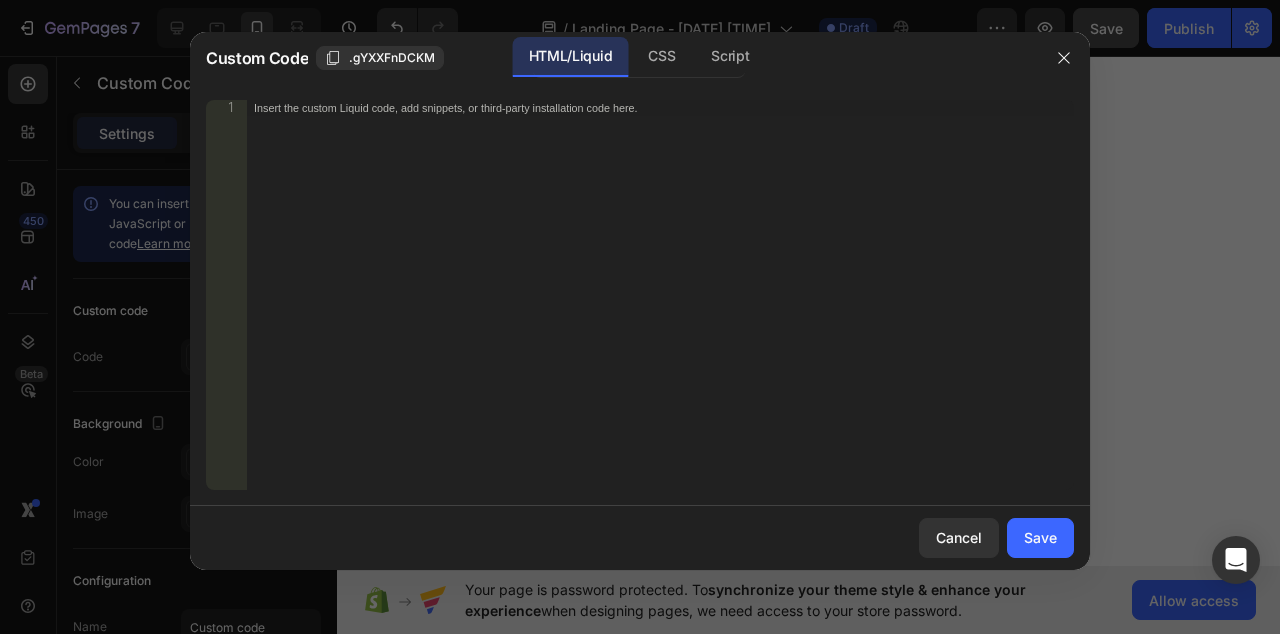 click on "Insert the custom Liquid code, add snippets, or third-party installation code here." at bounding box center [660, 311] 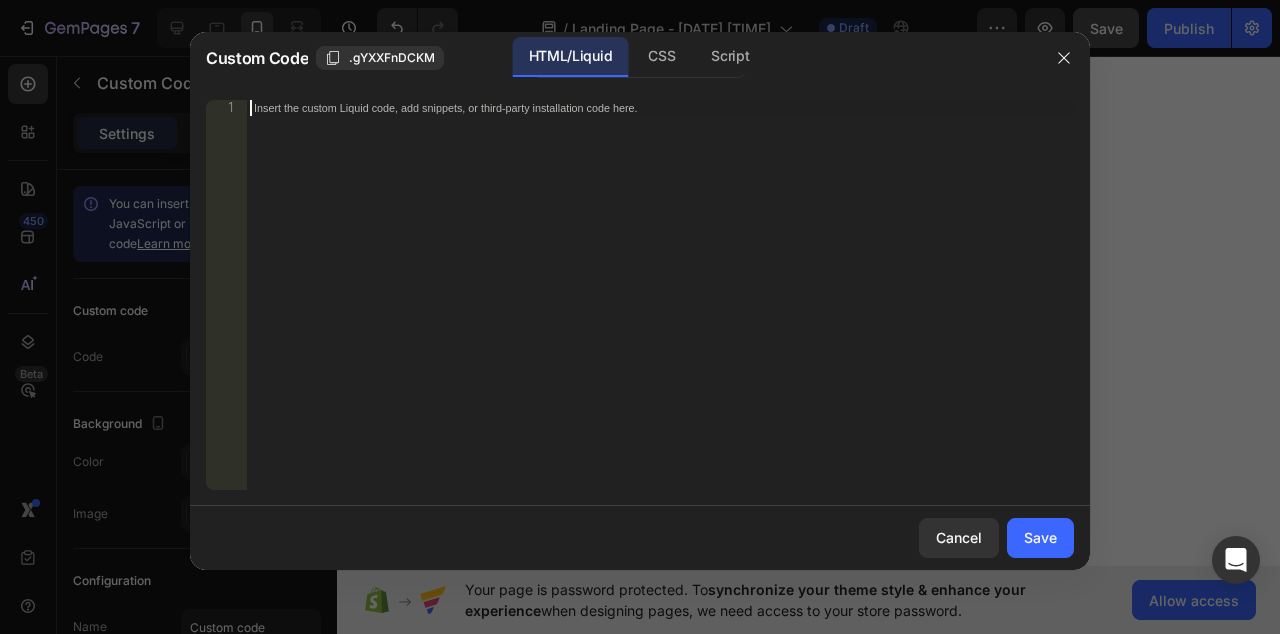 paste on ".gDwmalnGAm" 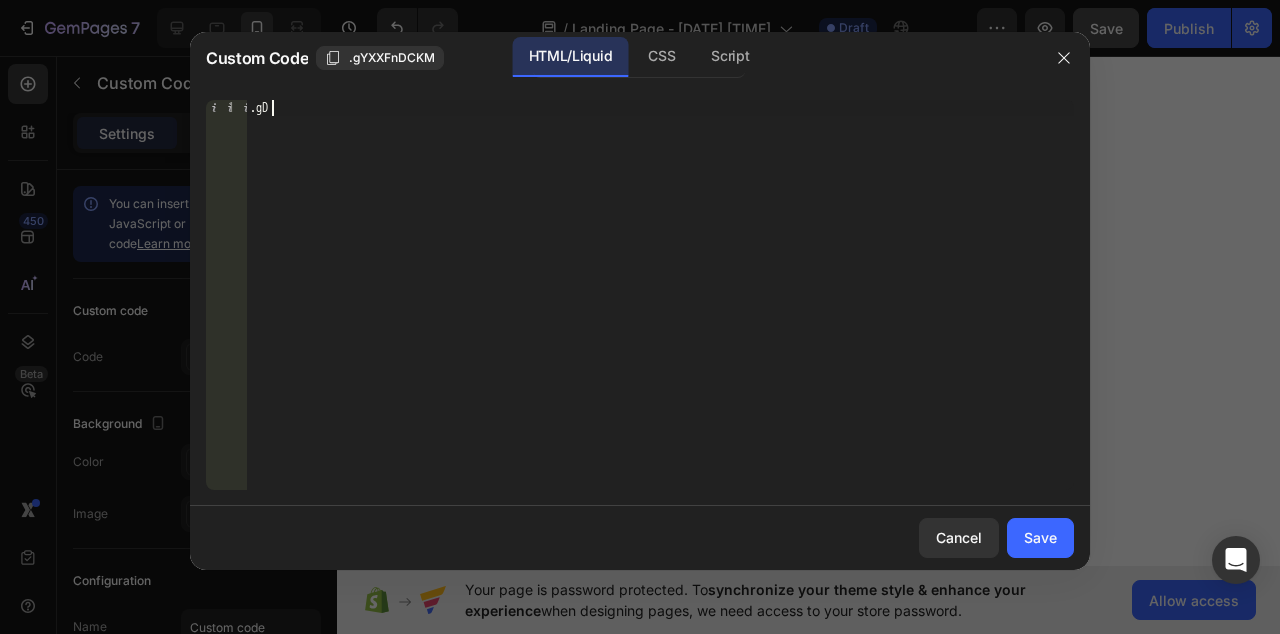 type on "." 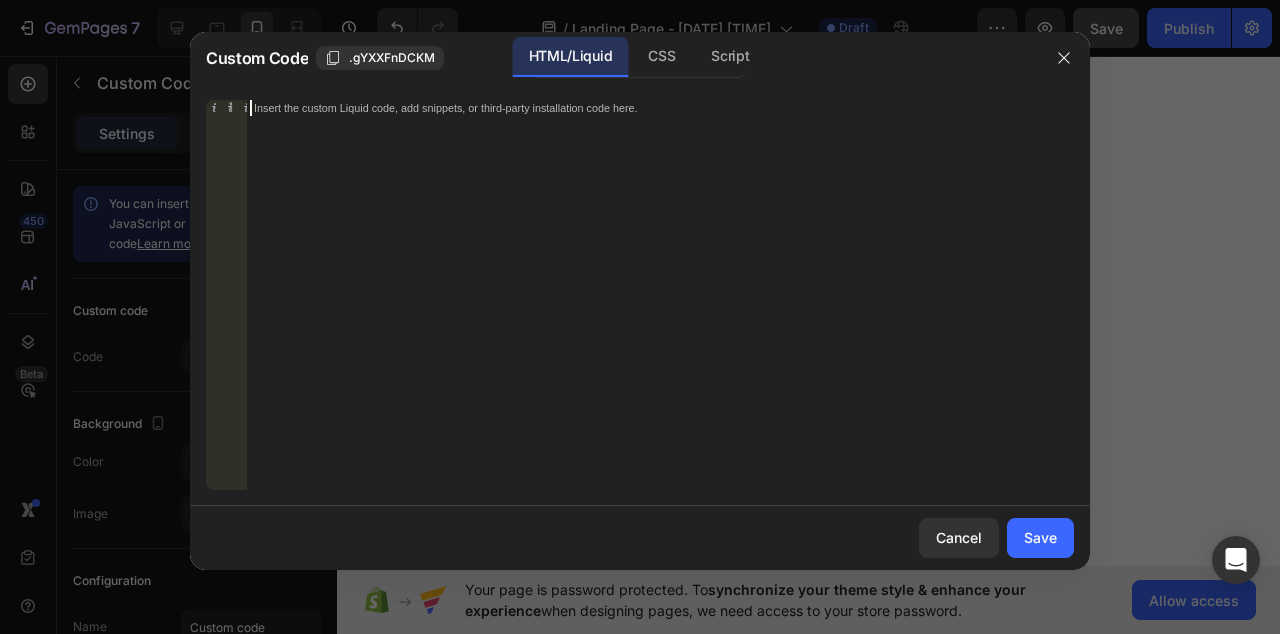 paste on "<script src="https://easysell.io/form-loader.js" async></script>" 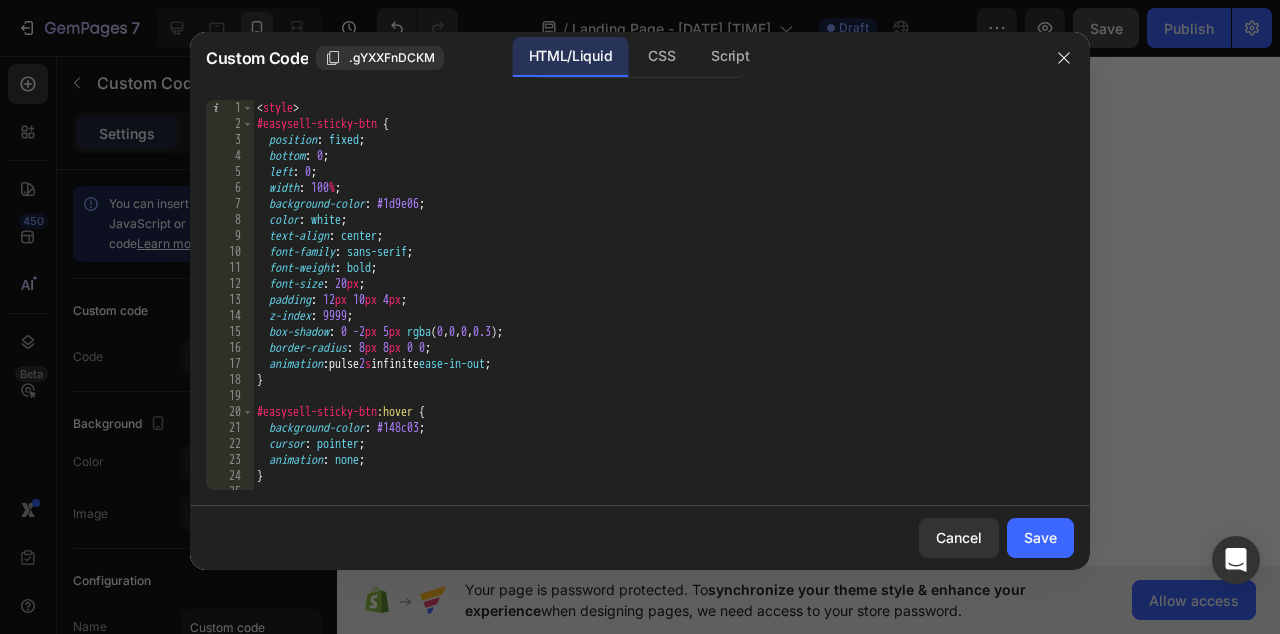 scroll, scrollTop: 0, scrollLeft: 0, axis: both 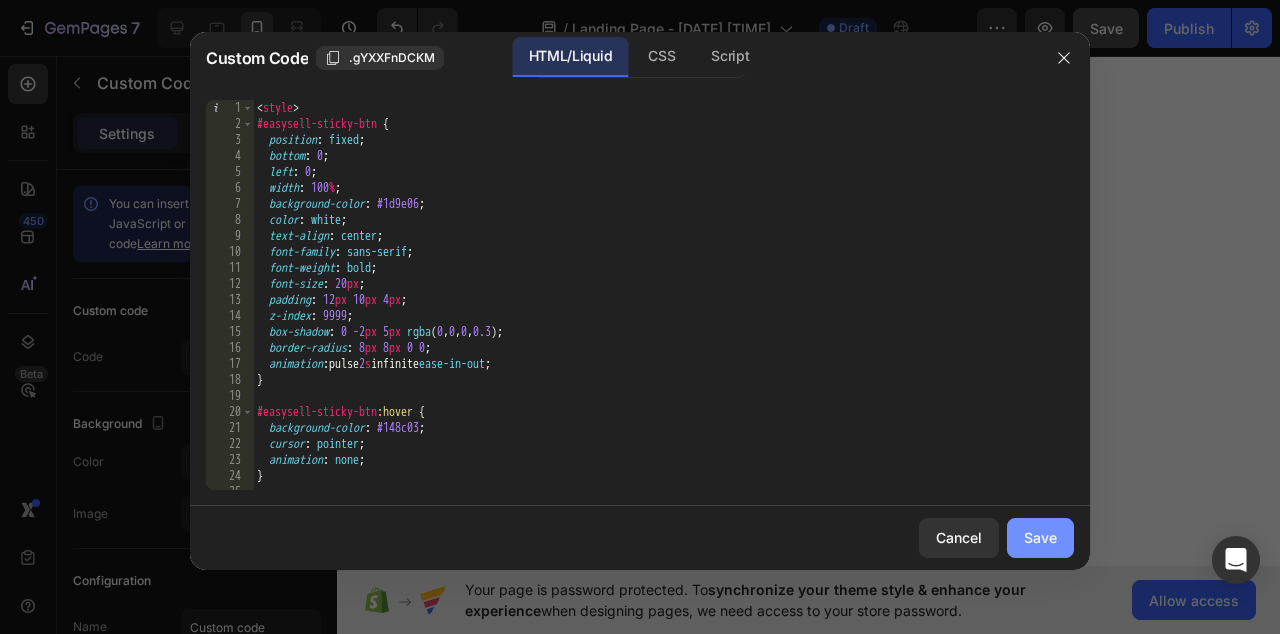 click on "Save" at bounding box center (1040, 537) 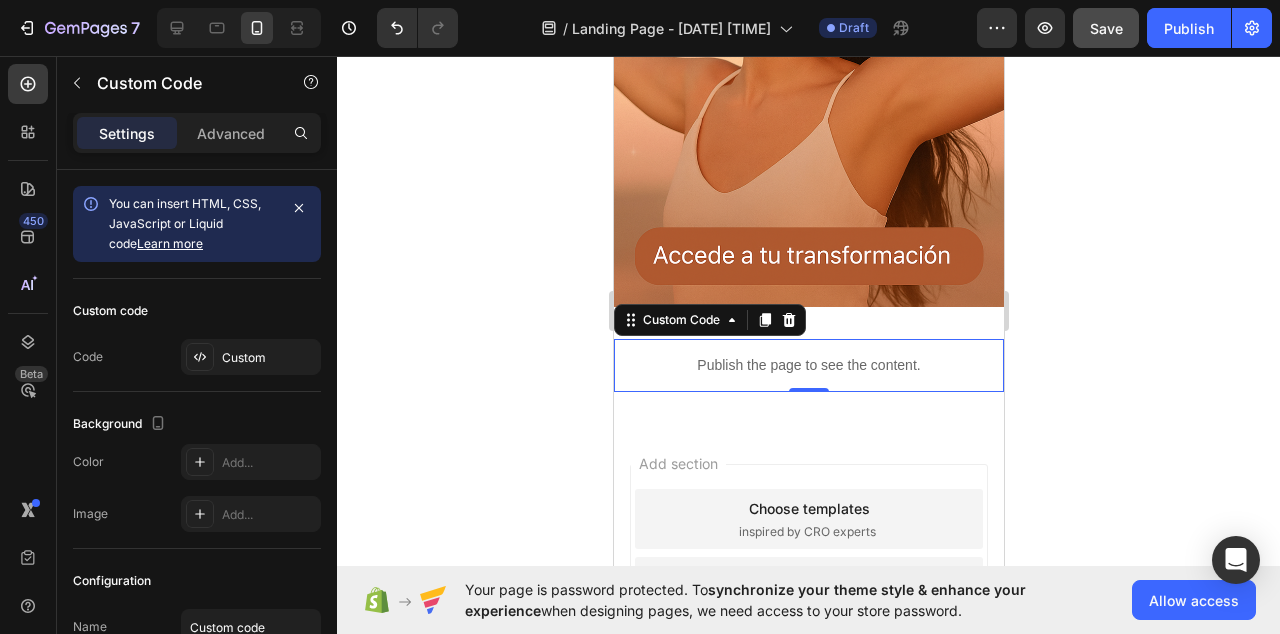 scroll, scrollTop: 5366, scrollLeft: 0, axis: vertical 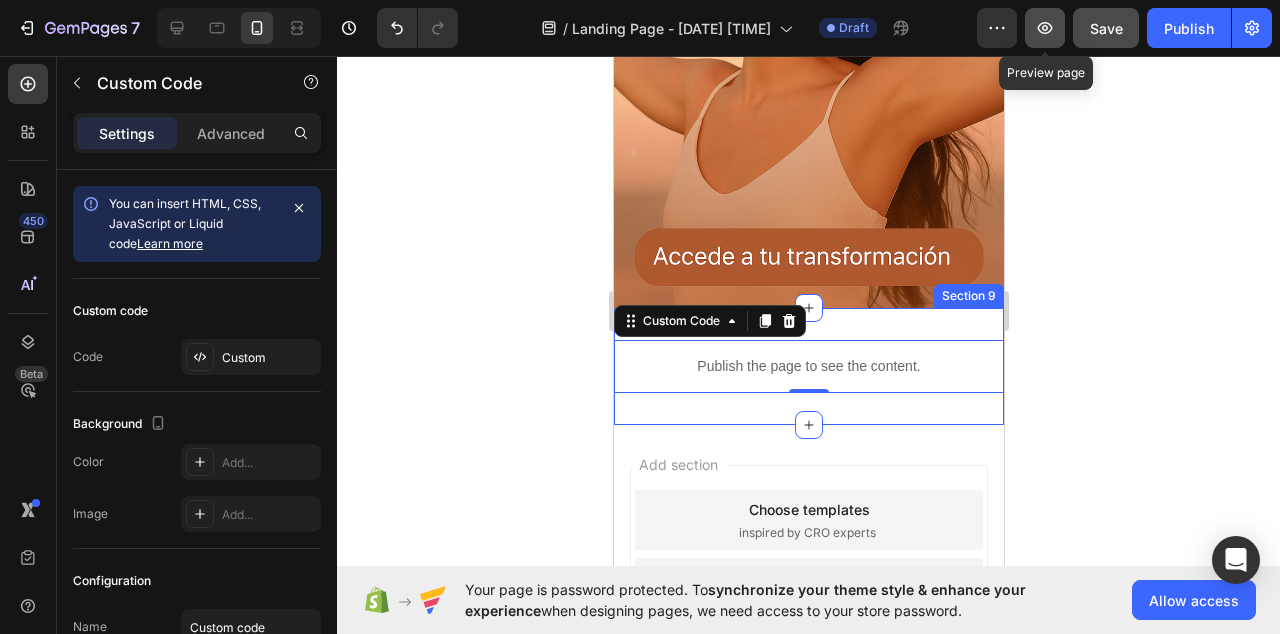 click 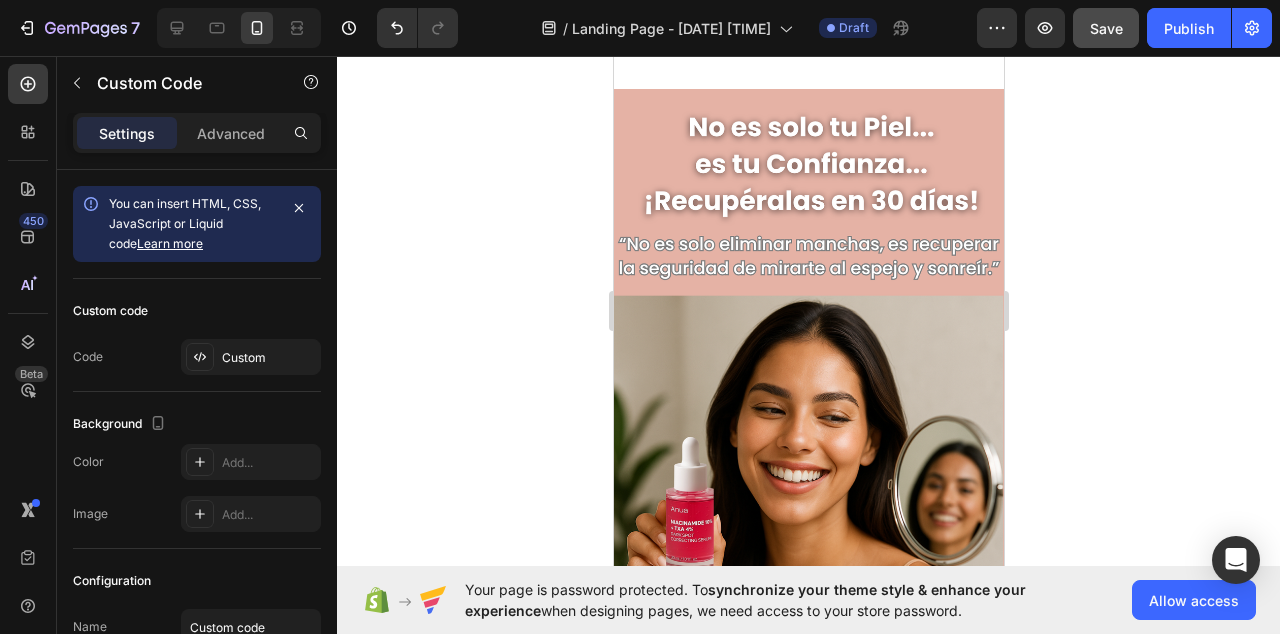 scroll, scrollTop: 0, scrollLeft: 0, axis: both 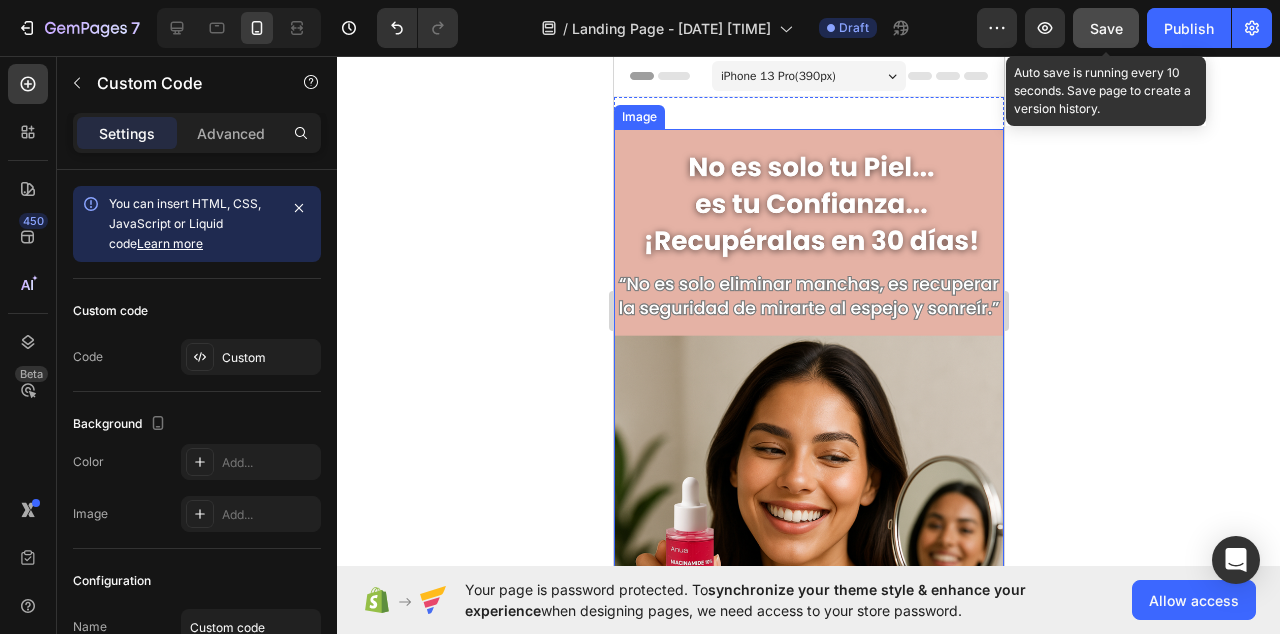 click on "Save" at bounding box center (1106, 28) 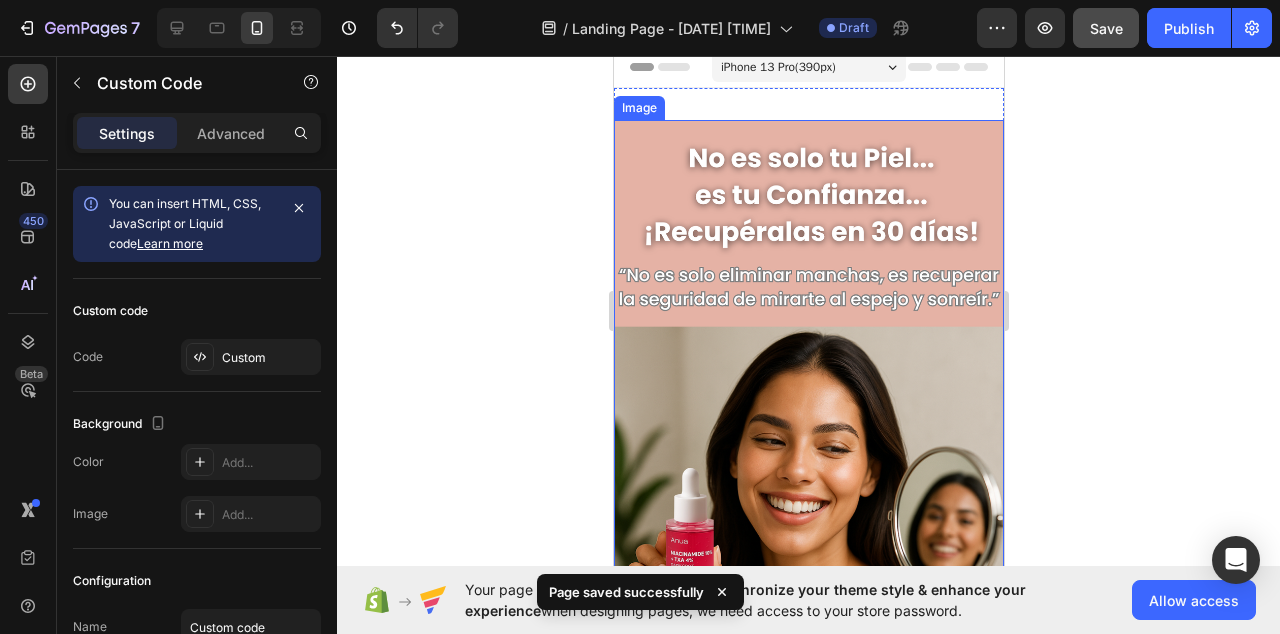 scroll, scrollTop: 0, scrollLeft: 0, axis: both 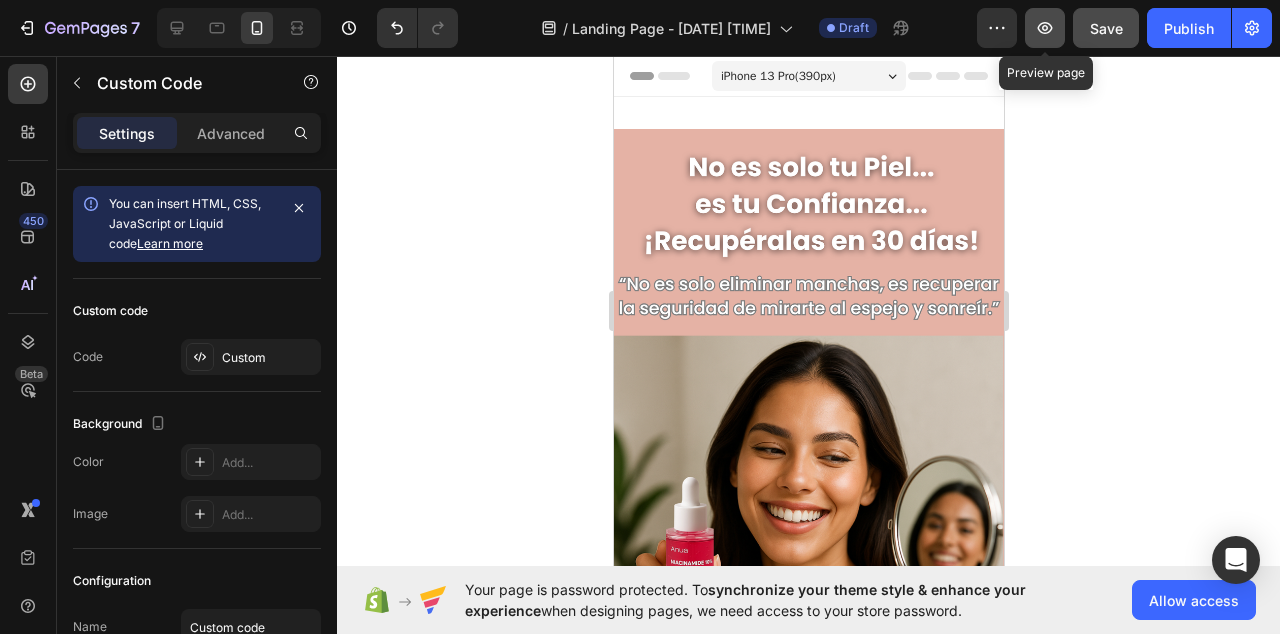 click 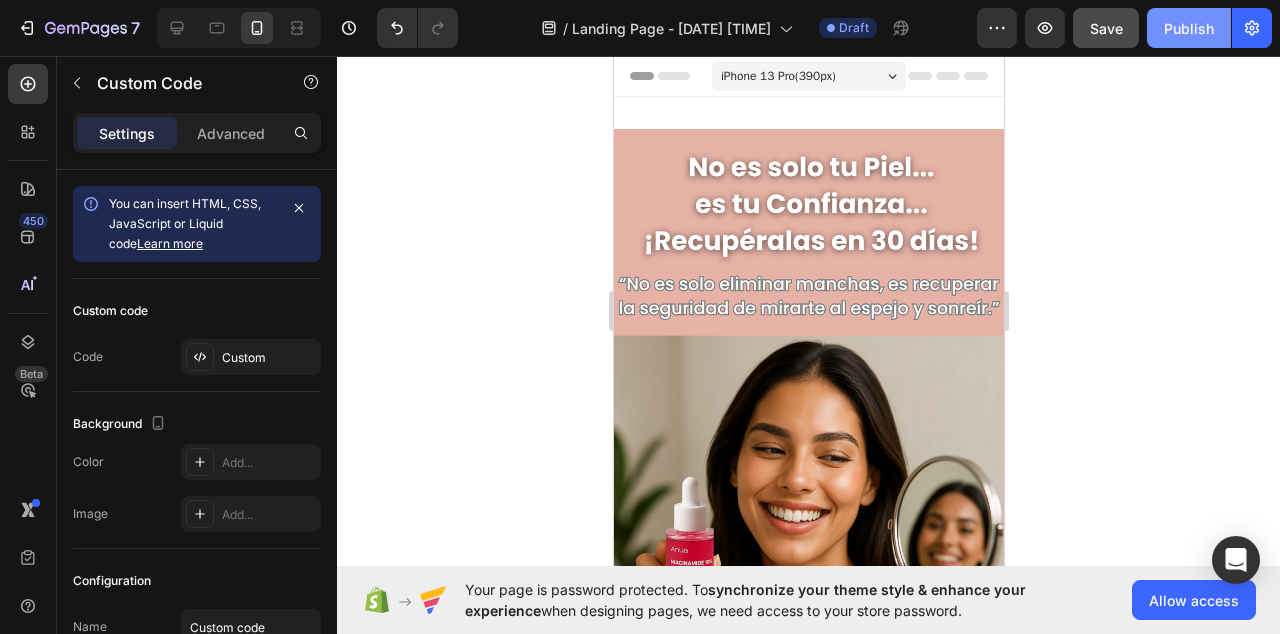 click on "Publish" at bounding box center [1189, 28] 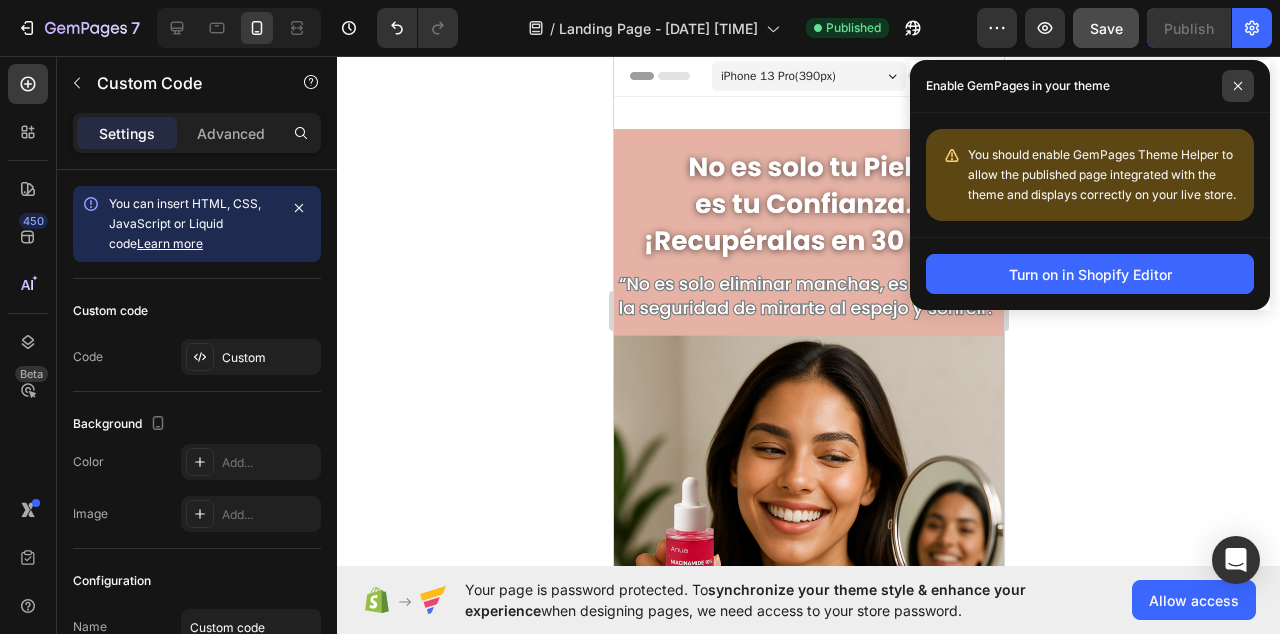 click at bounding box center (1238, 86) 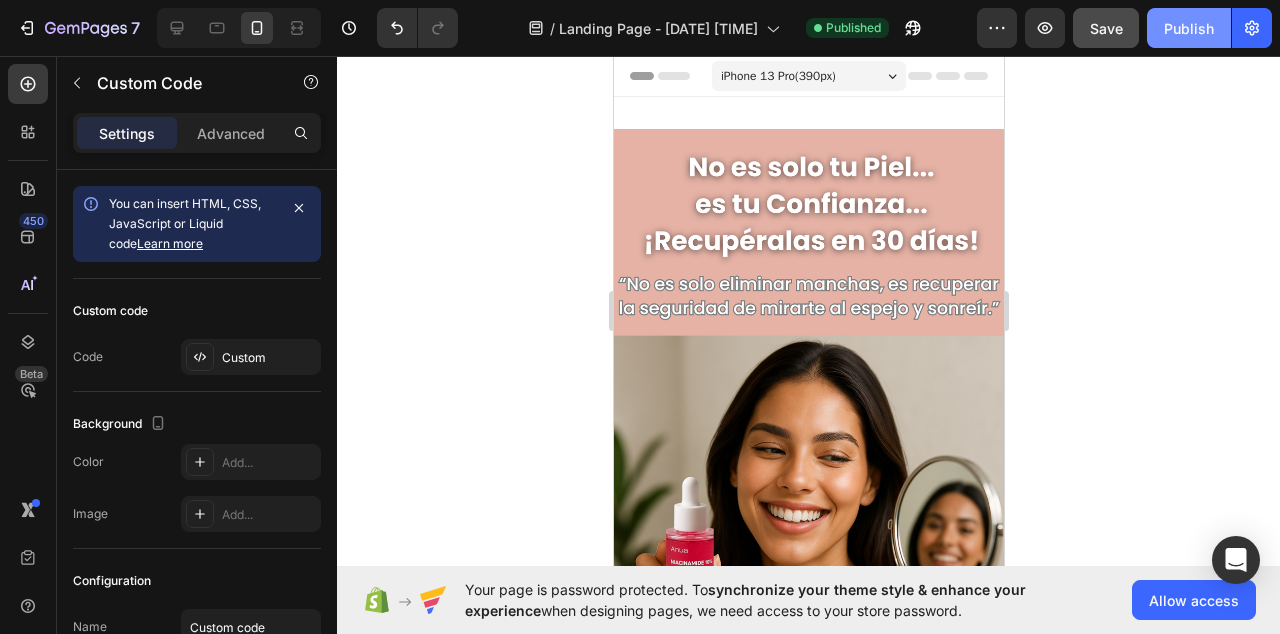 click on "Publish" at bounding box center [1189, 28] 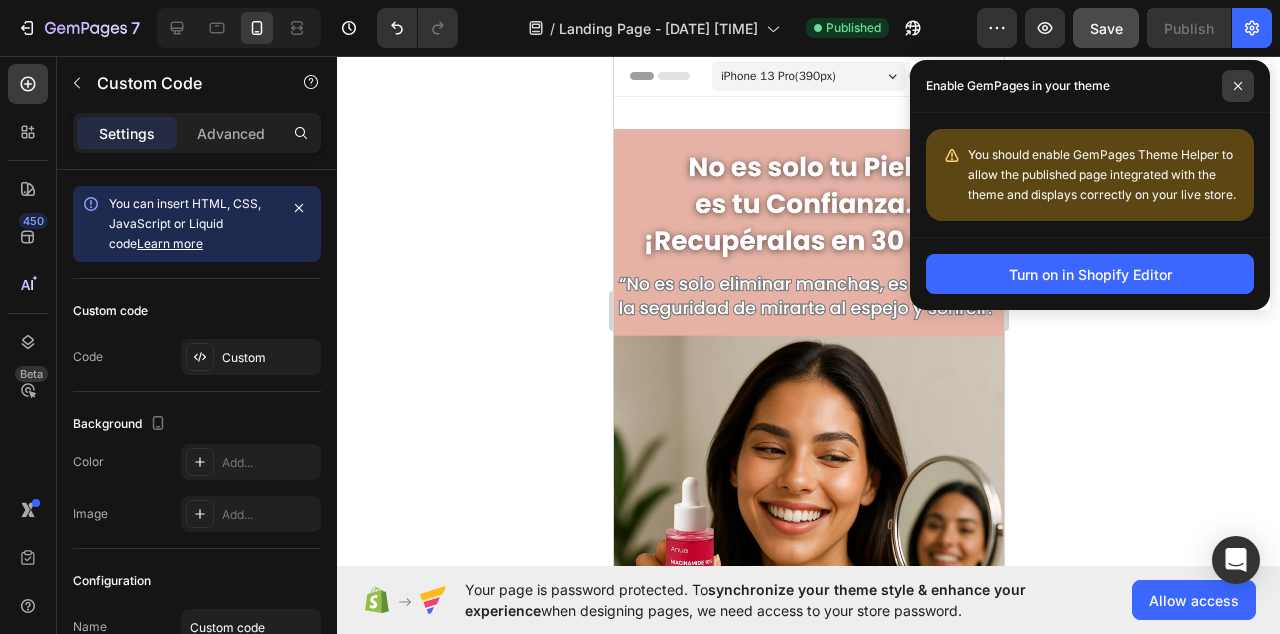 click 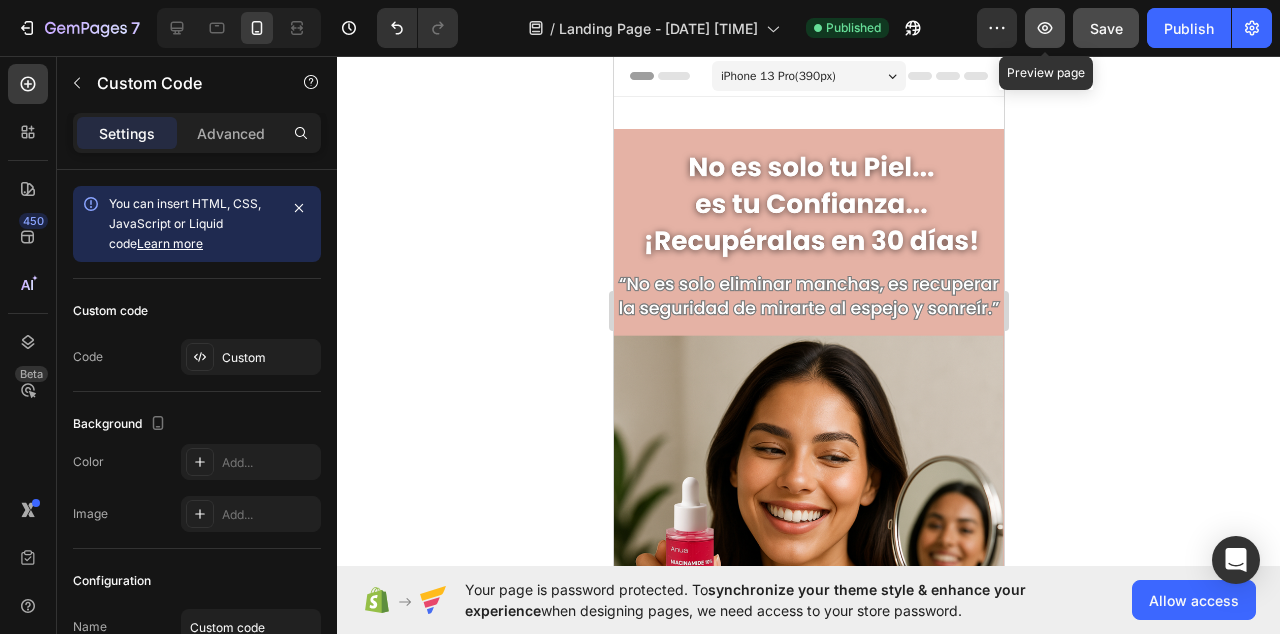 click 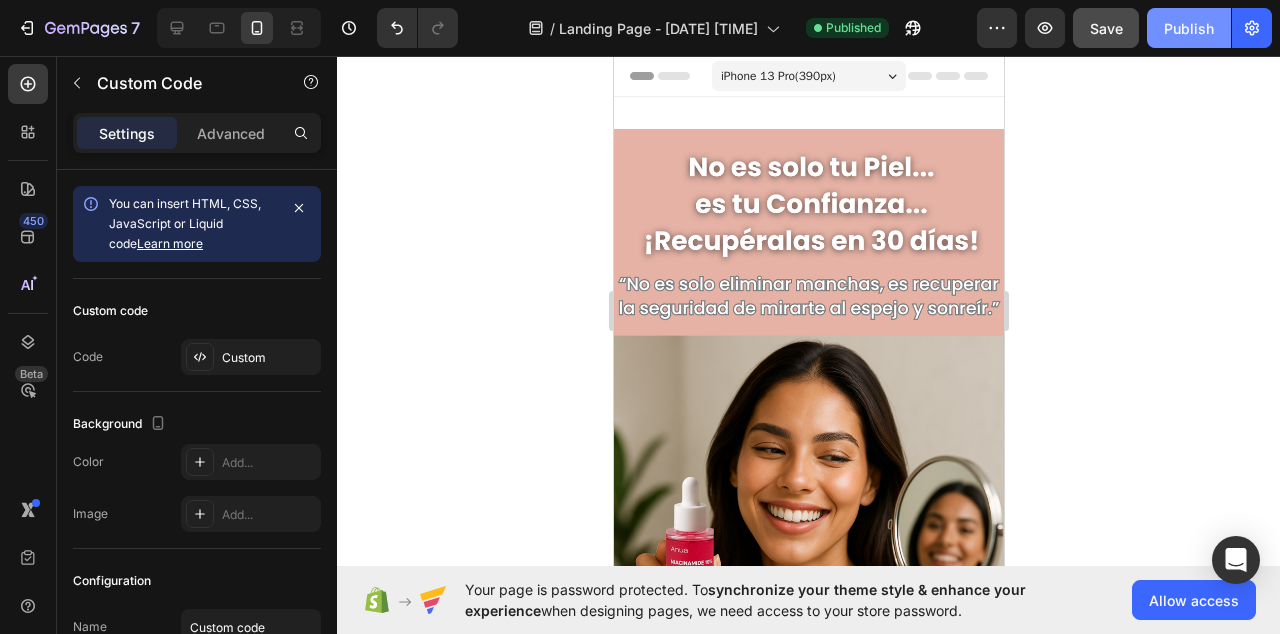 click on "Publish" at bounding box center (1189, 28) 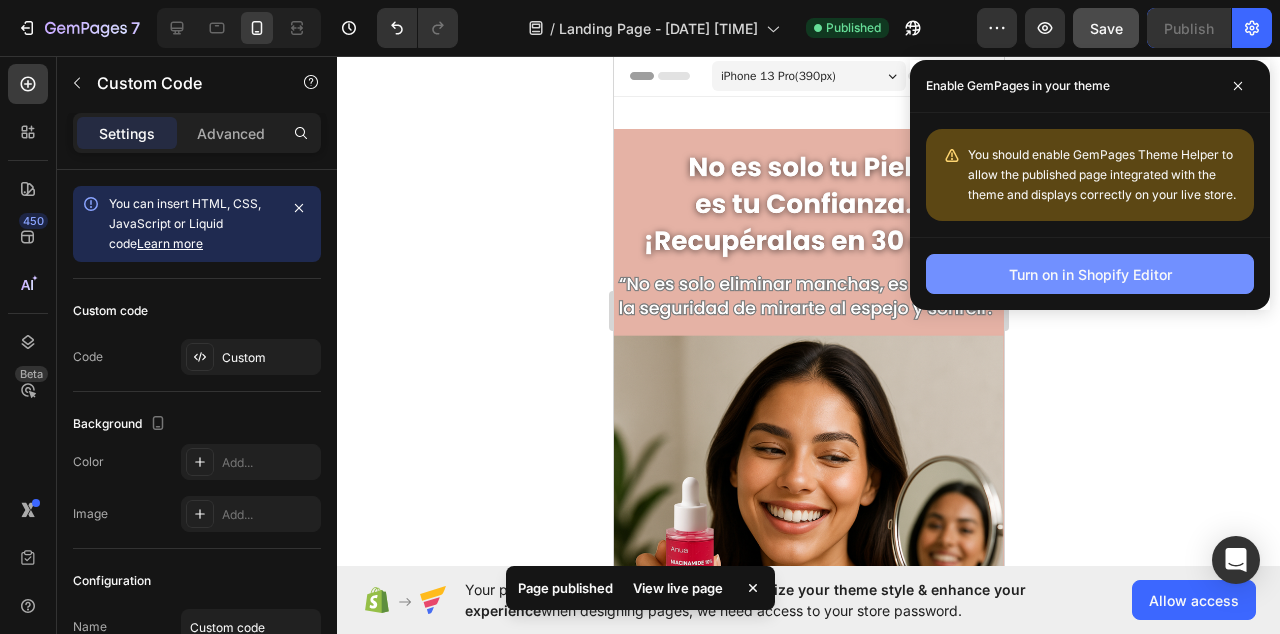 click on "Turn on in Shopify Editor" at bounding box center [1090, 274] 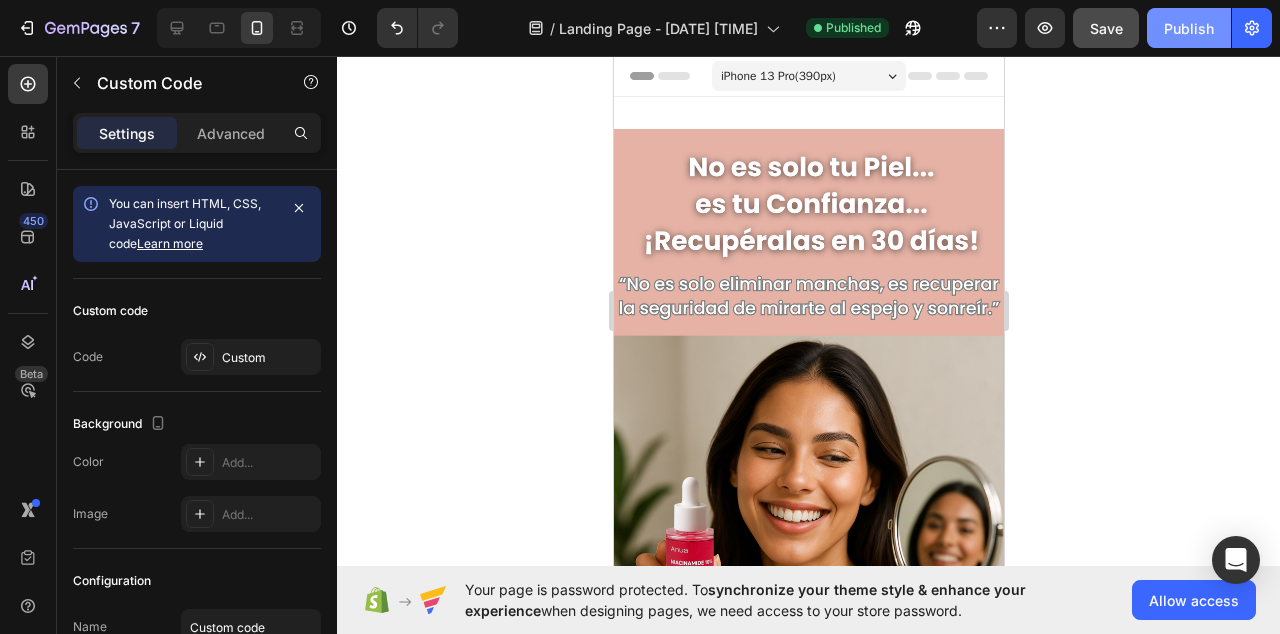 click on "Publish" at bounding box center [1189, 28] 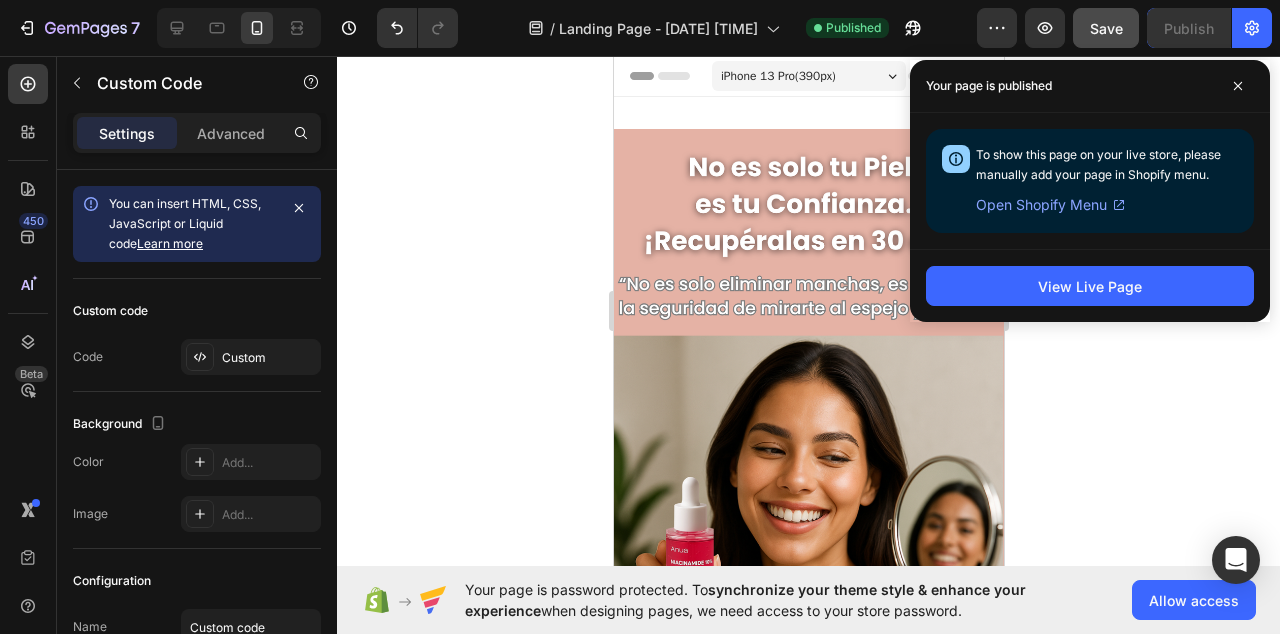 click on "Open Shopify Menu" at bounding box center [1041, 205] 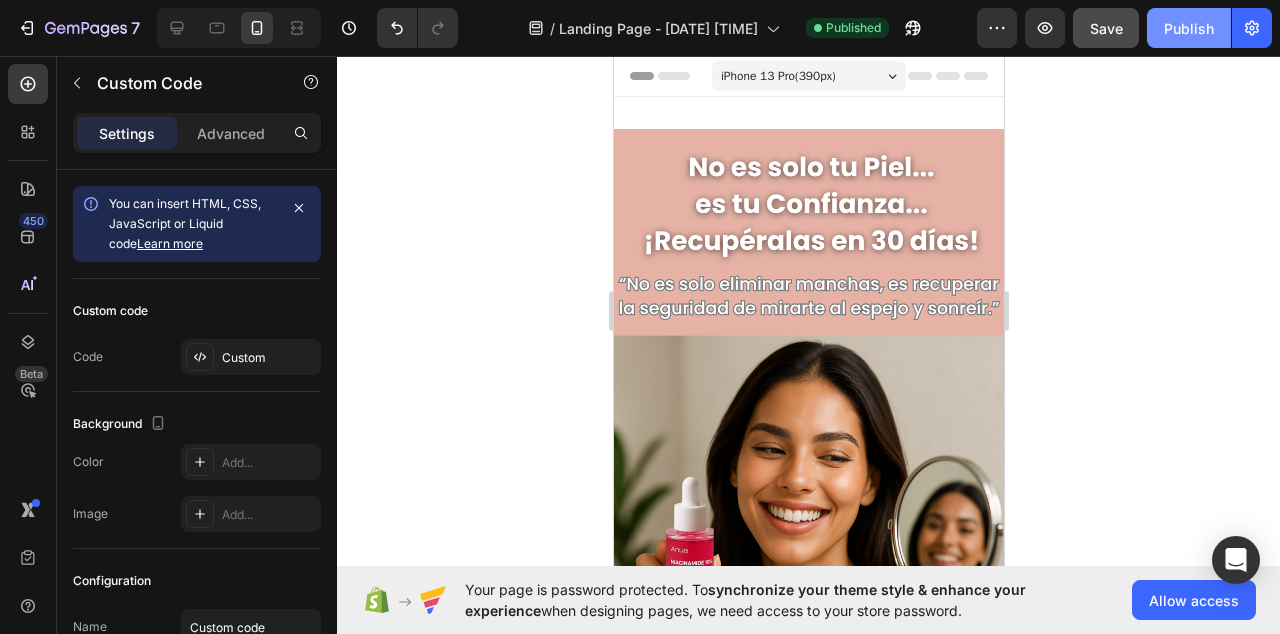 click on "Publish" at bounding box center (1189, 28) 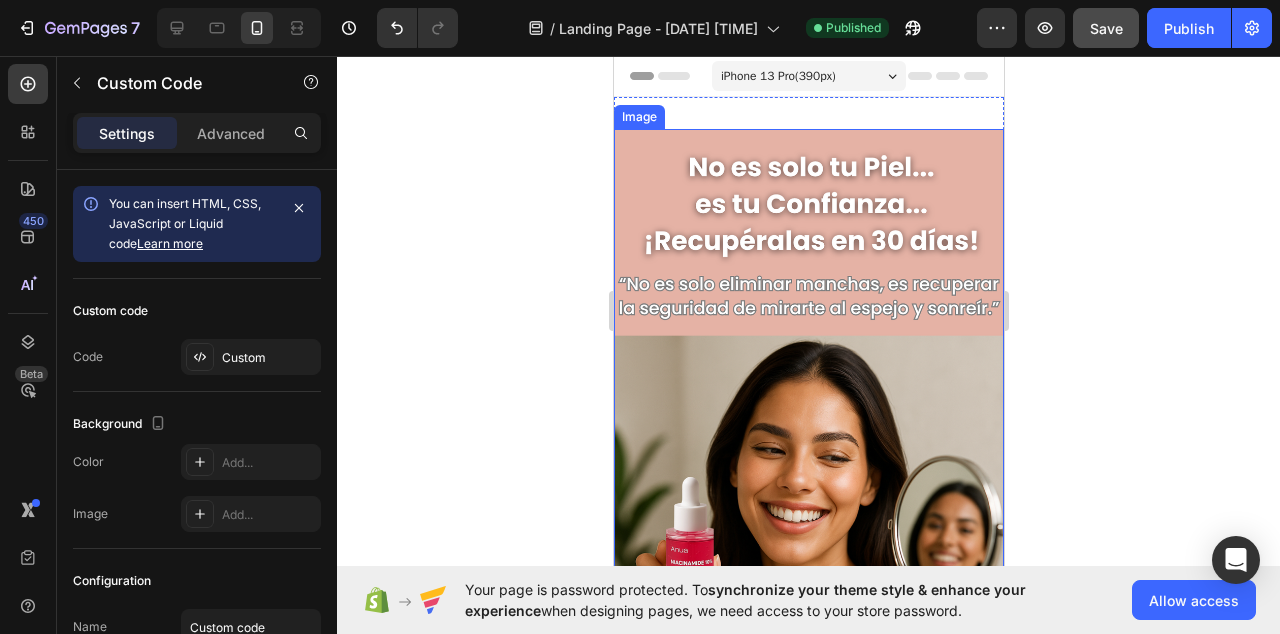 click at bounding box center (808, 475) 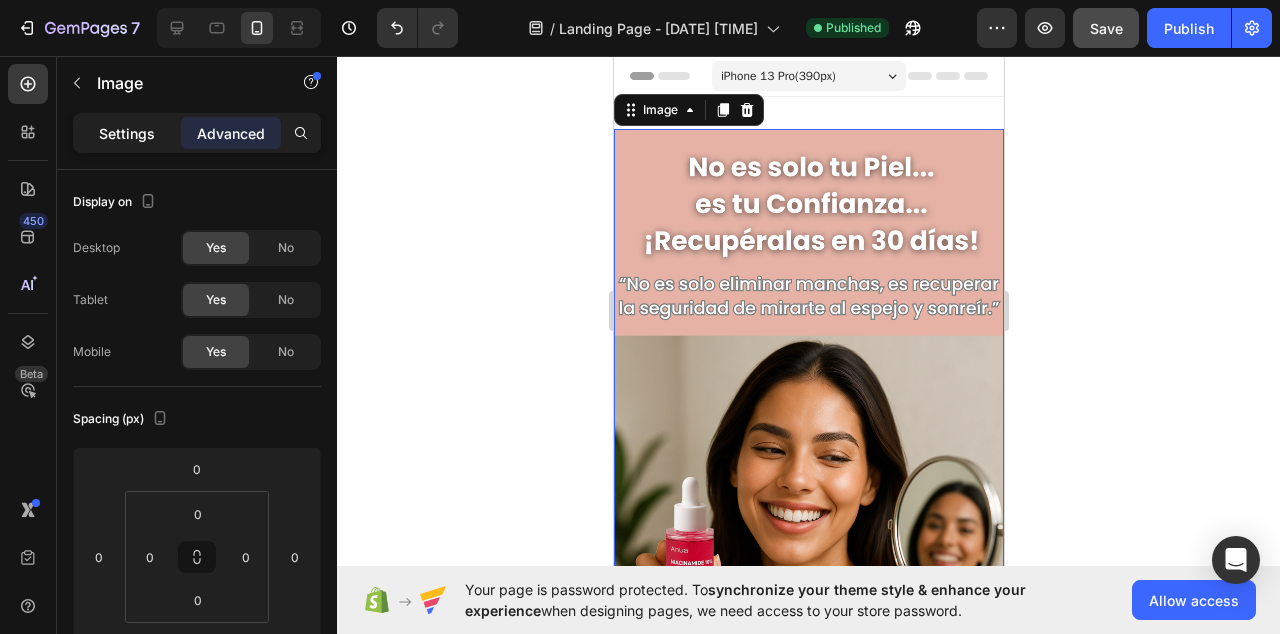 click on "Settings" 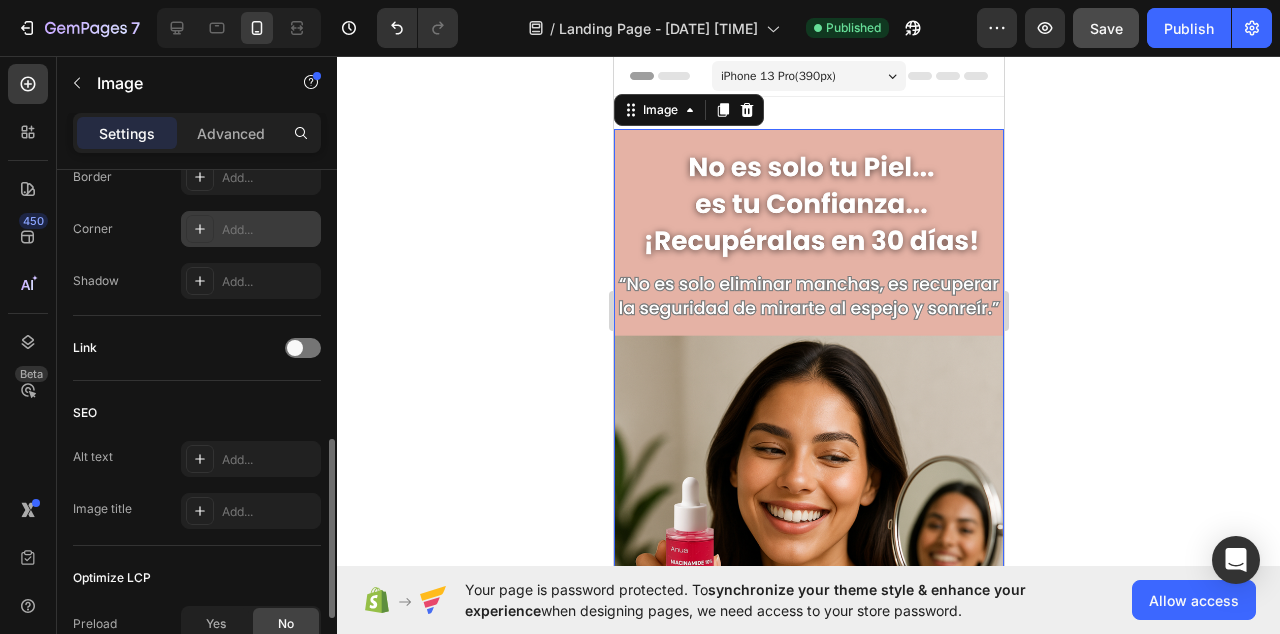 scroll, scrollTop: 768, scrollLeft: 0, axis: vertical 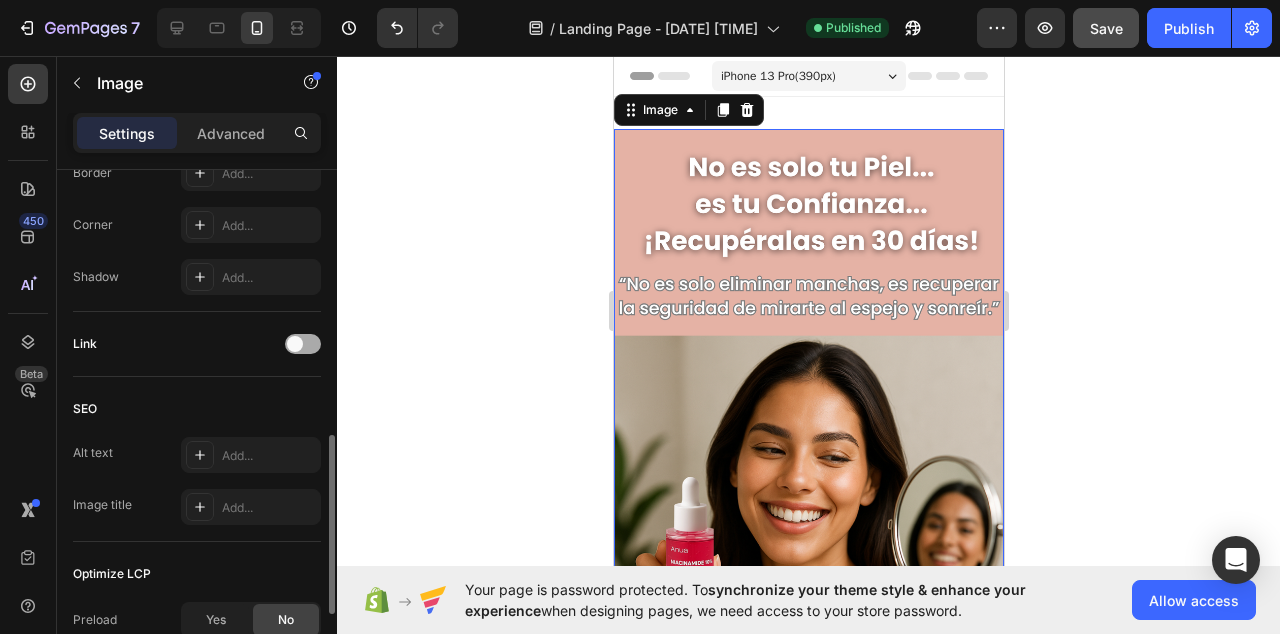 click at bounding box center (303, 344) 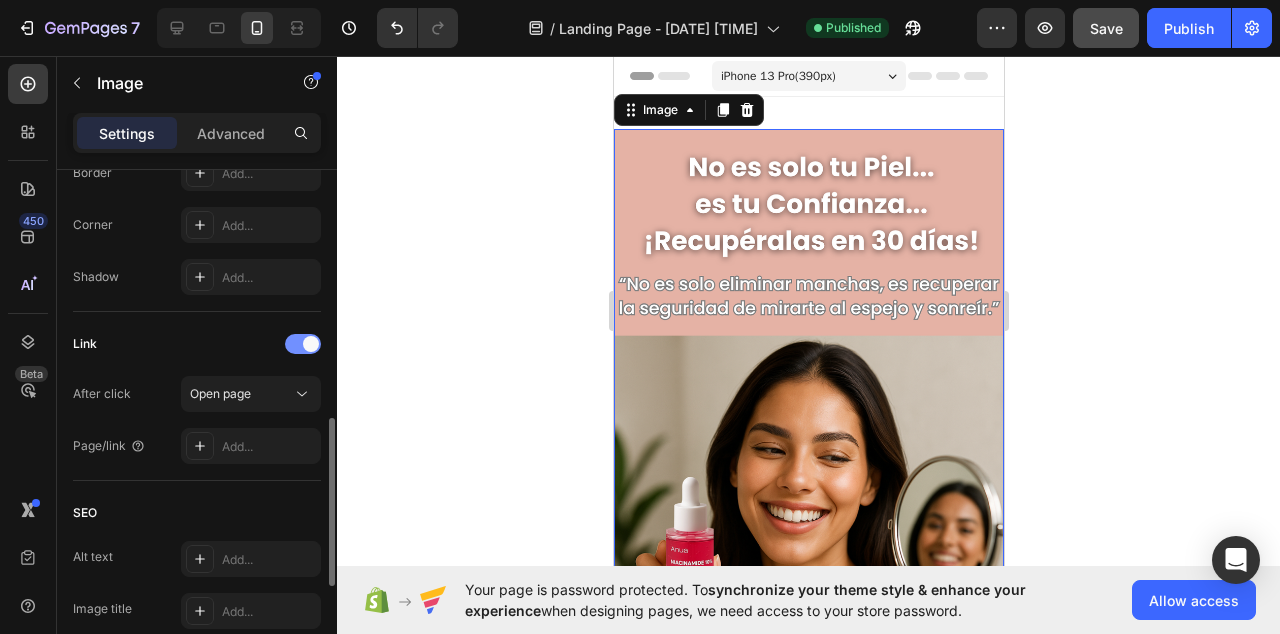 click at bounding box center [303, 344] 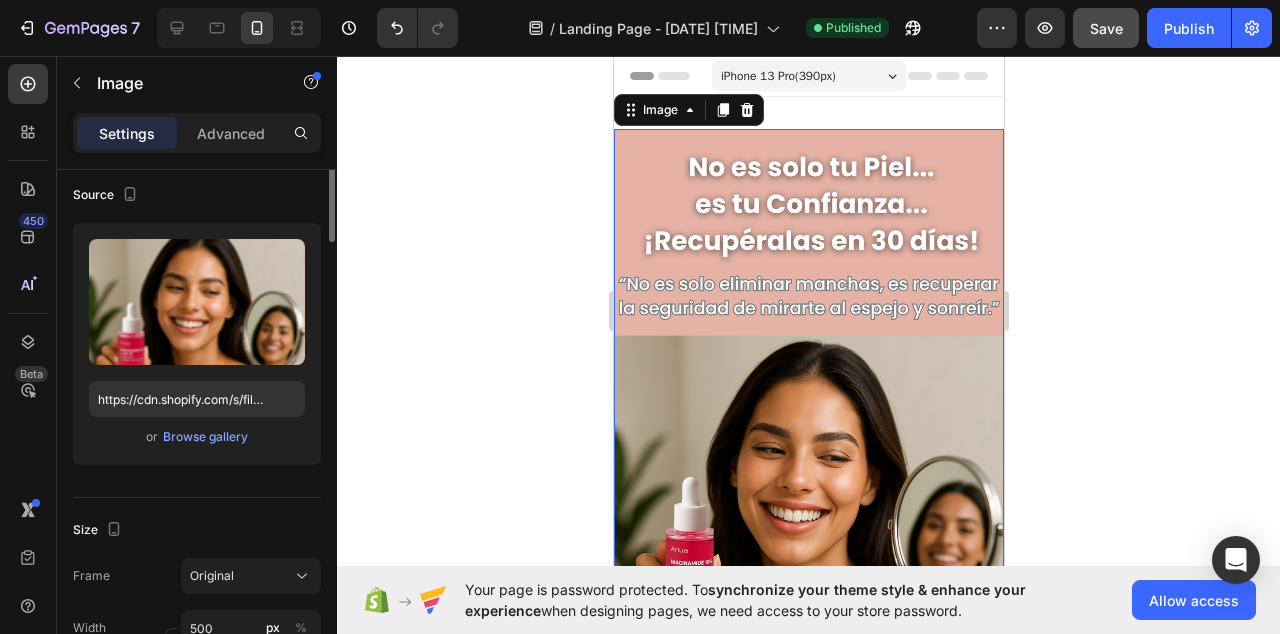 scroll, scrollTop: 0, scrollLeft: 0, axis: both 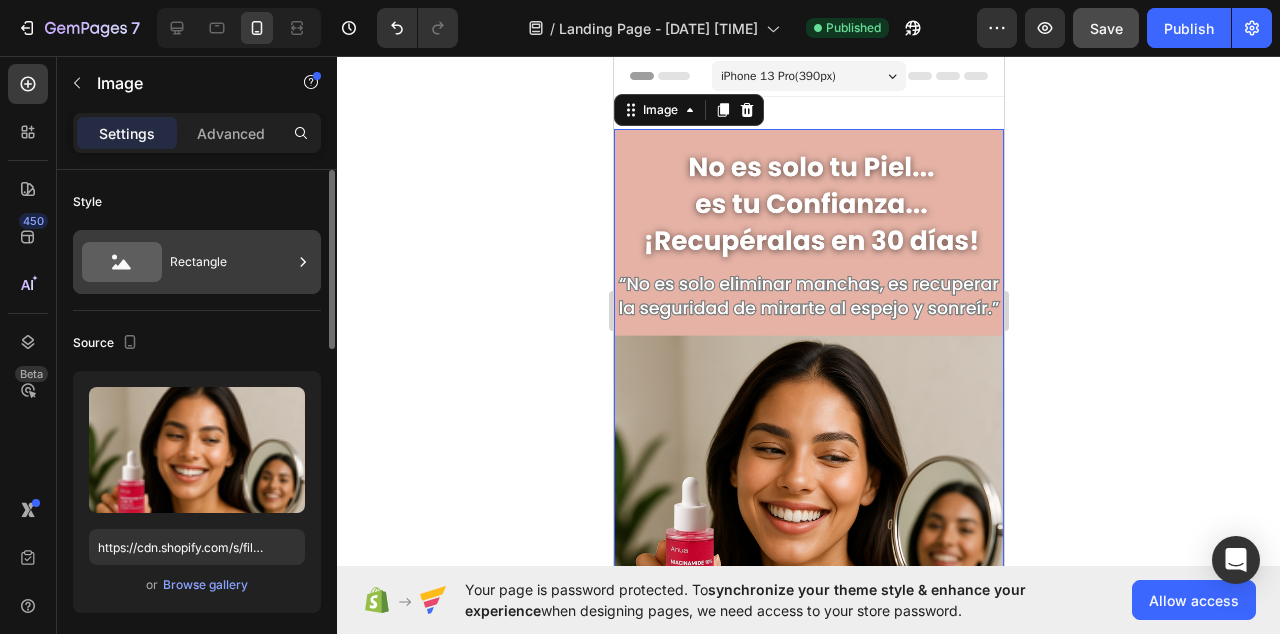click on "Rectangle" at bounding box center [231, 262] 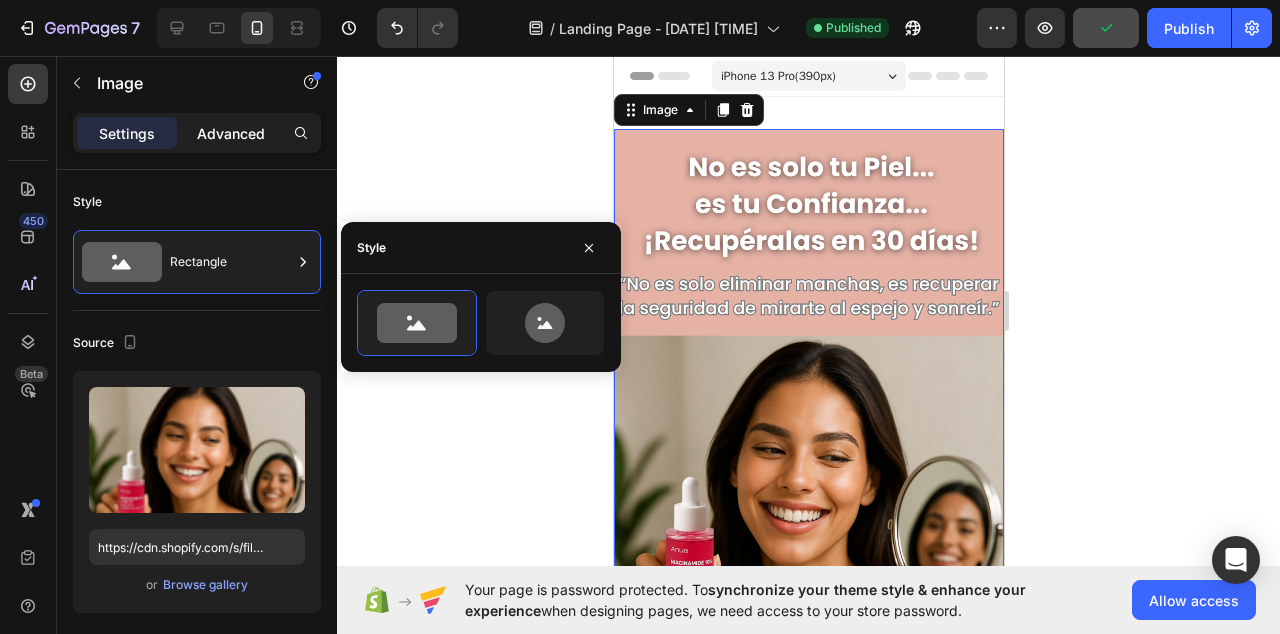 click on "Advanced" at bounding box center [231, 133] 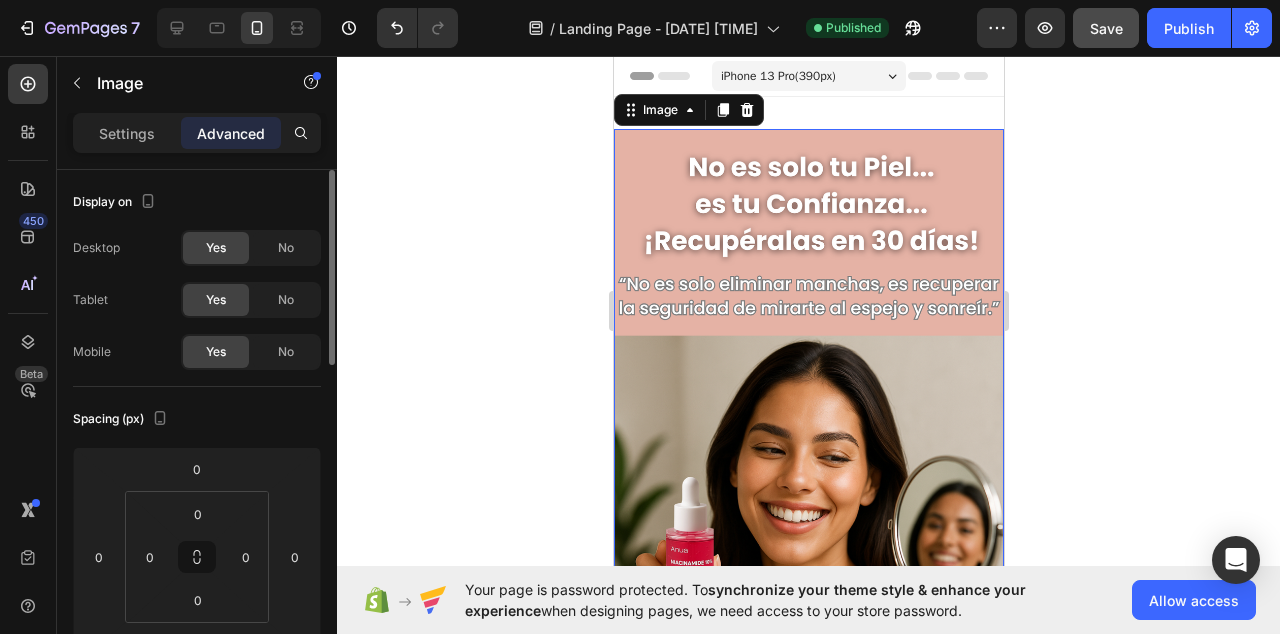 click on "Yes" 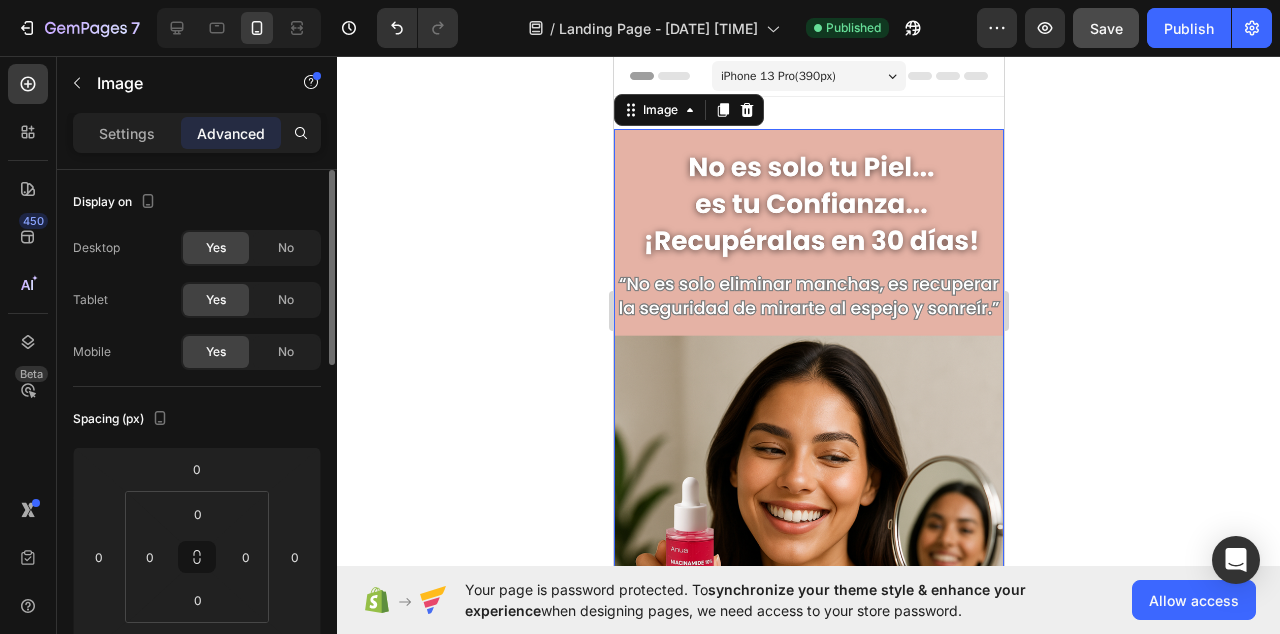 click on "Yes" 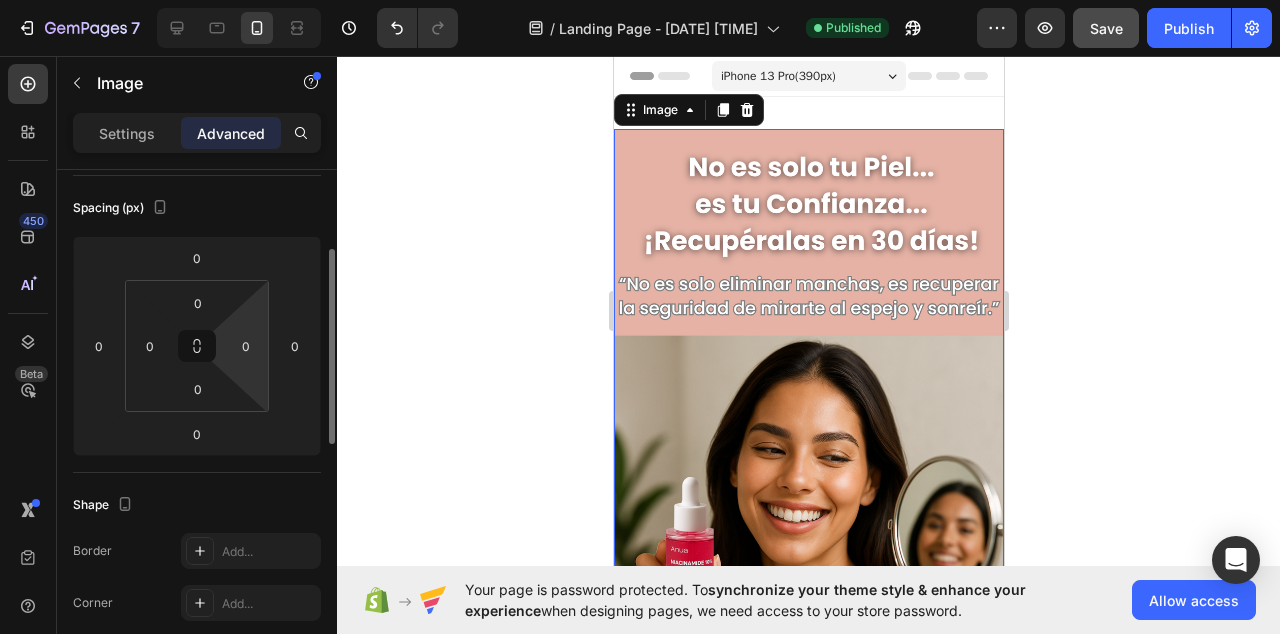 scroll, scrollTop: 0, scrollLeft: 0, axis: both 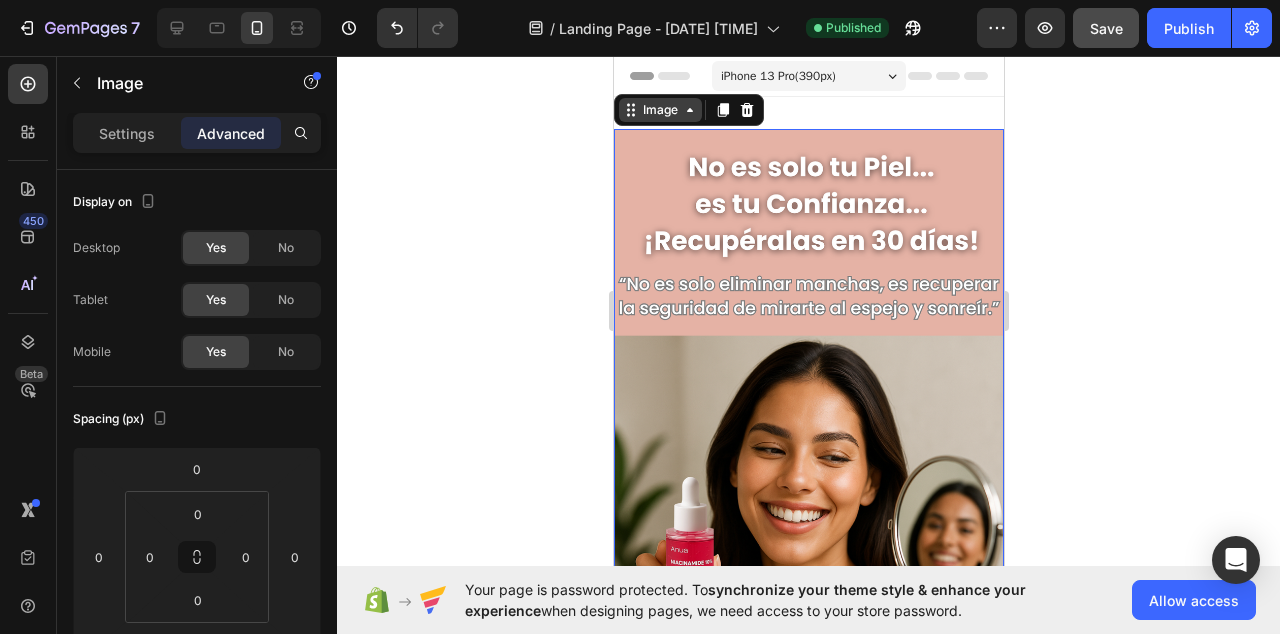 click 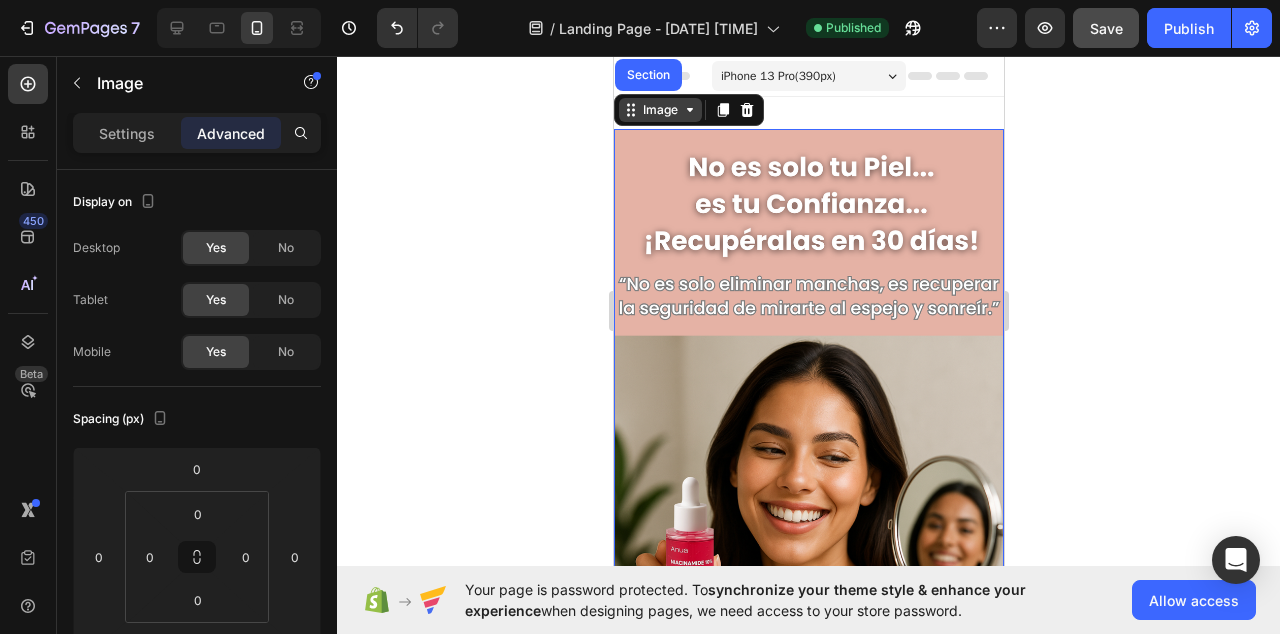 click 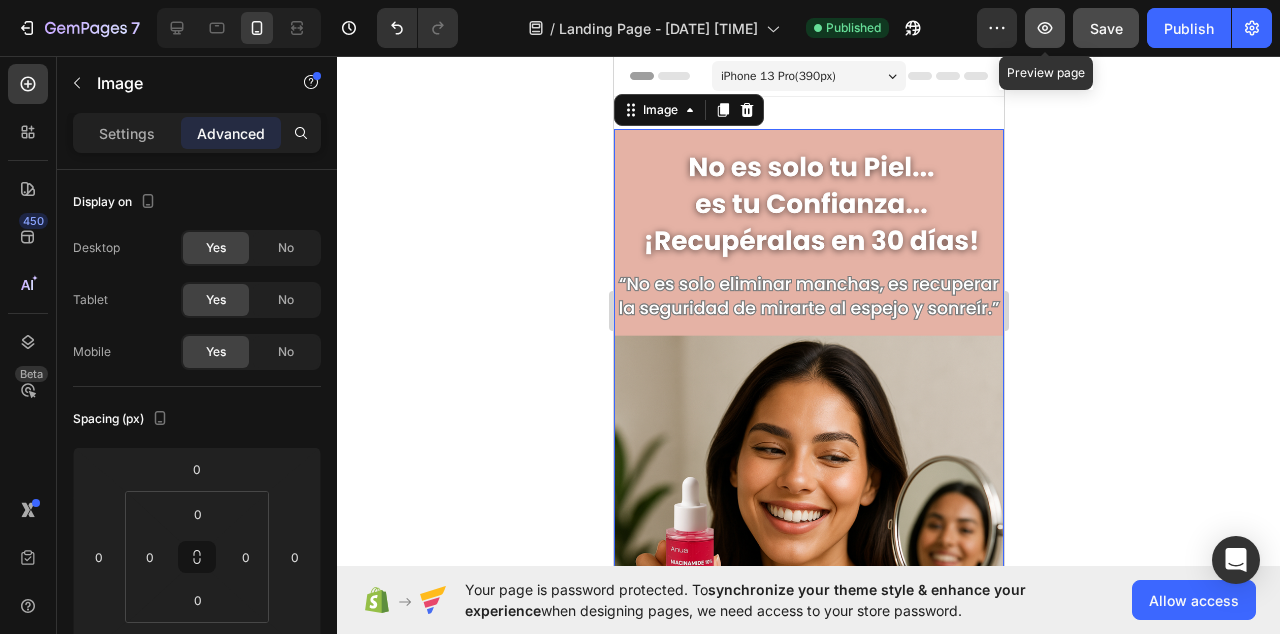 click 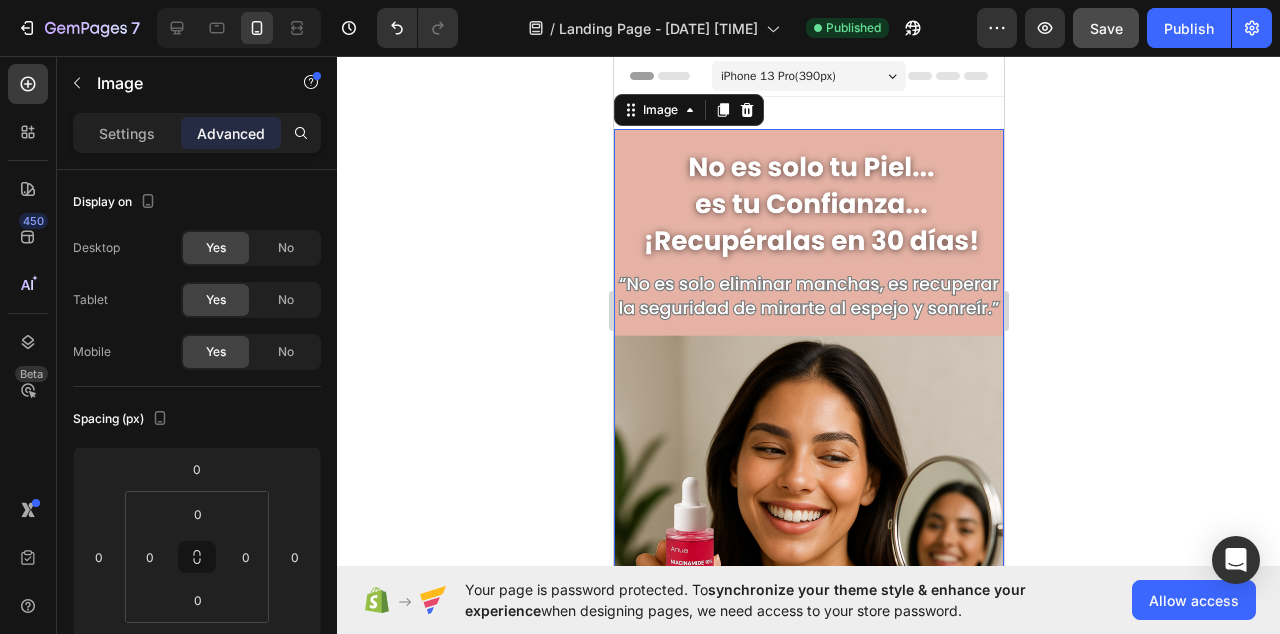 click at bounding box center (808, 475) 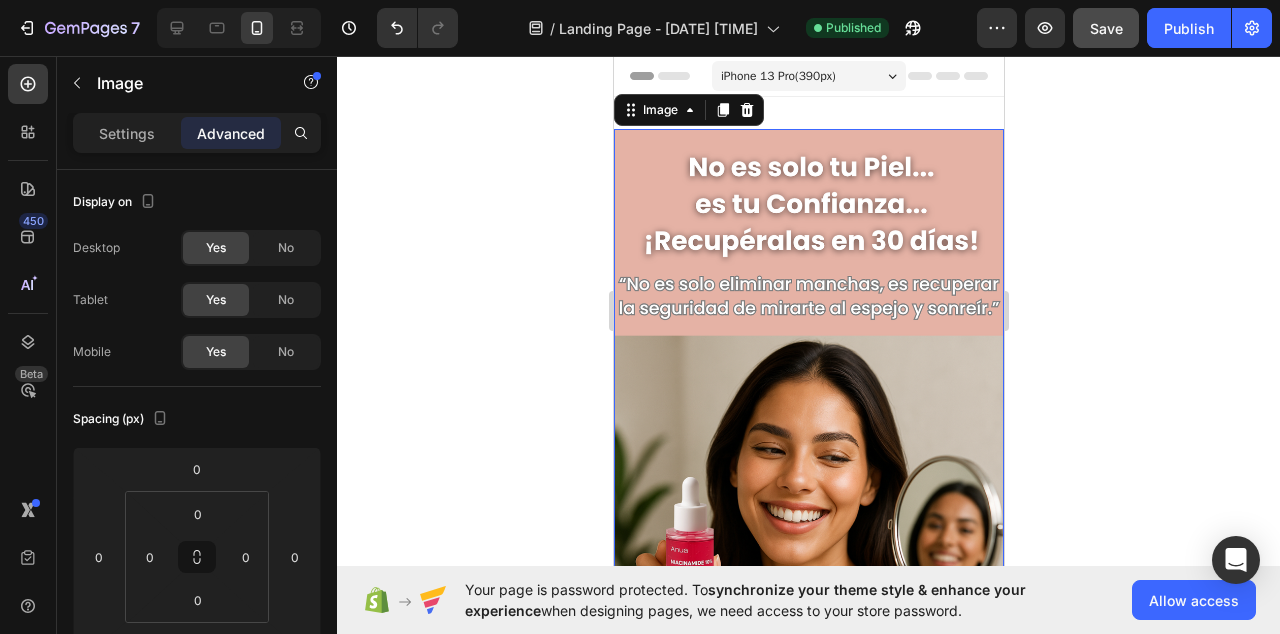 click at bounding box center [808, 475] 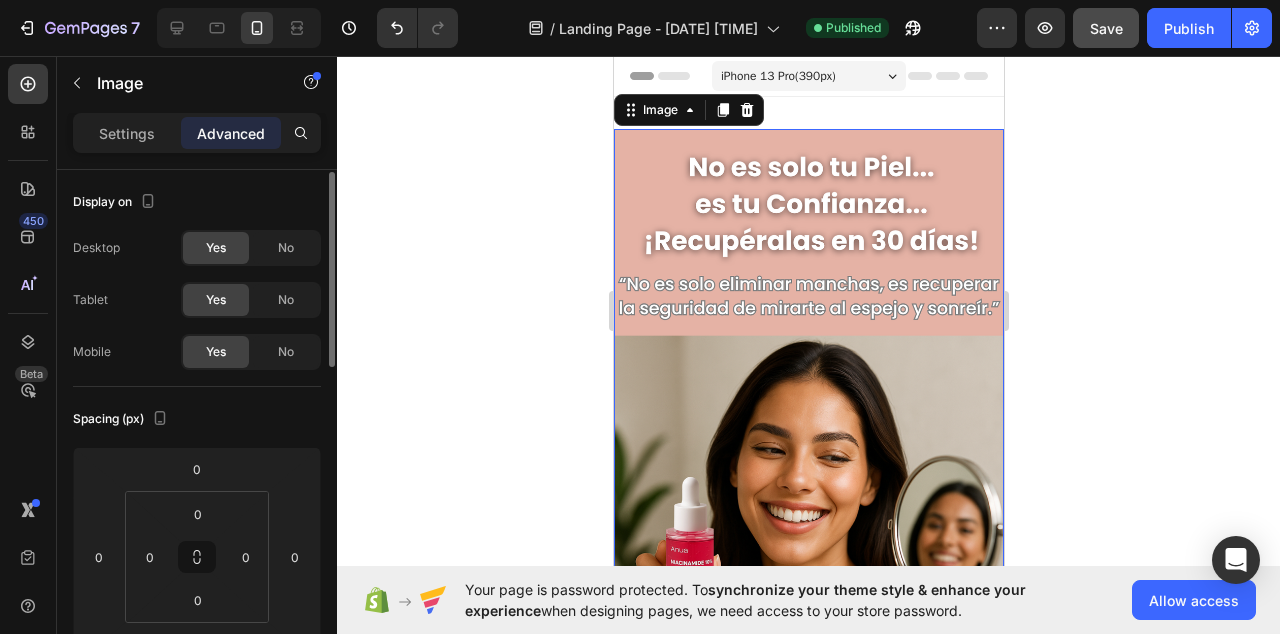 scroll, scrollTop: 47, scrollLeft: 0, axis: vertical 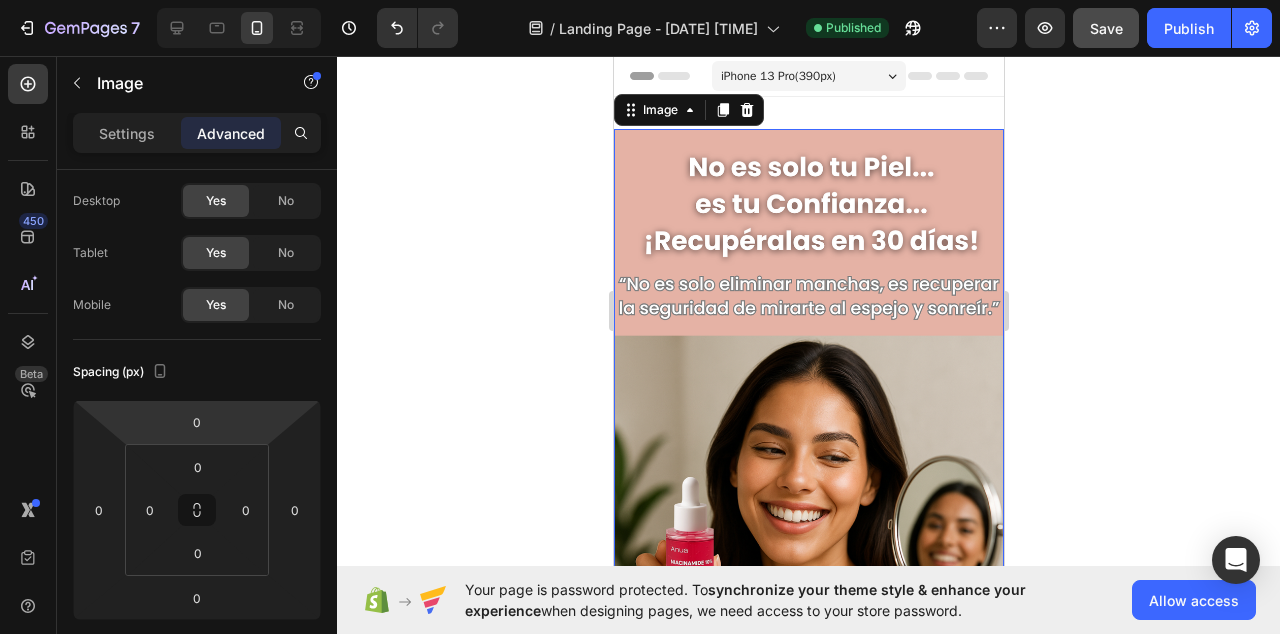 click at bounding box center (808, 475) 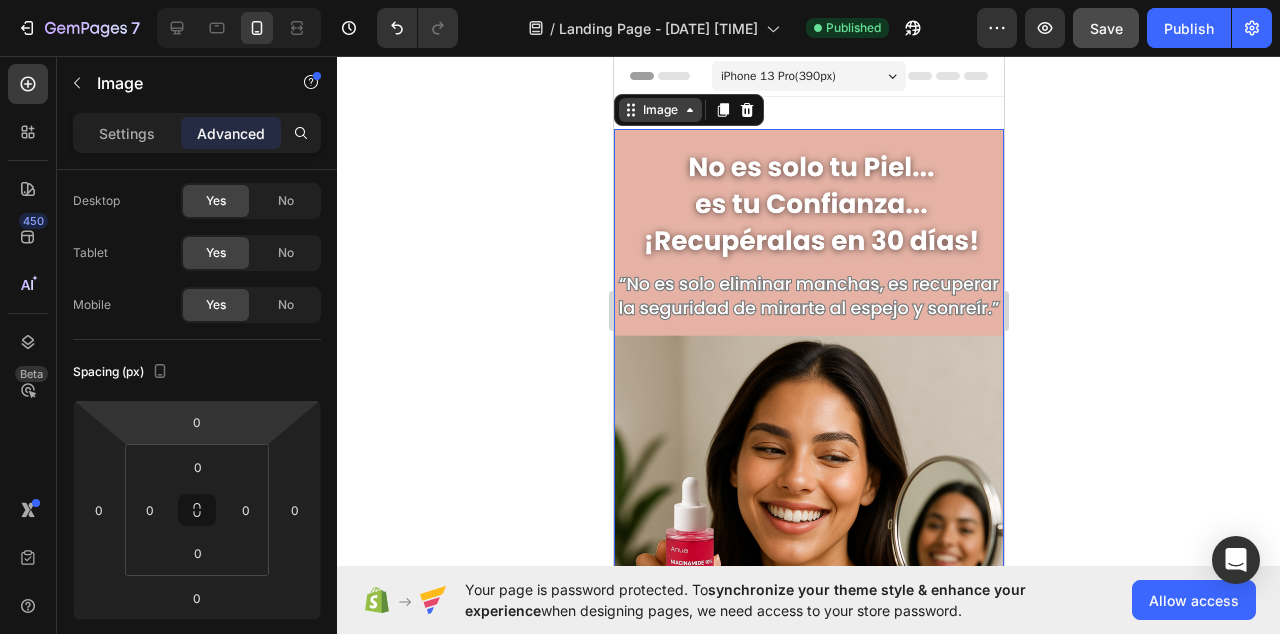 click 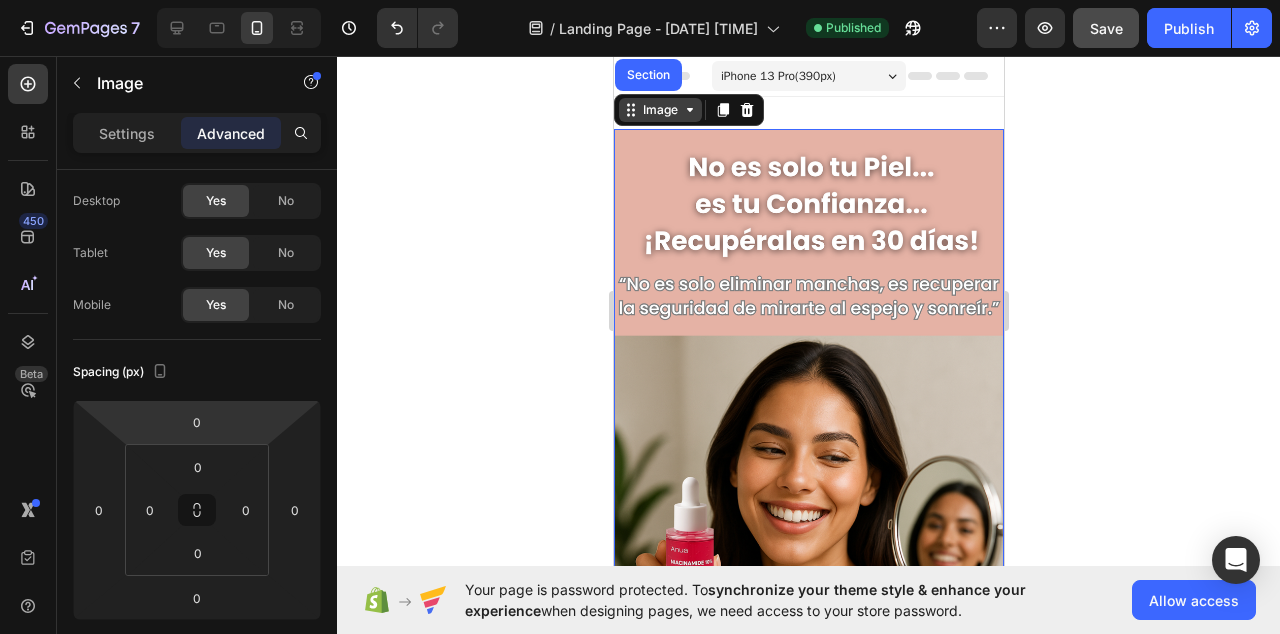 click 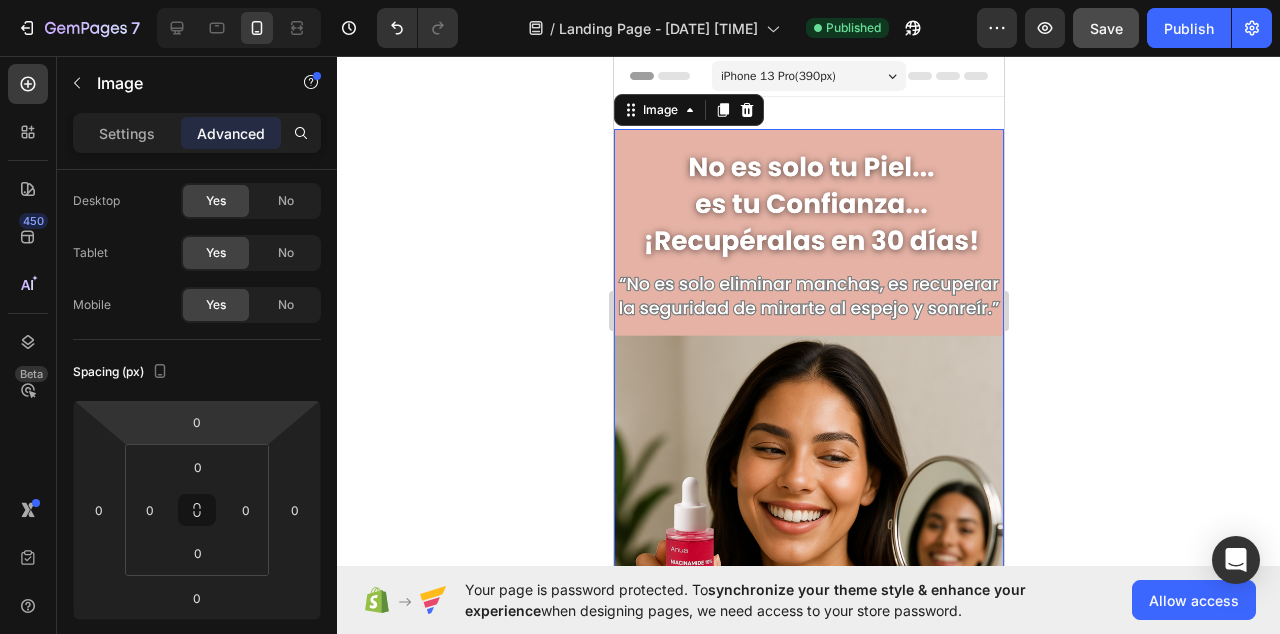 click at bounding box center (808, 475) 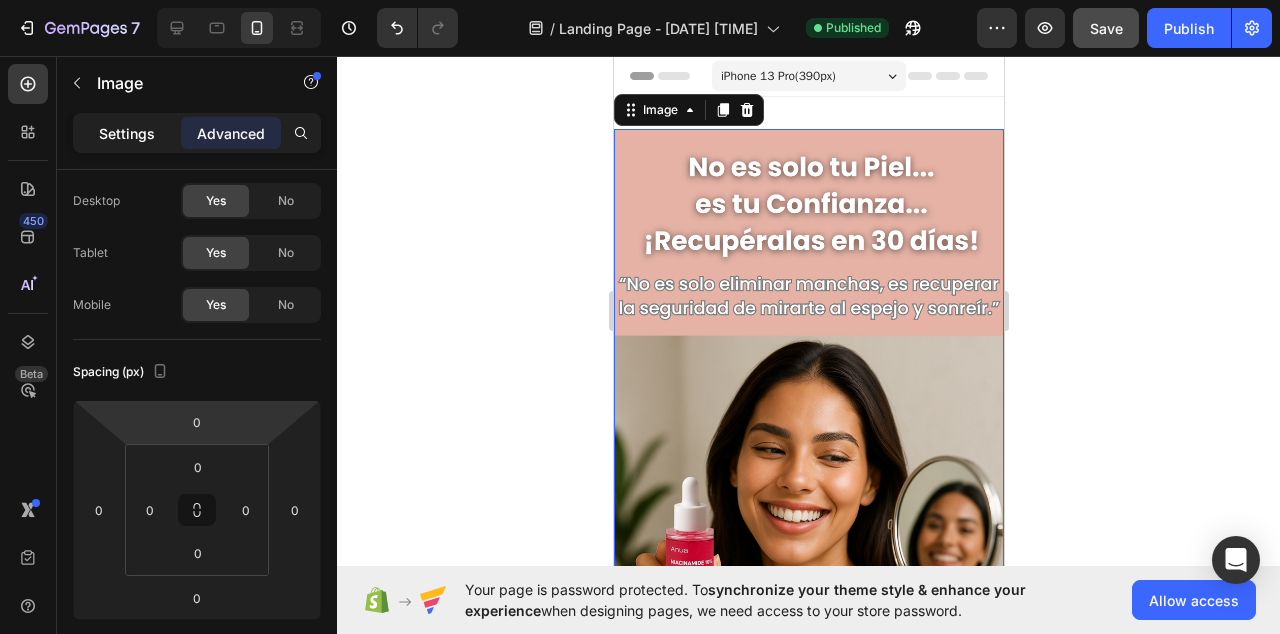 click on "Settings" at bounding box center (127, 133) 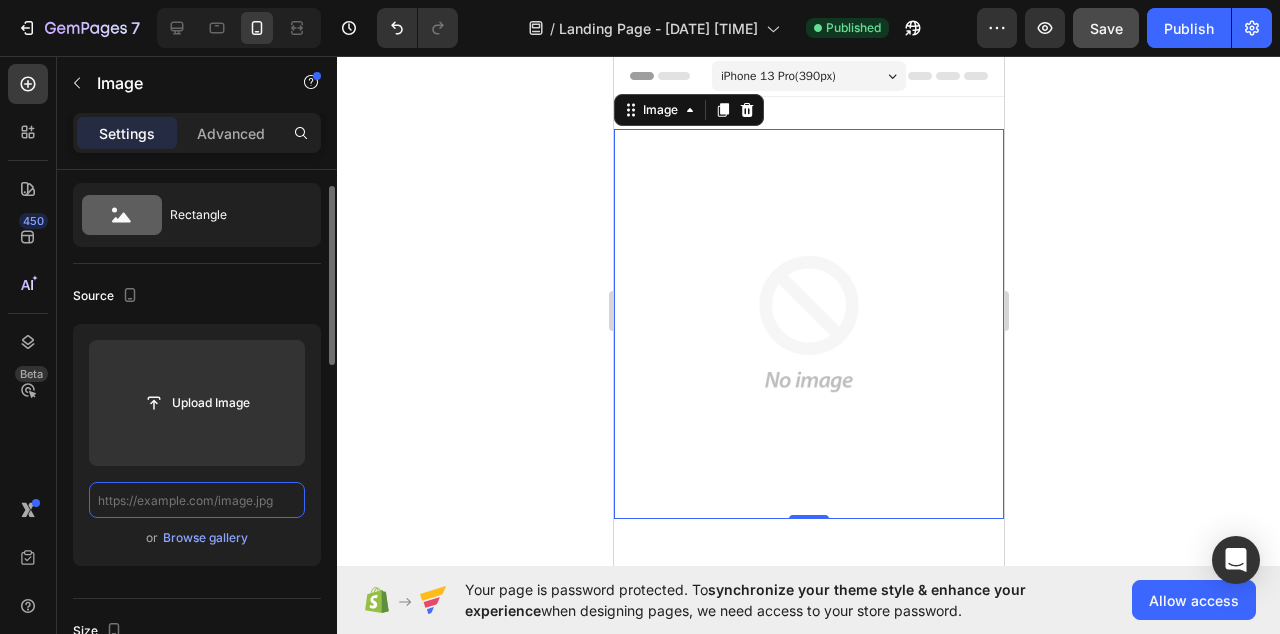 scroll, scrollTop: 0, scrollLeft: 0, axis: both 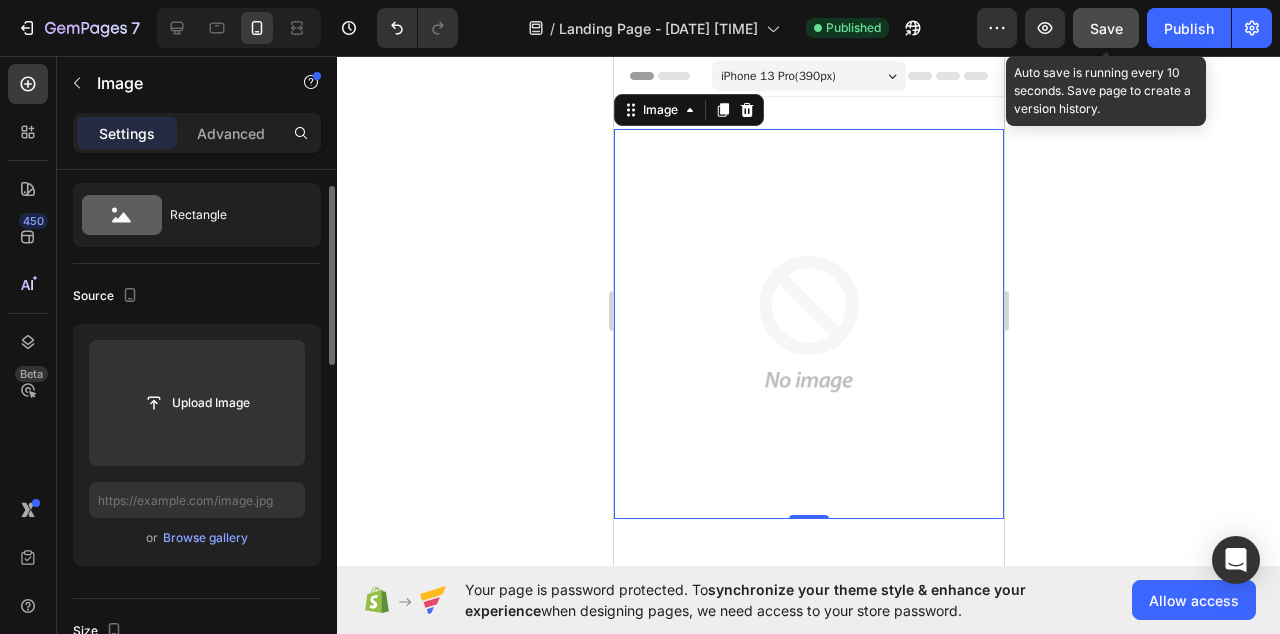 click on "Save" 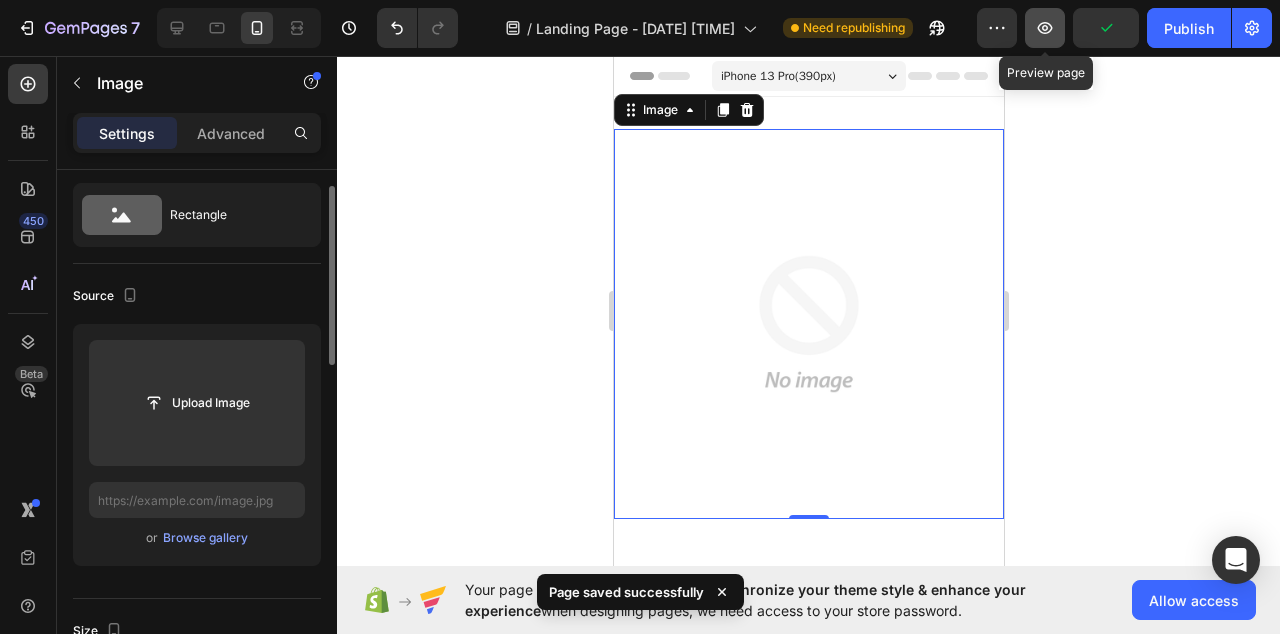 click 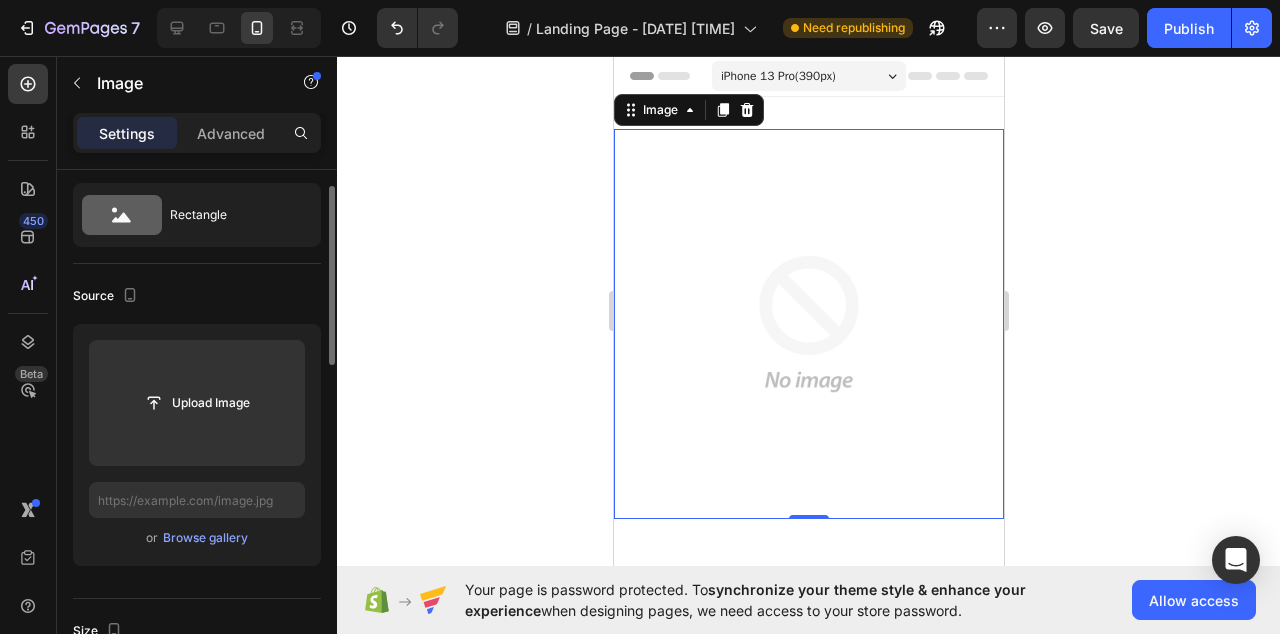 click at bounding box center [808, 324] 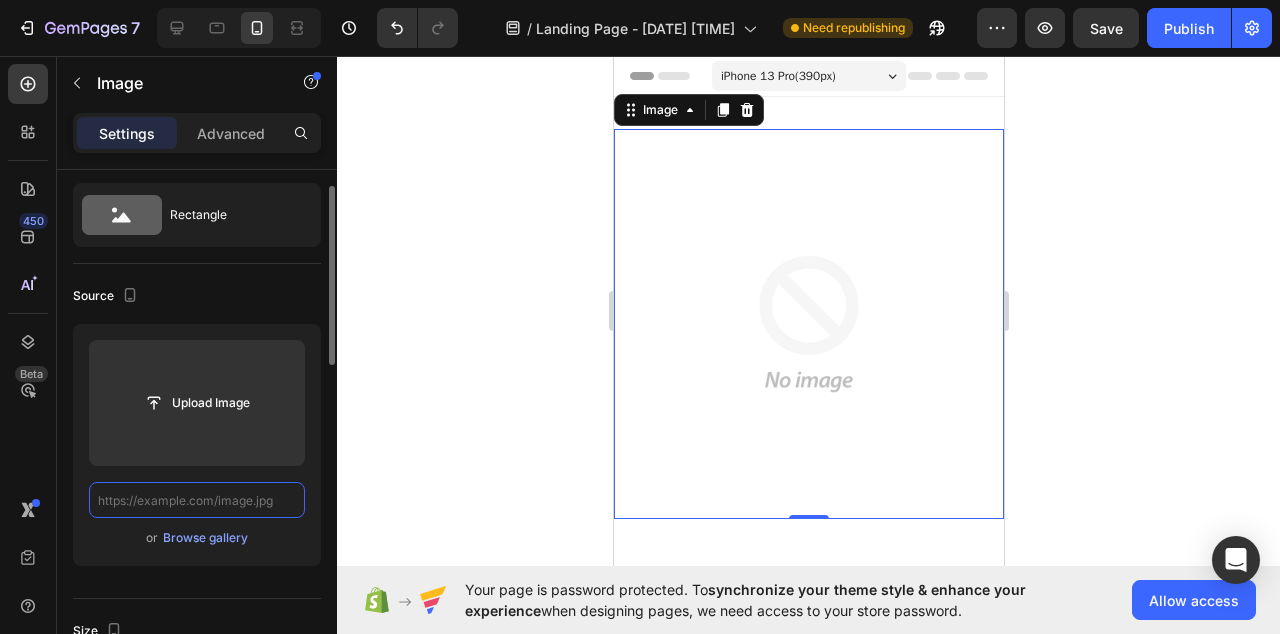 click at bounding box center (197, 500) 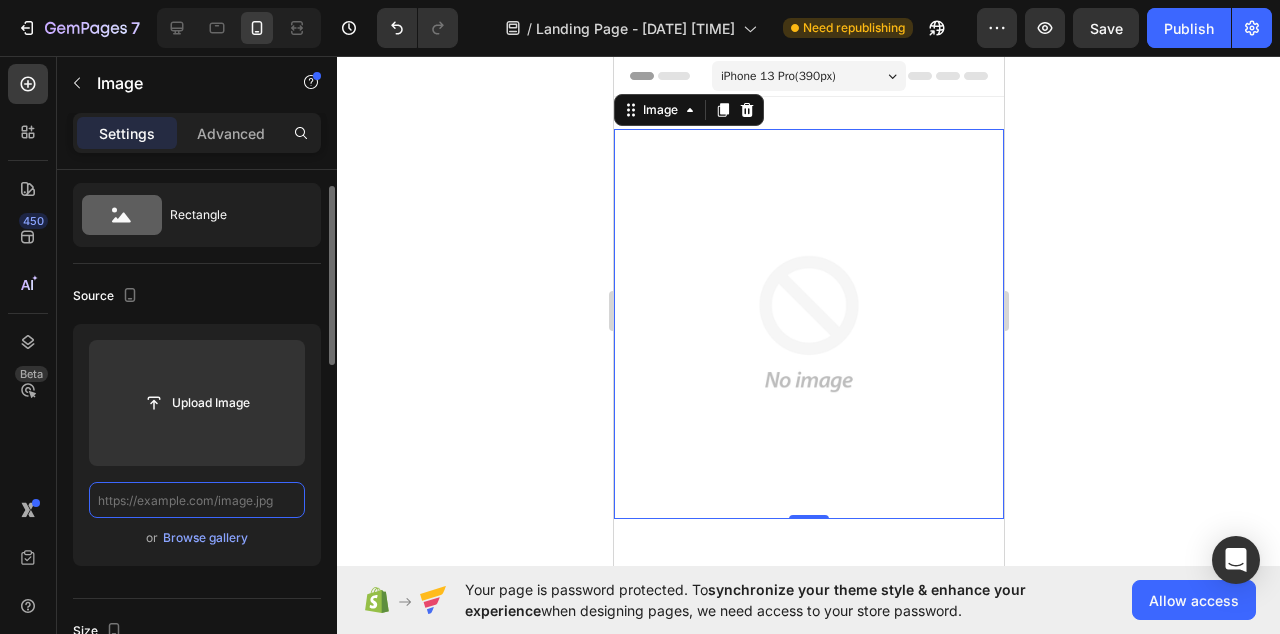 click at bounding box center [197, 500] 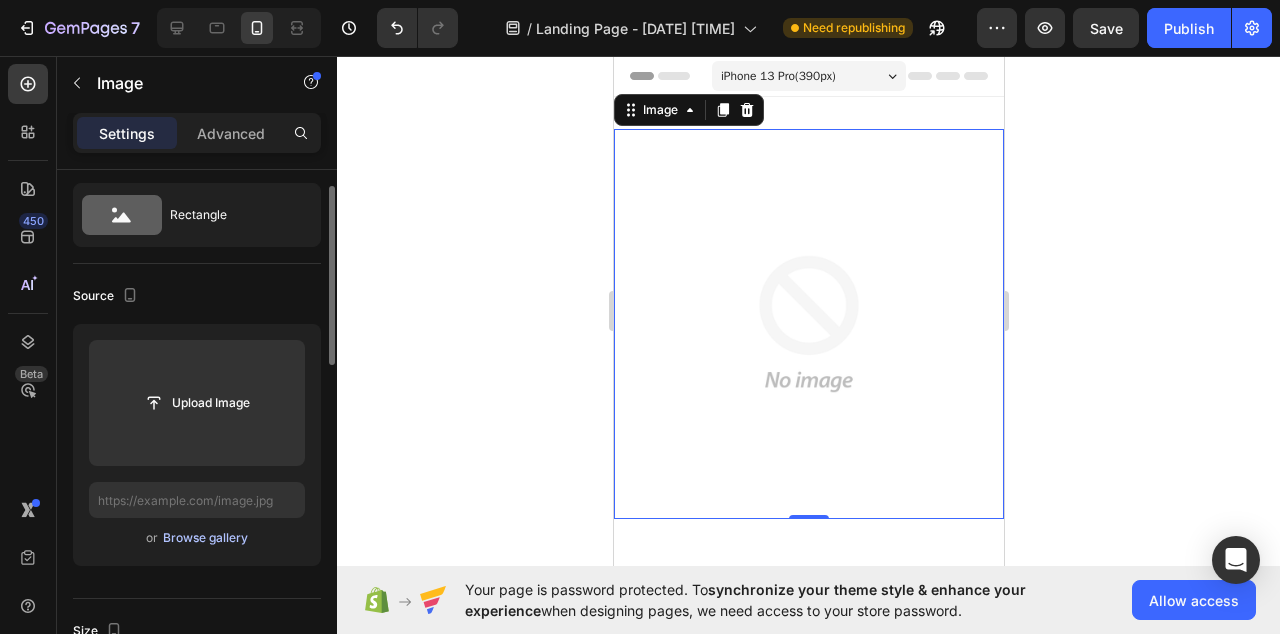 click on "Browse gallery" at bounding box center (205, 538) 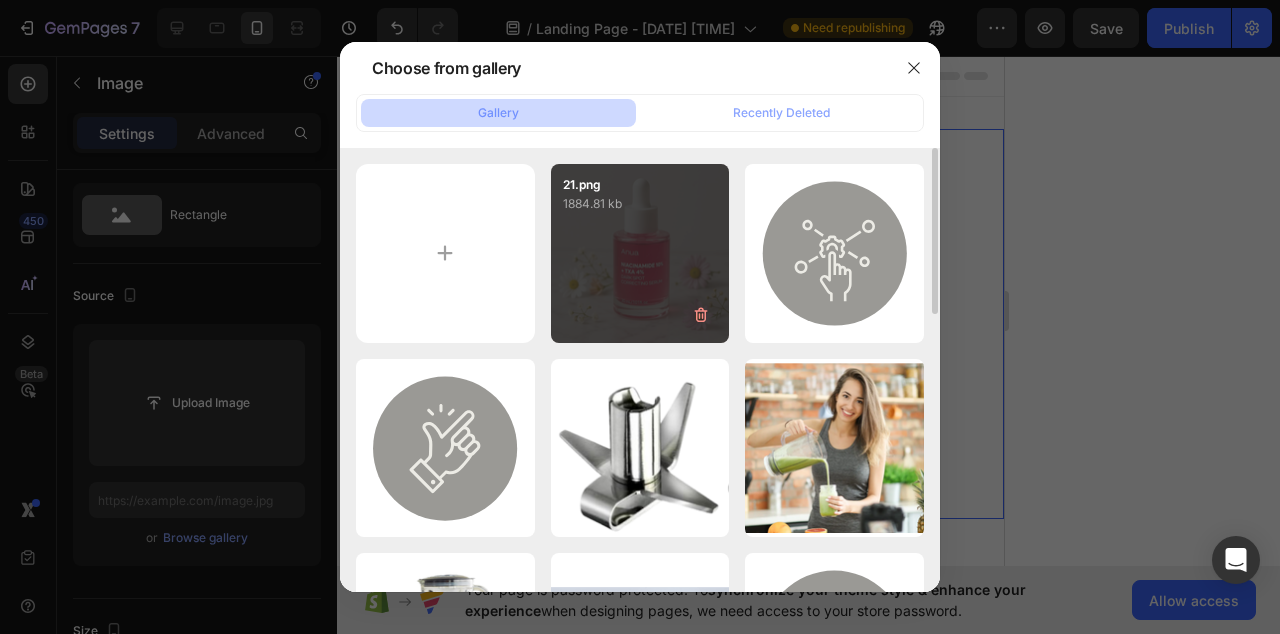 click on "21.png 1884.81 kb" at bounding box center (640, 253) 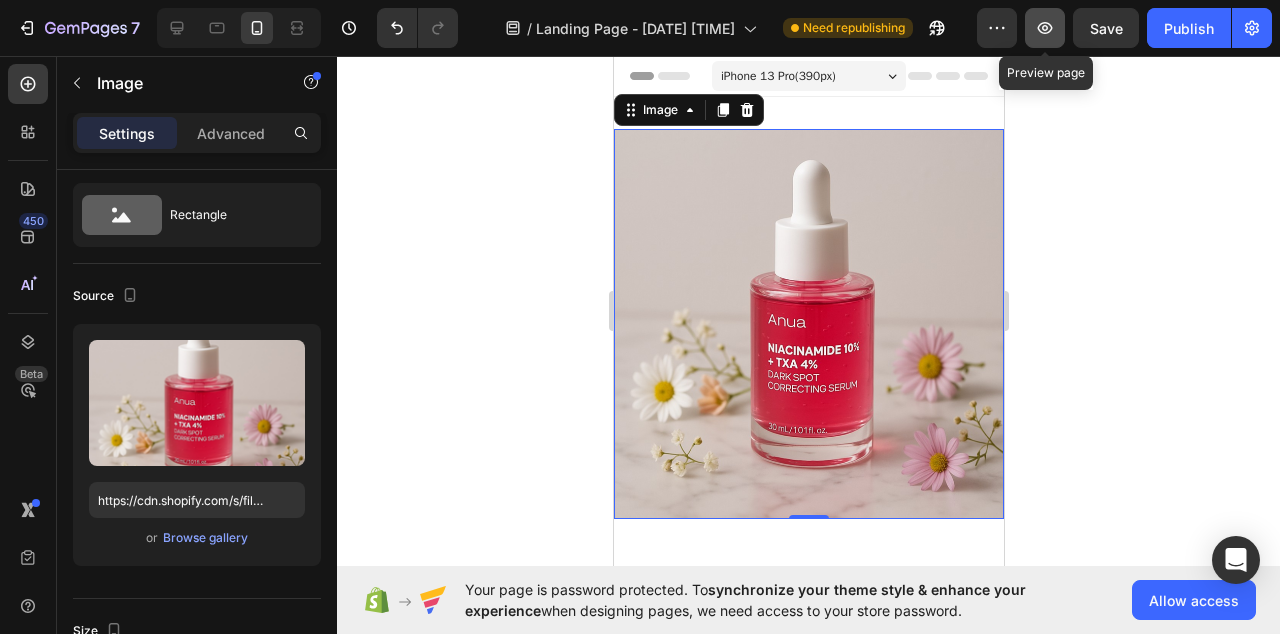 click 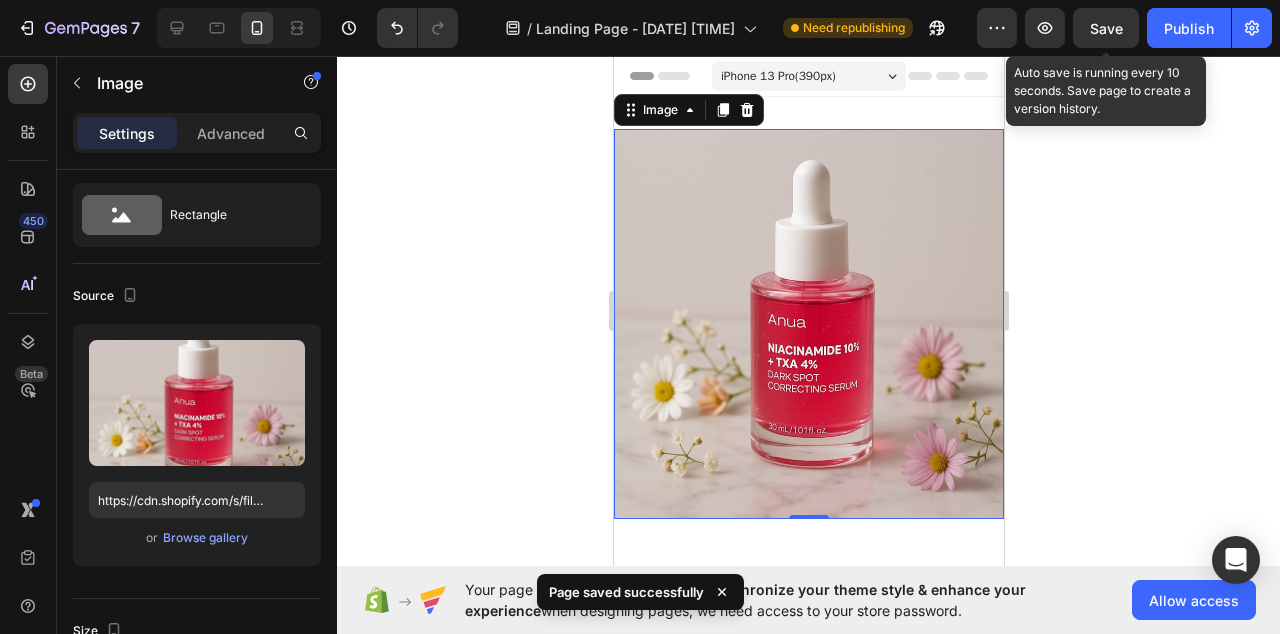click on "Save" at bounding box center (1106, 28) 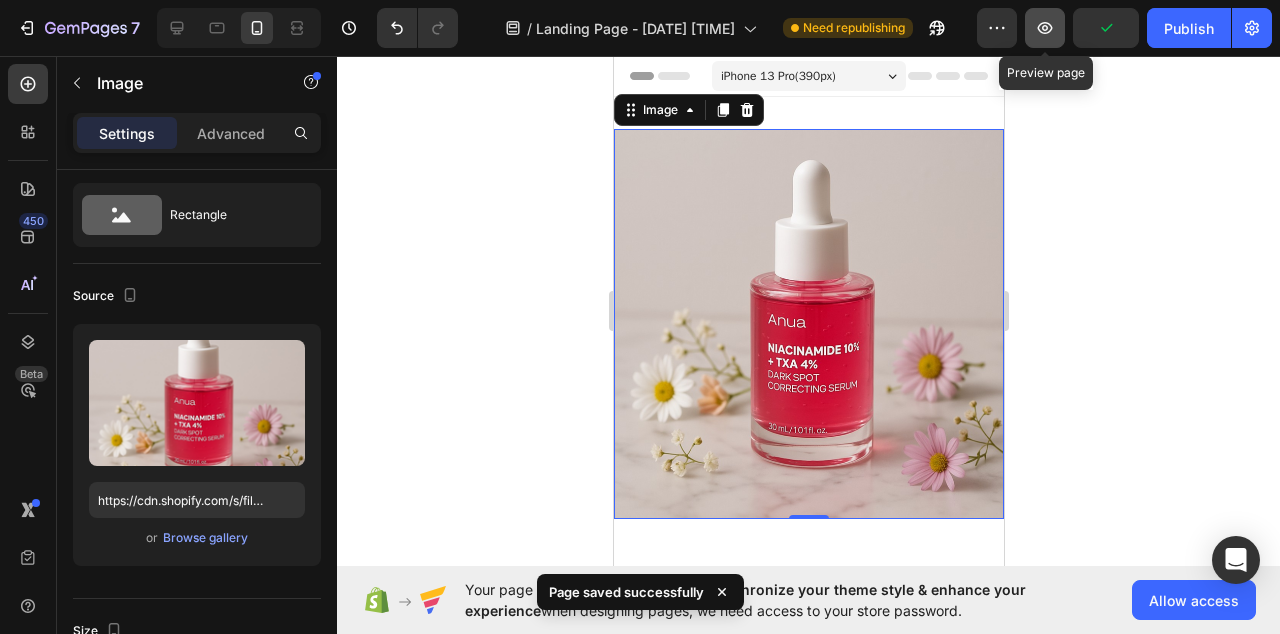 click 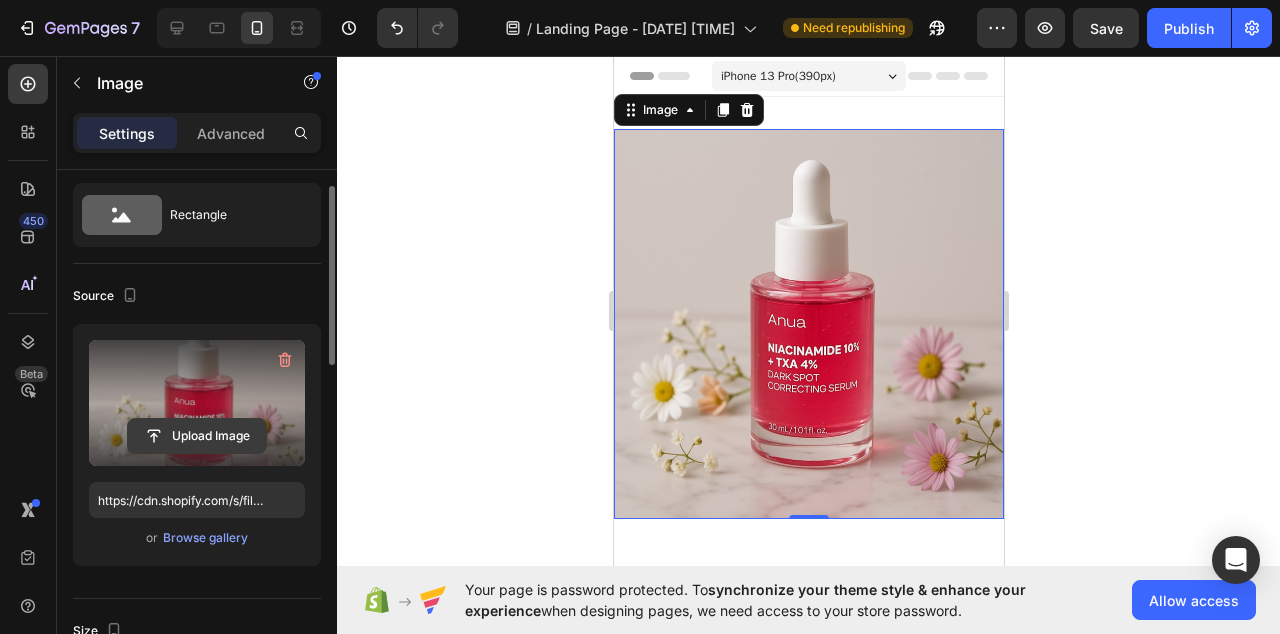 click 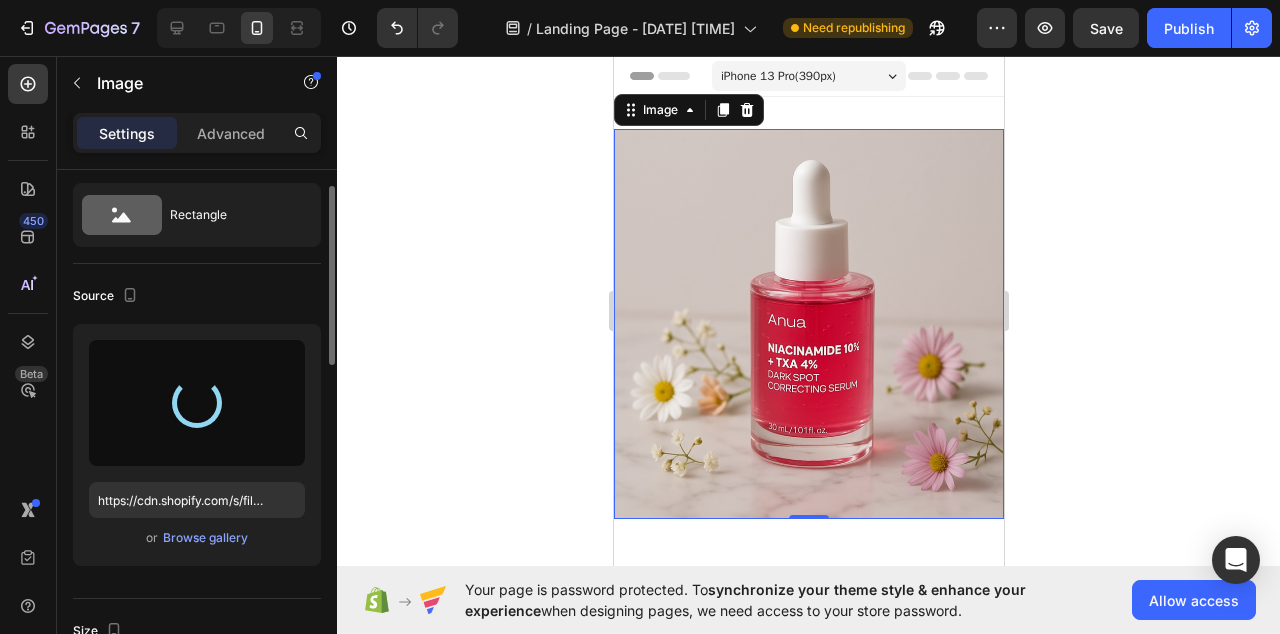 type on "https://cdn.shopify.com/s/files/1/0950/0036/3289/files/gempages_577481732098360211-ee819774-98ce-41f1-8171-0da895c31679.png" 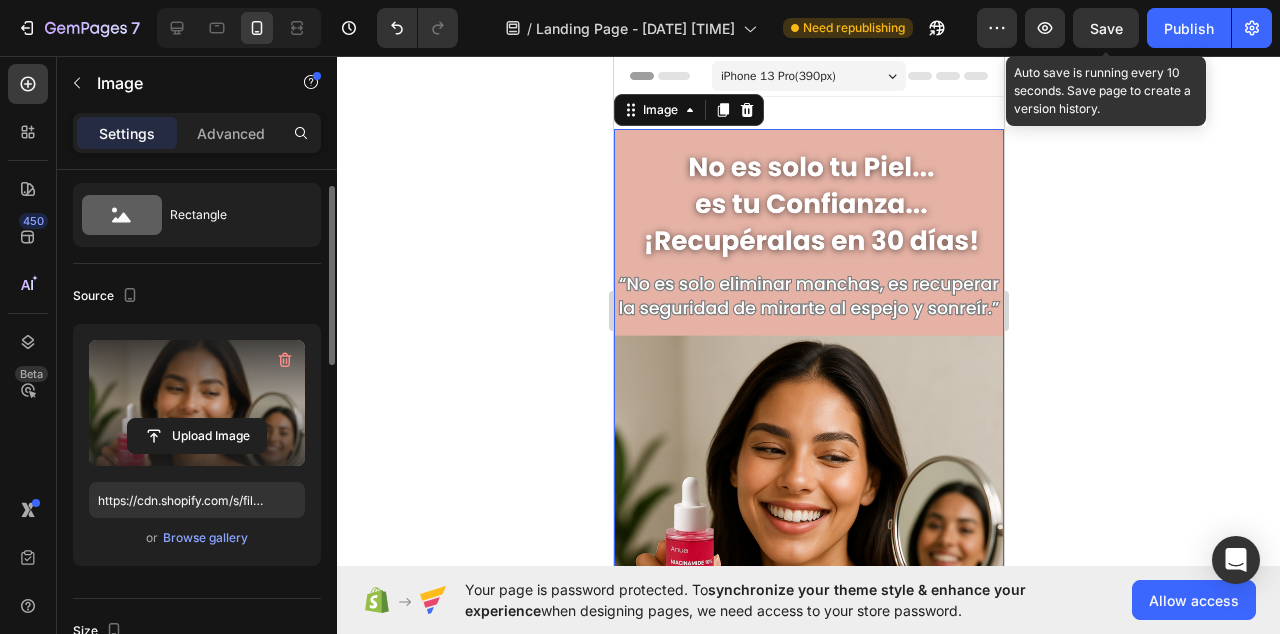 click on "Save" at bounding box center [1106, 28] 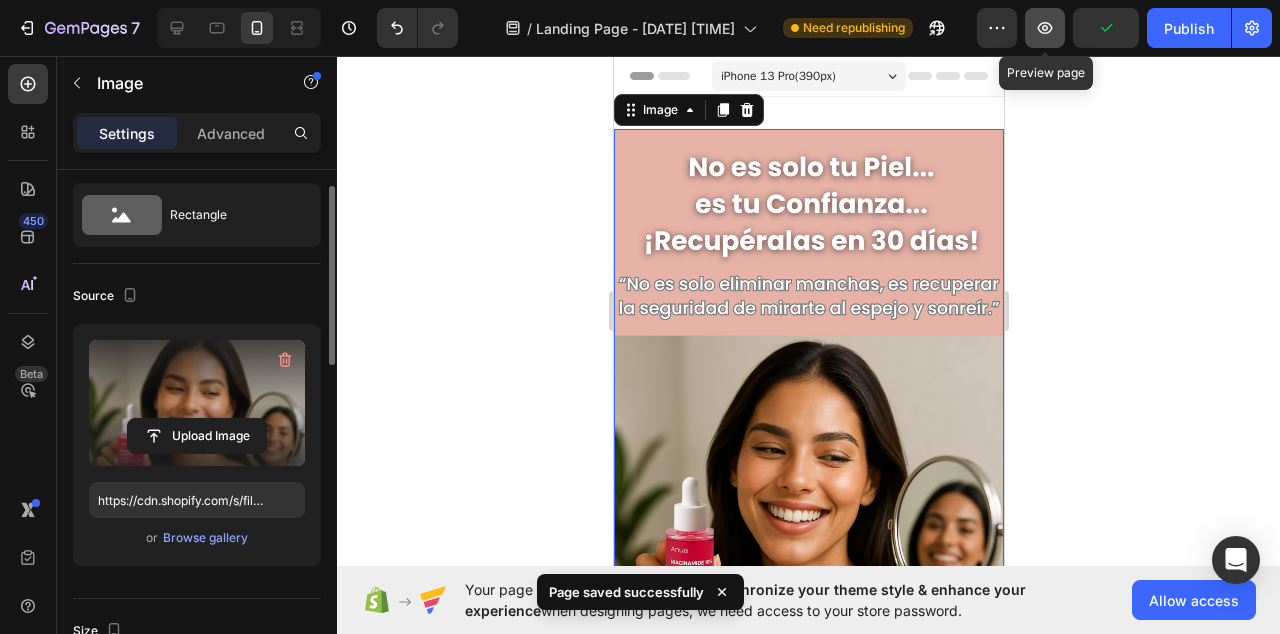 click 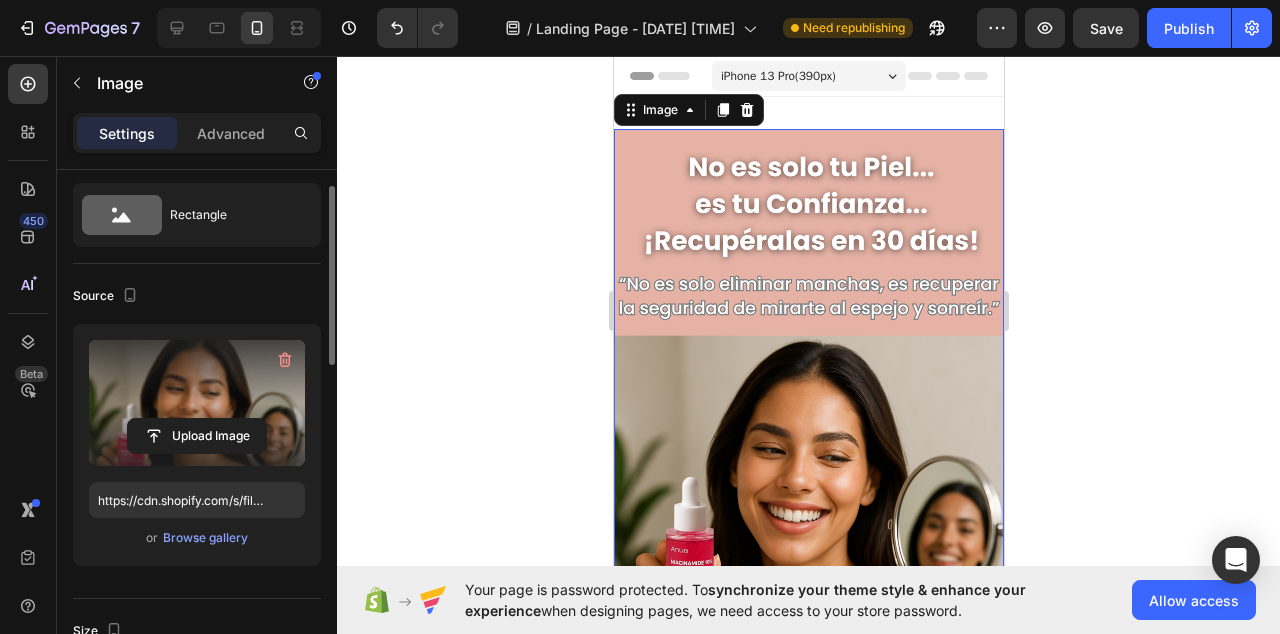 click 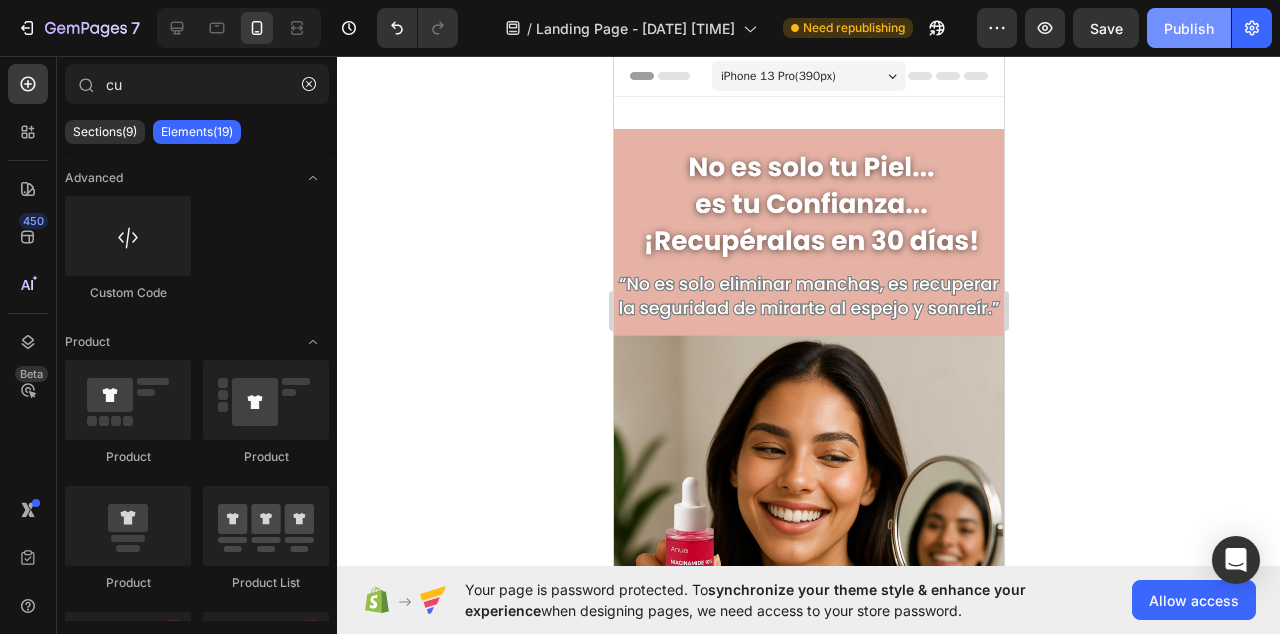 click on "Publish" at bounding box center (1189, 28) 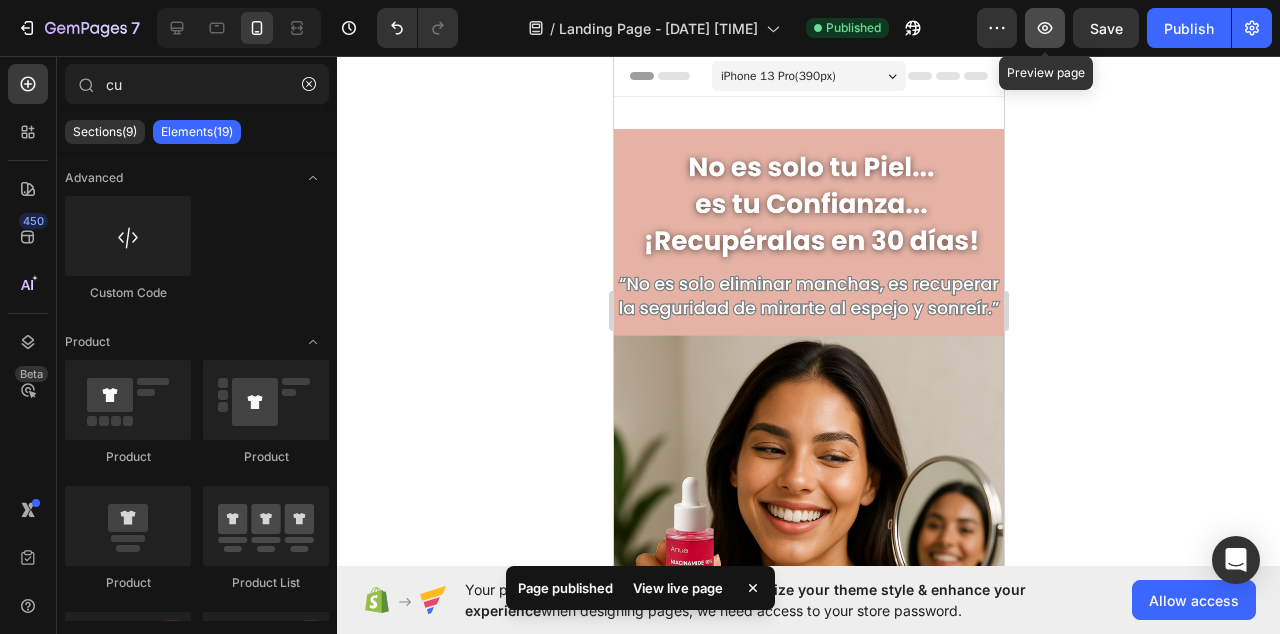 click 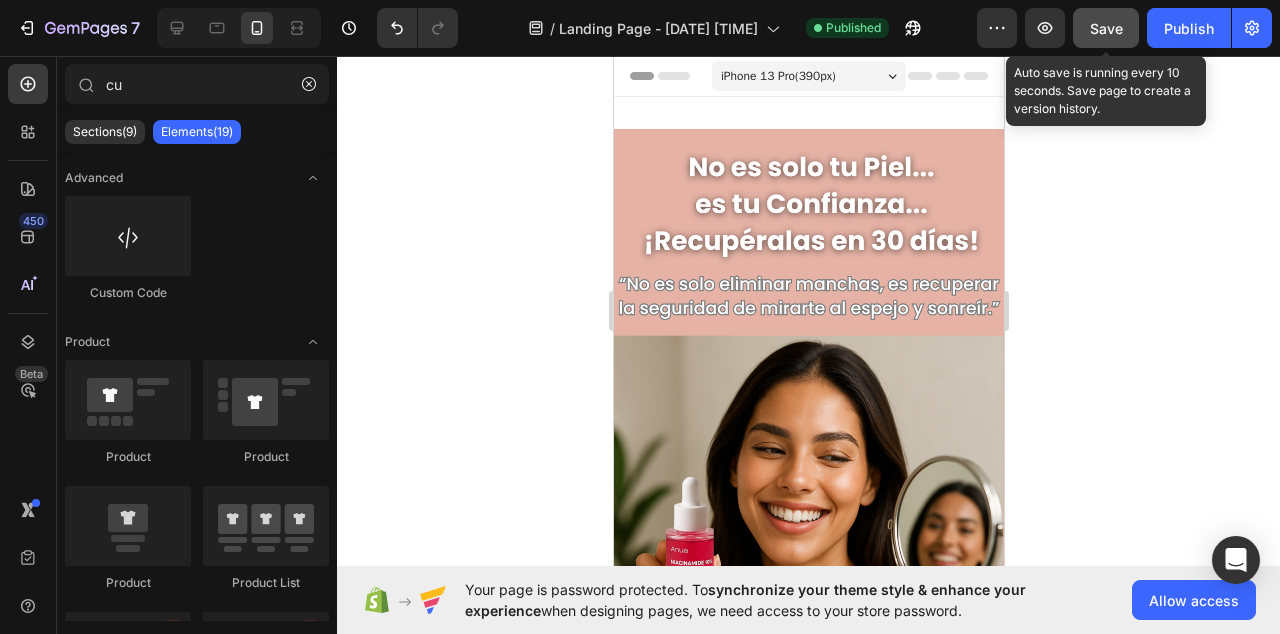 click on "Save" 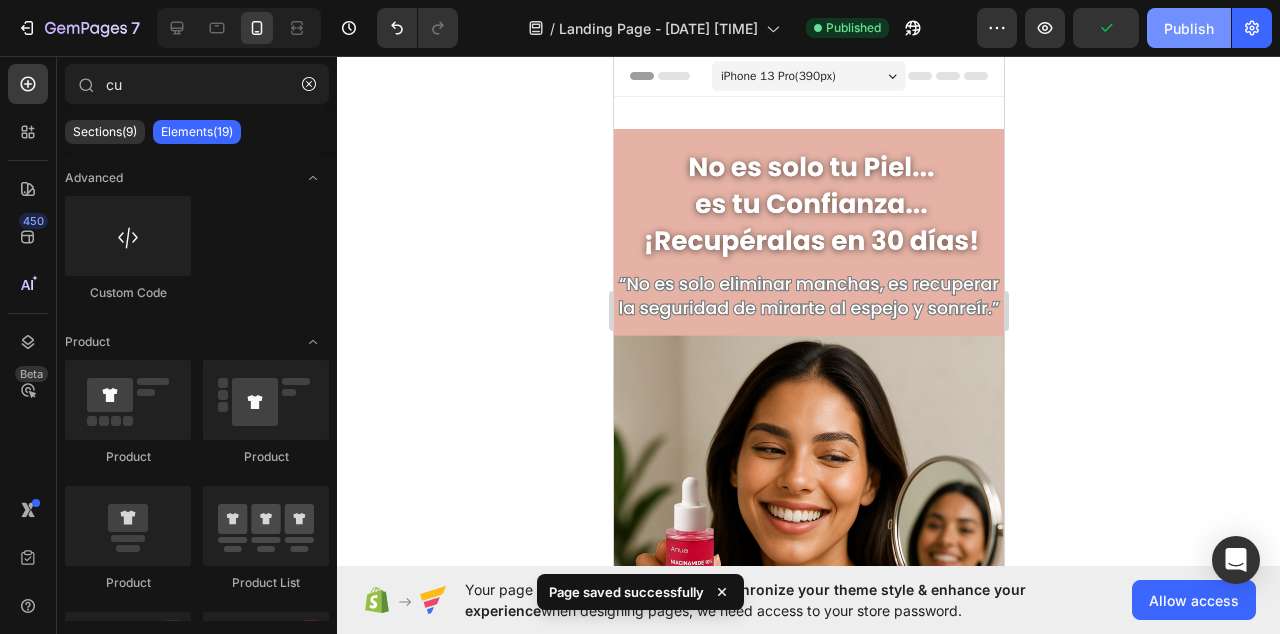click on "Publish" at bounding box center (1189, 28) 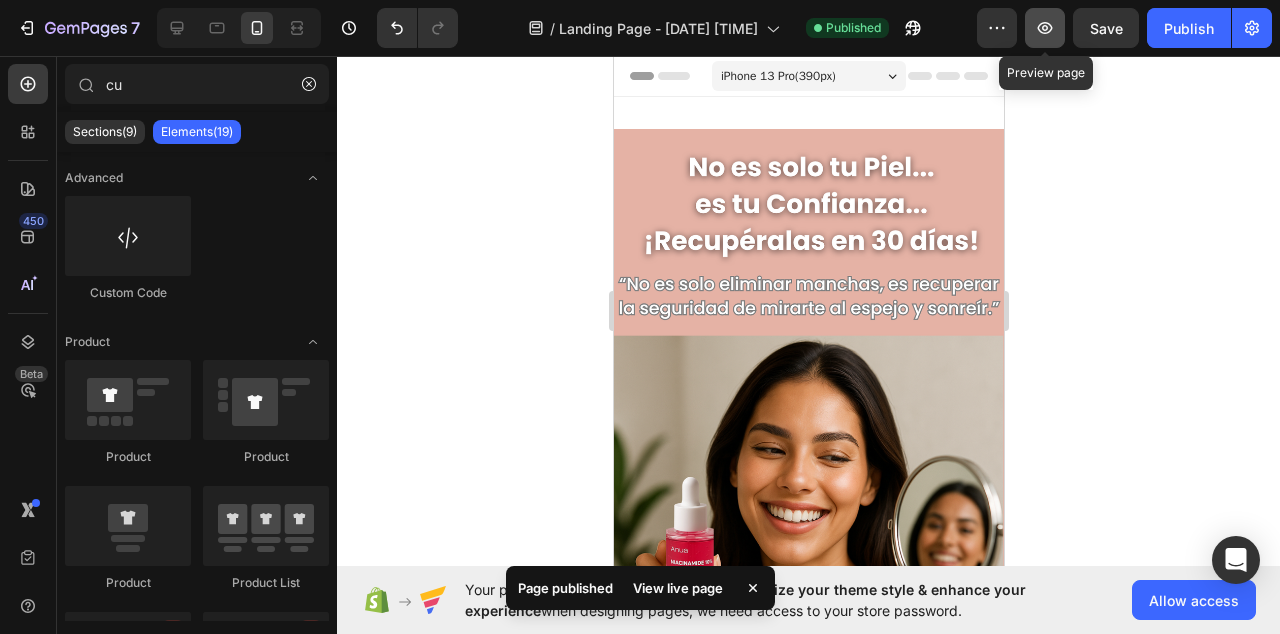 click 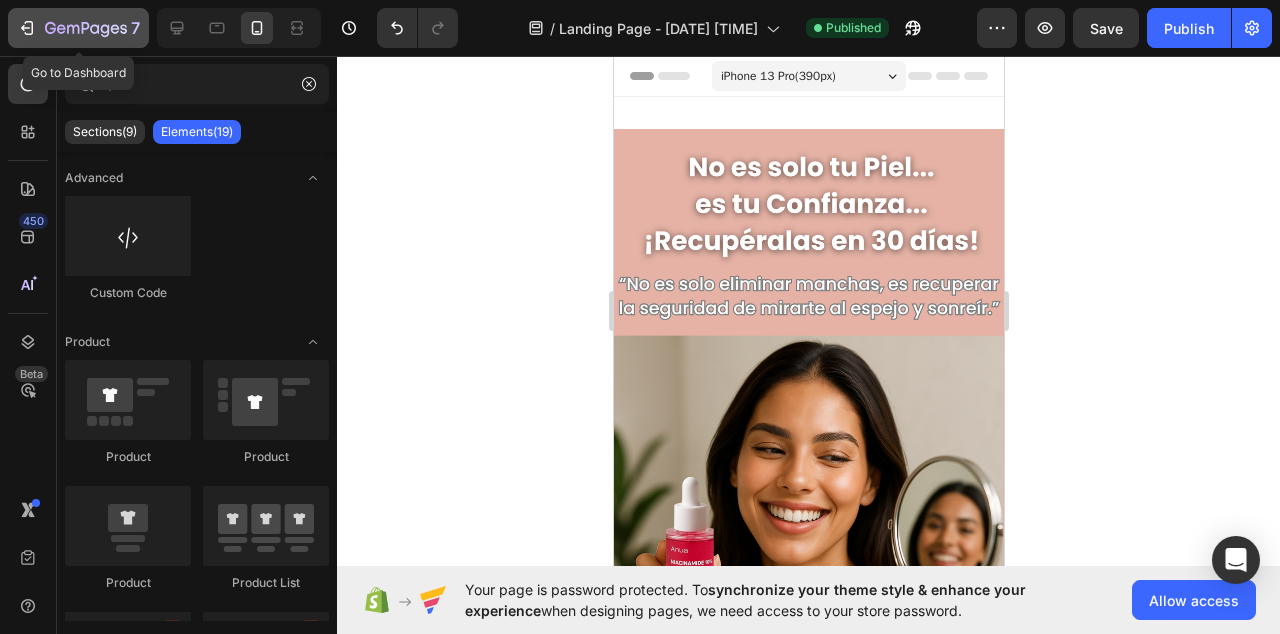 click 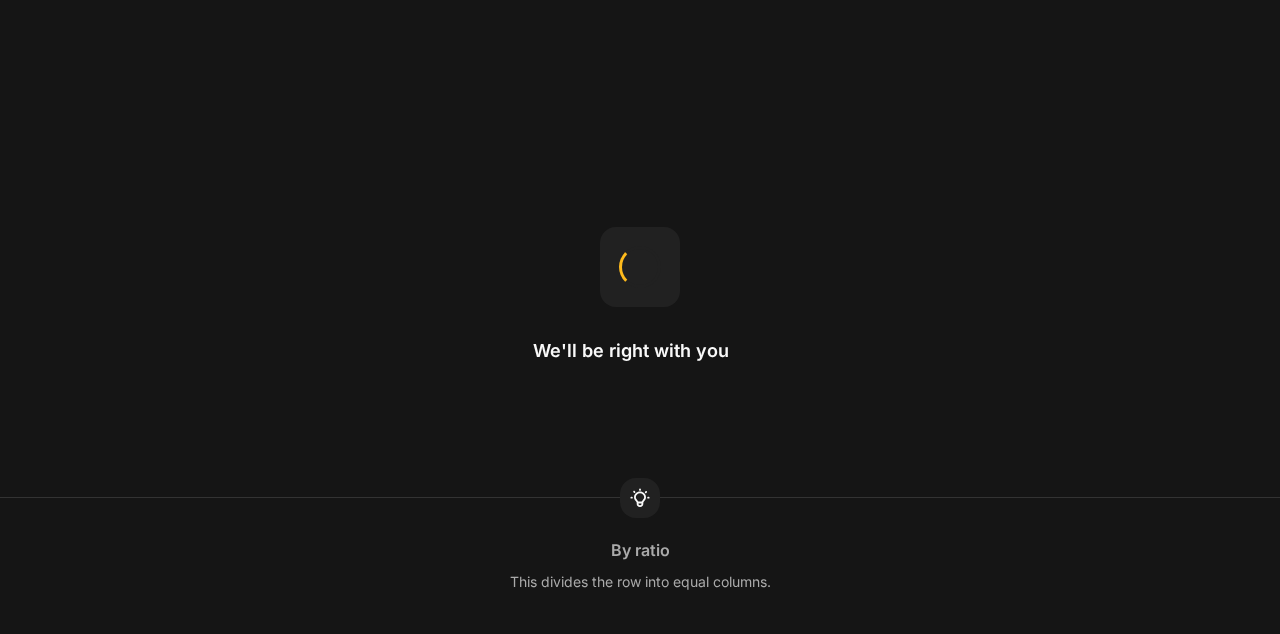 scroll, scrollTop: 0, scrollLeft: 0, axis: both 